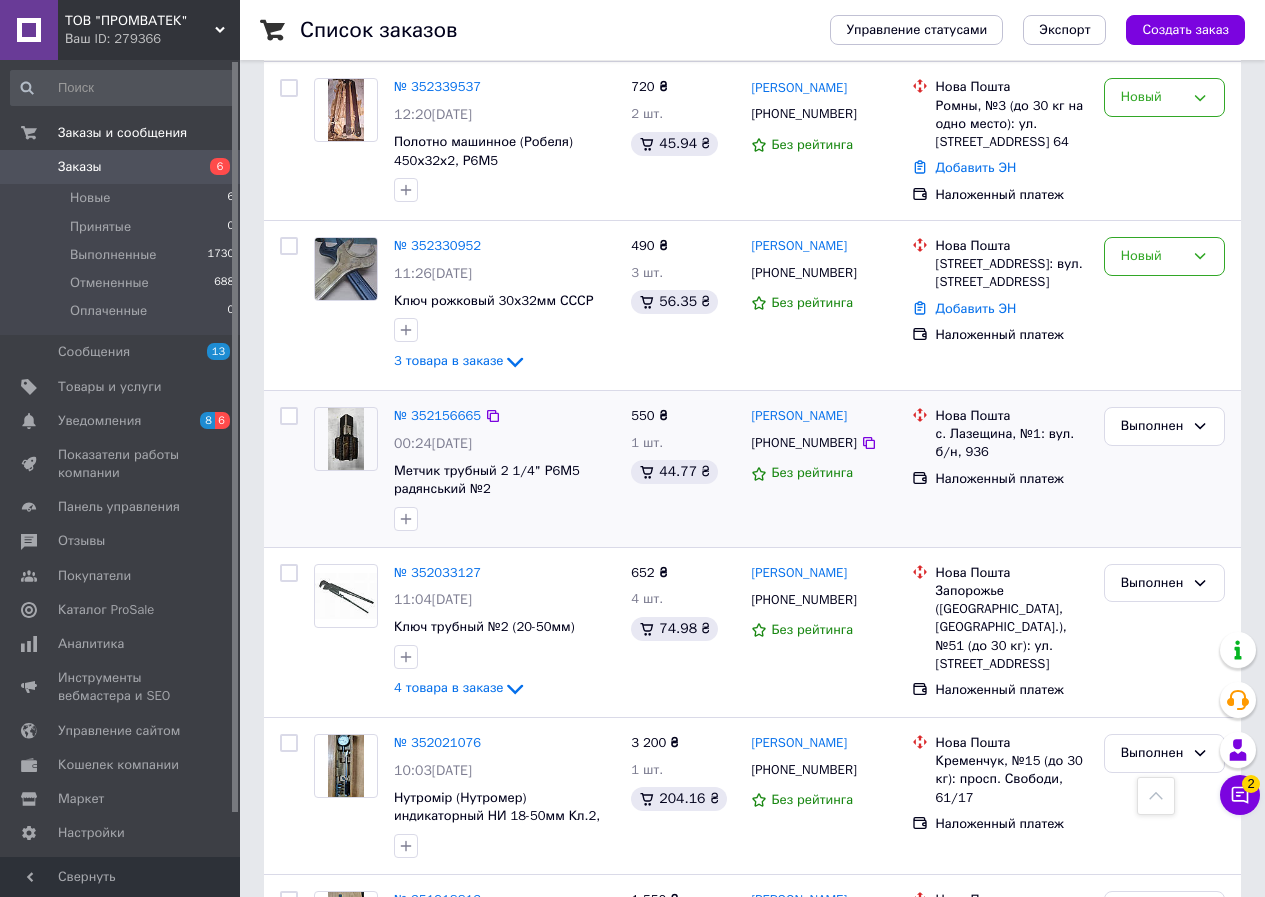 scroll, scrollTop: 700, scrollLeft: 0, axis: vertical 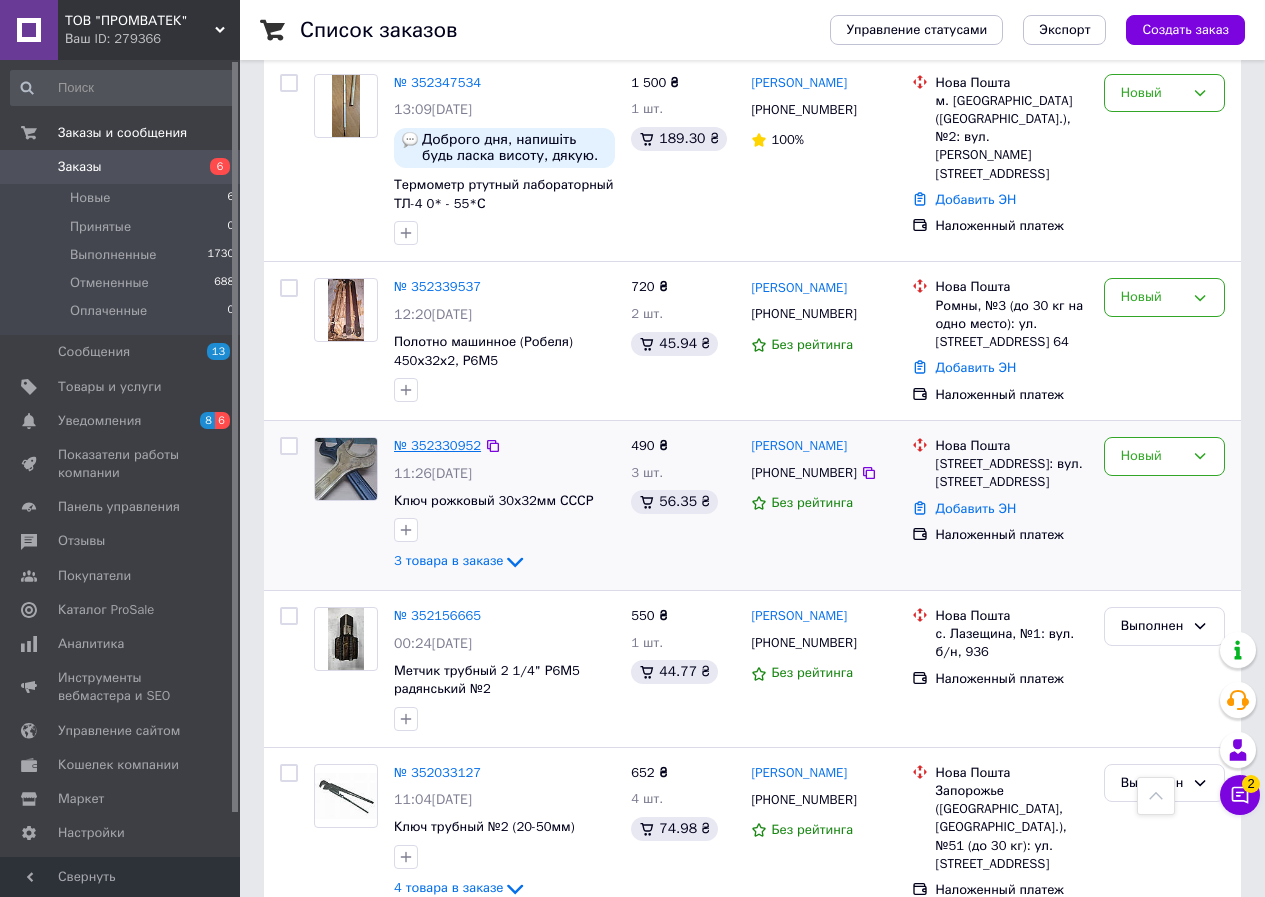 click on "№ 352330952" at bounding box center (437, 445) 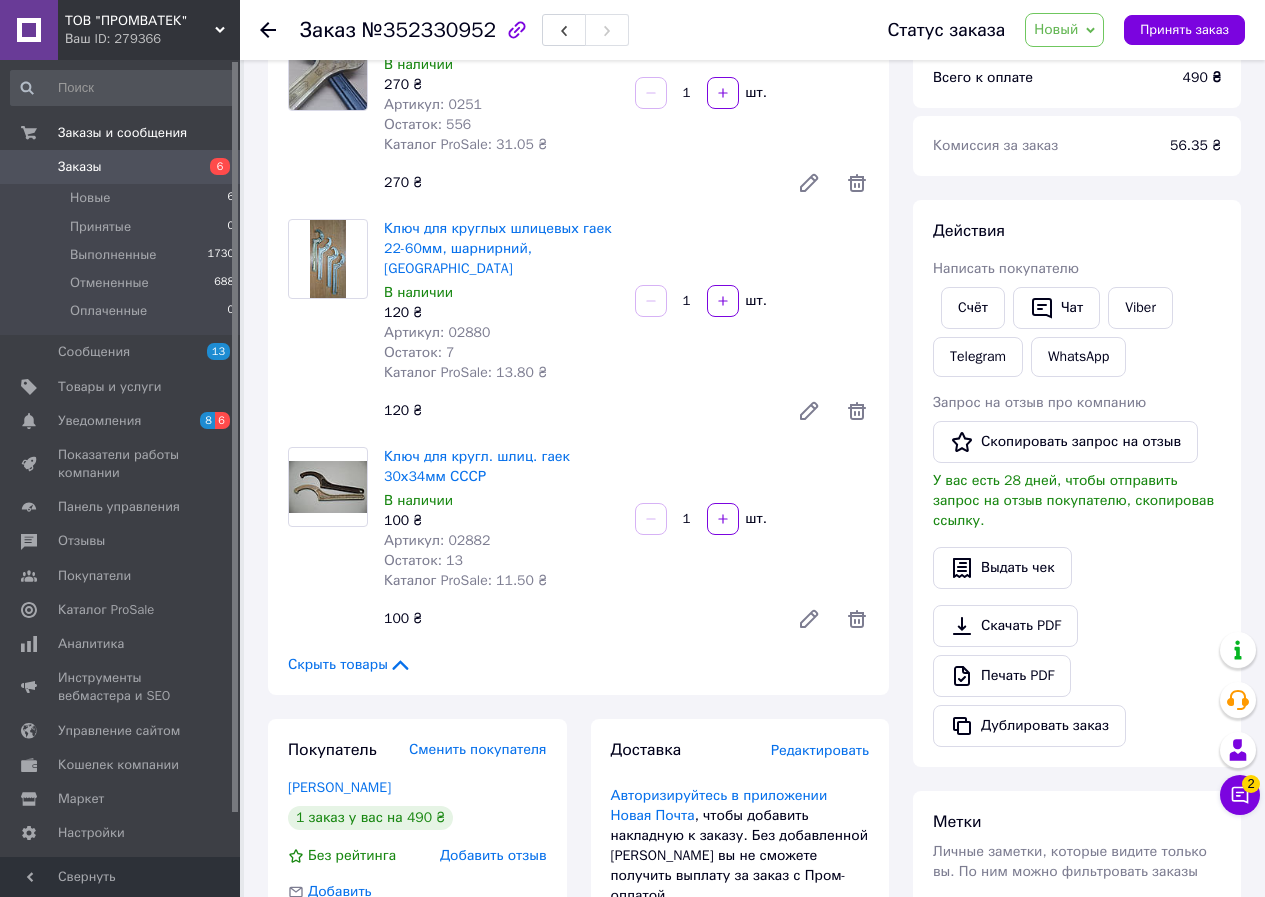 scroll, scrollTop: 0, scrollLeft: 0, axis: both 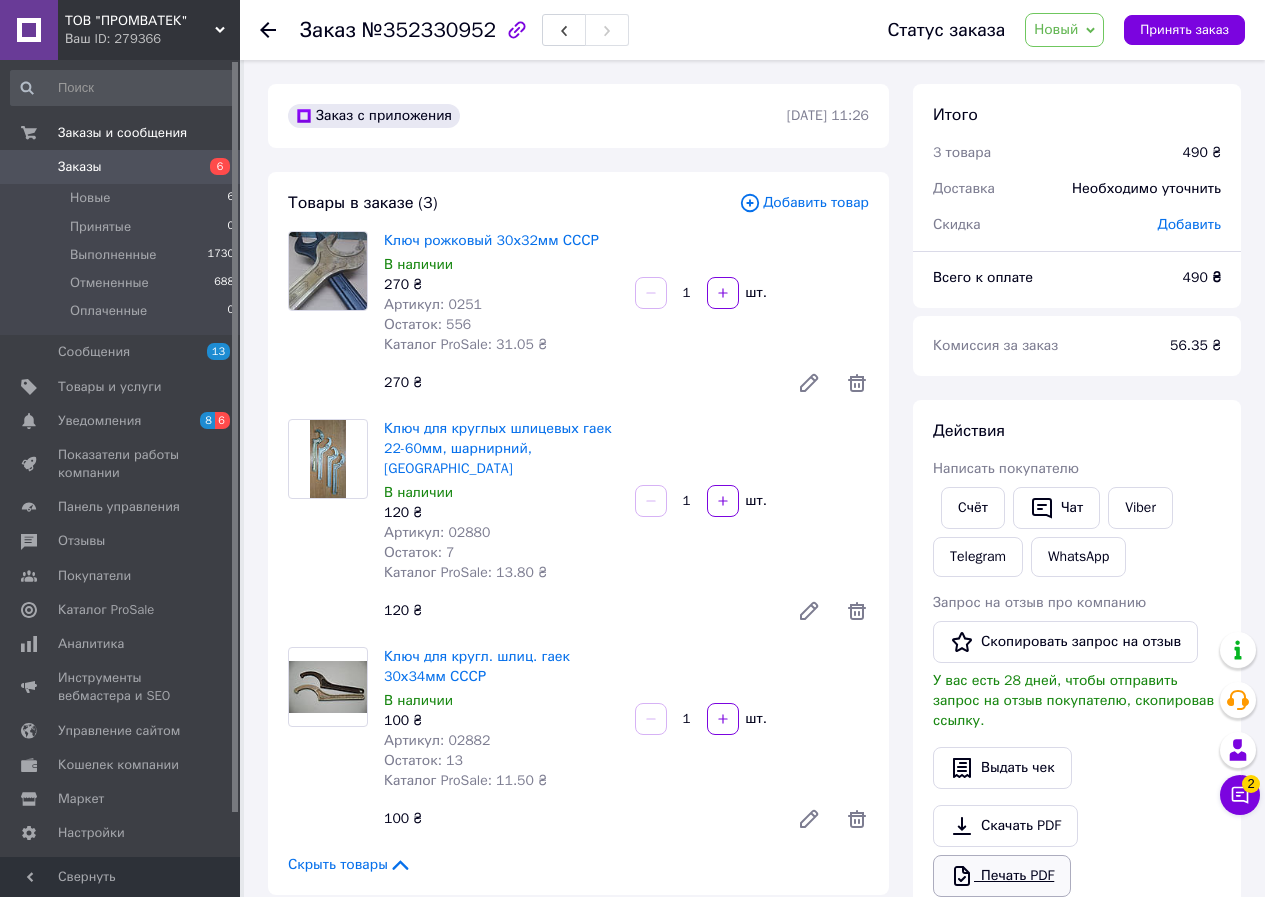 click on "Печать PDF" at bounding box center (1002, 876) 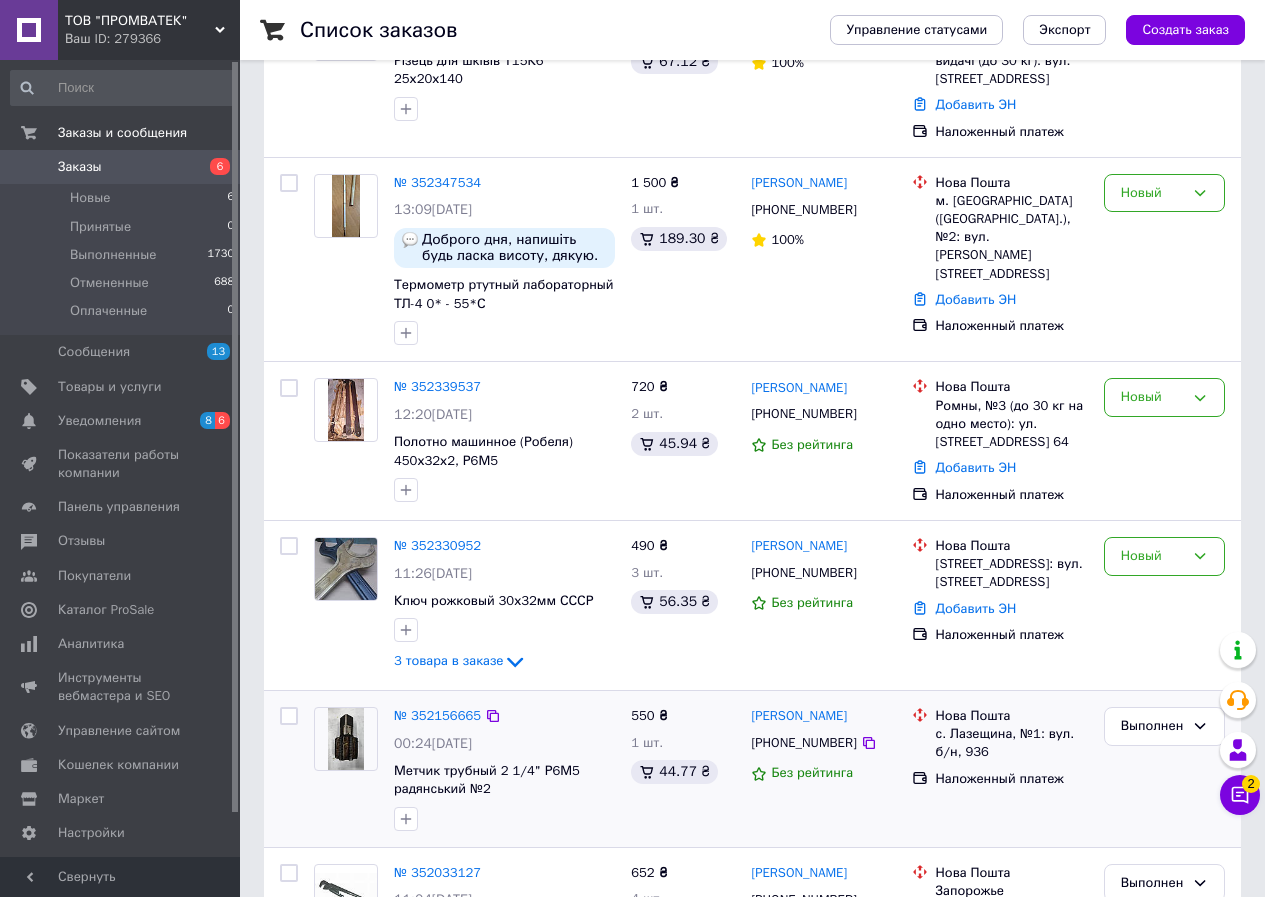 scroll, scrollTop: 700, scrollLeft: 0, axis: vertical 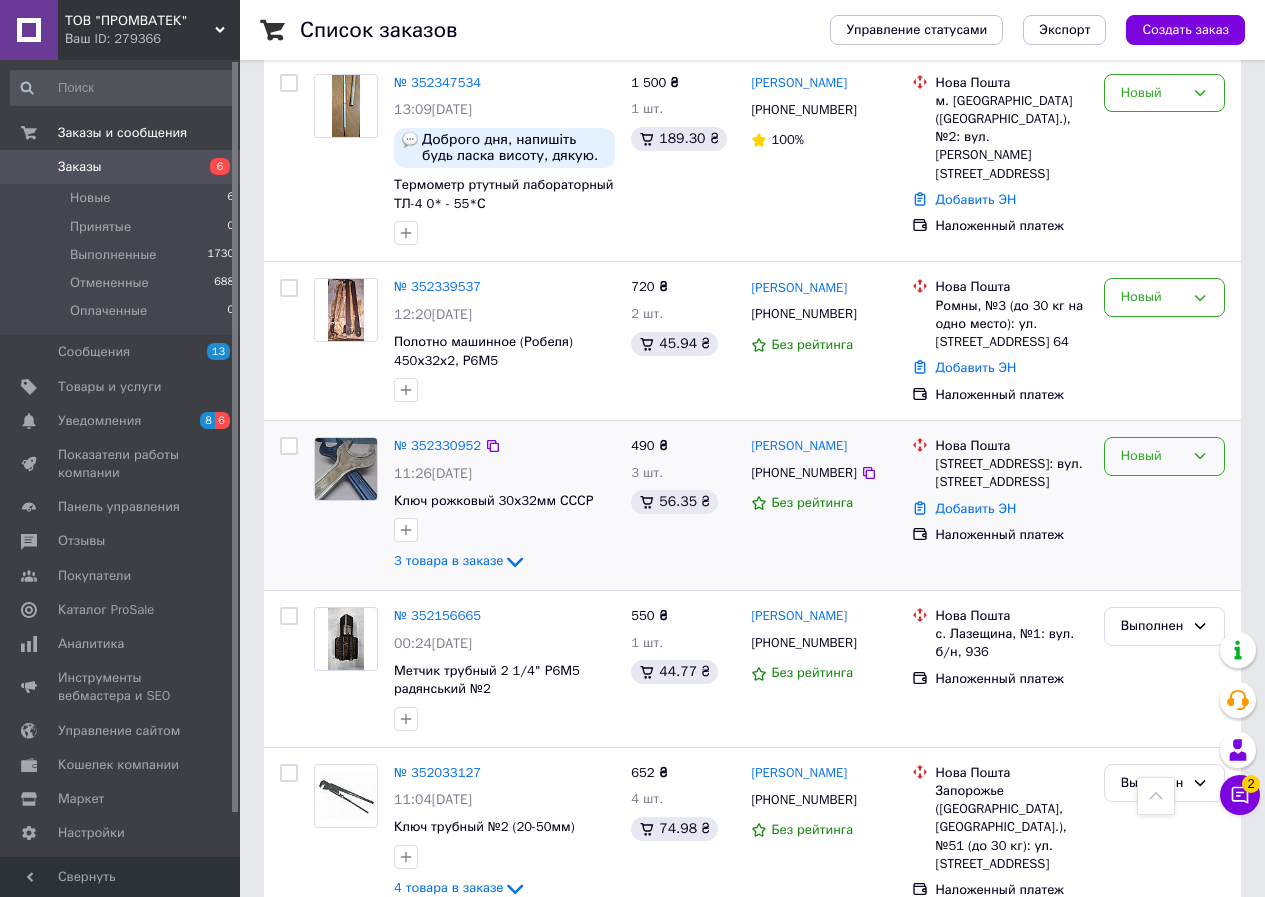 click 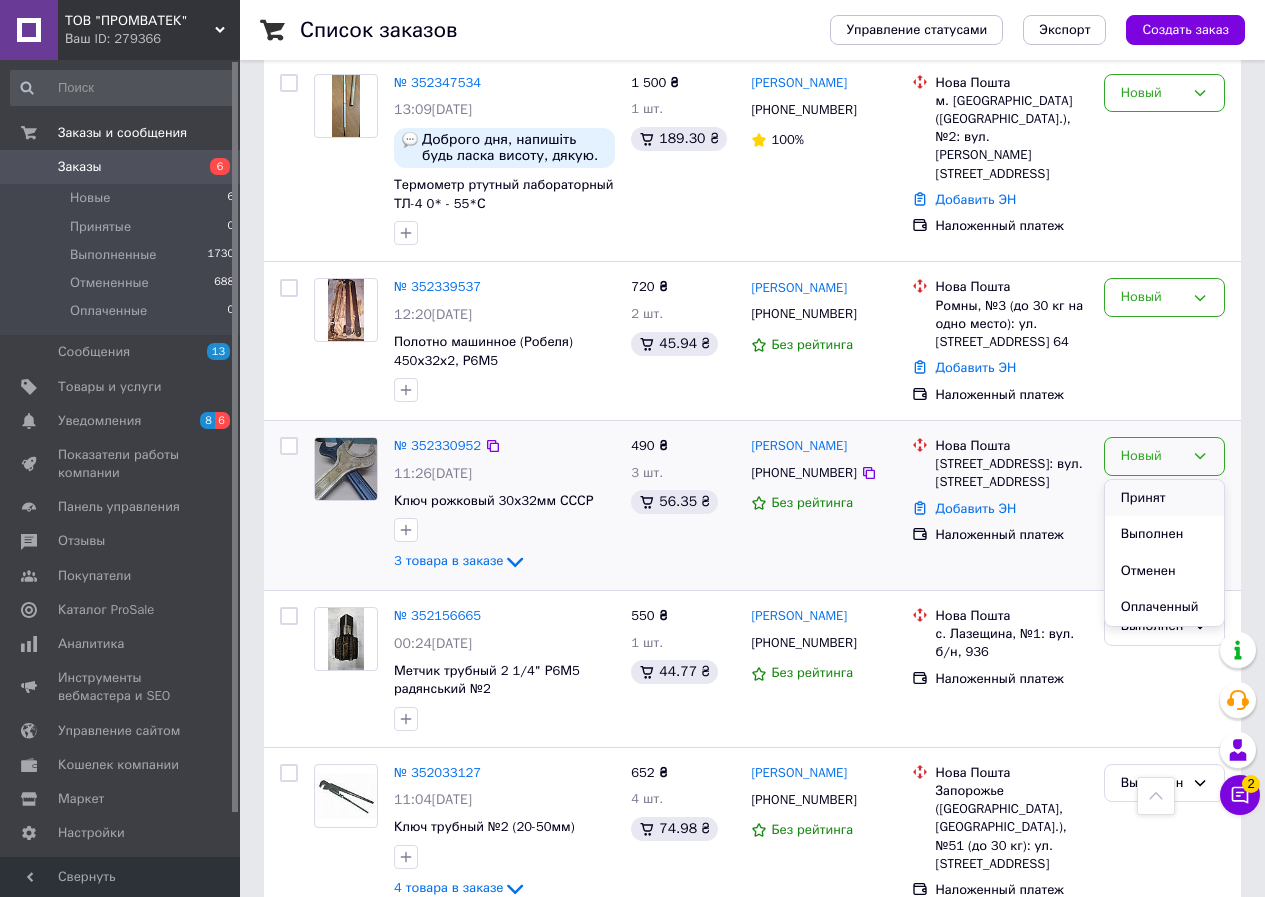 click on "Принят" at bounding box center [1164, 498] 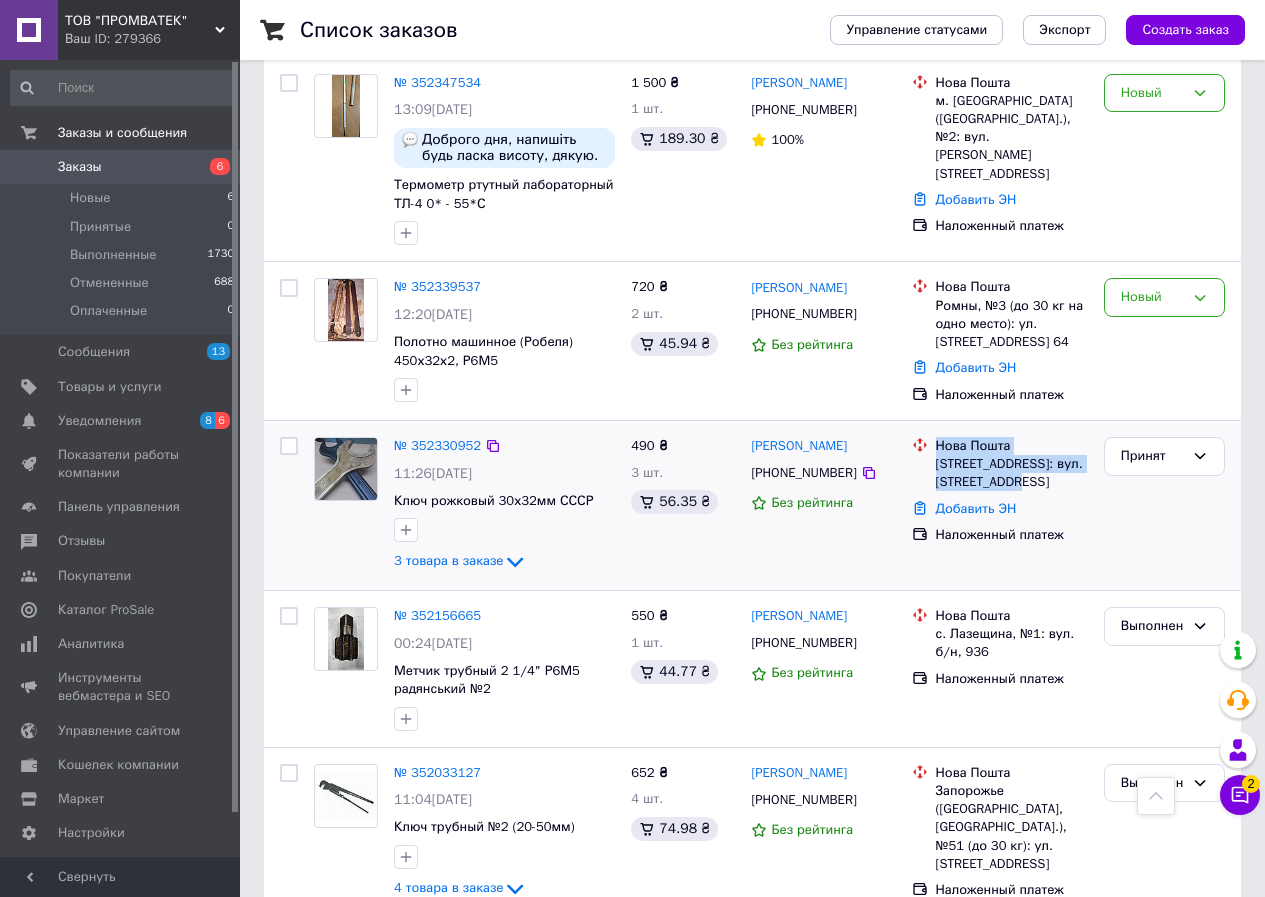 drag, startPoint x: 1039, startPoint y: 479, endPoint x: 938, endPoint y: 448, distance: 105.65037 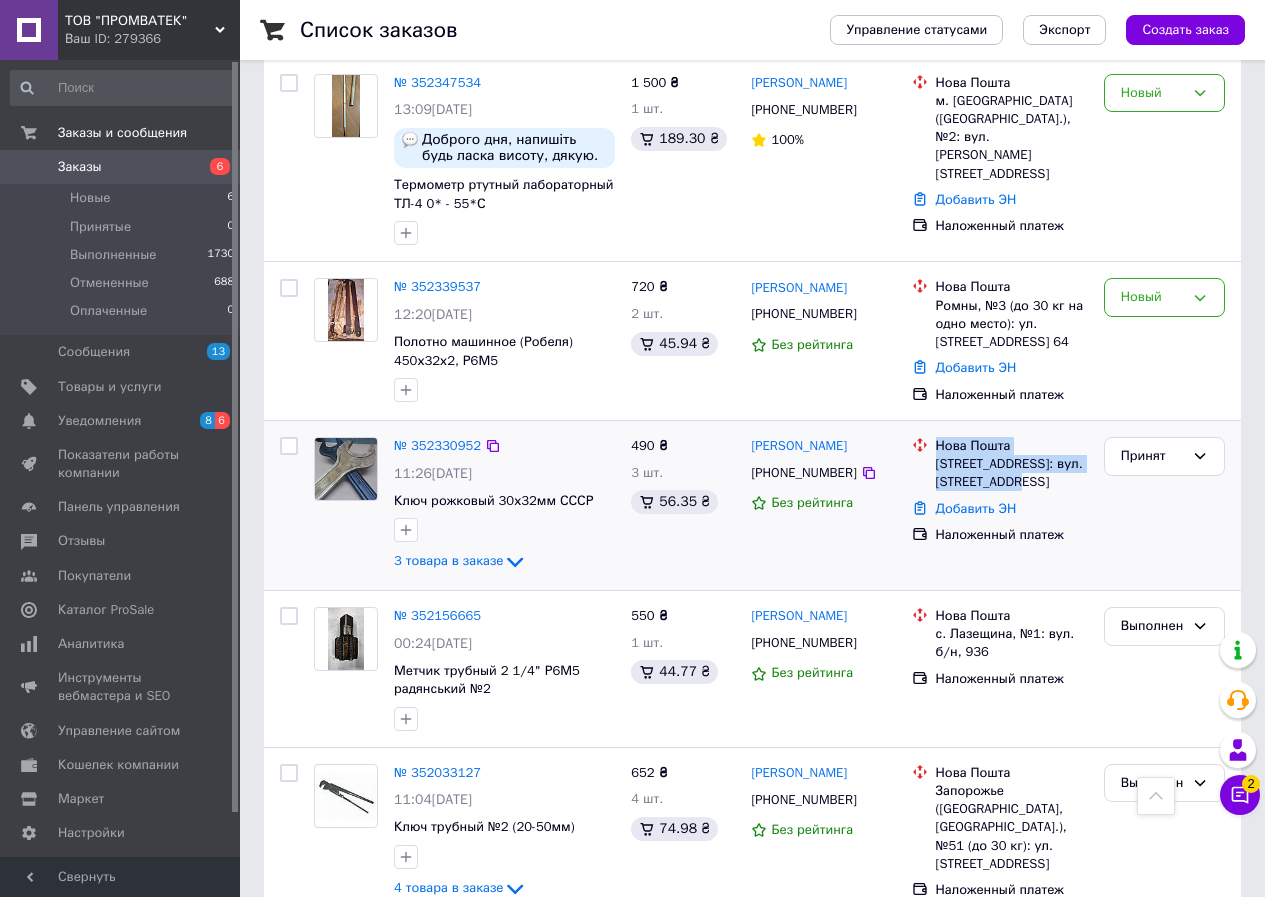 click on "[GEOGRAPHIC_DATA], №1: вул. [STREET_ADDRESS]" at bounding box center (1012, 464) 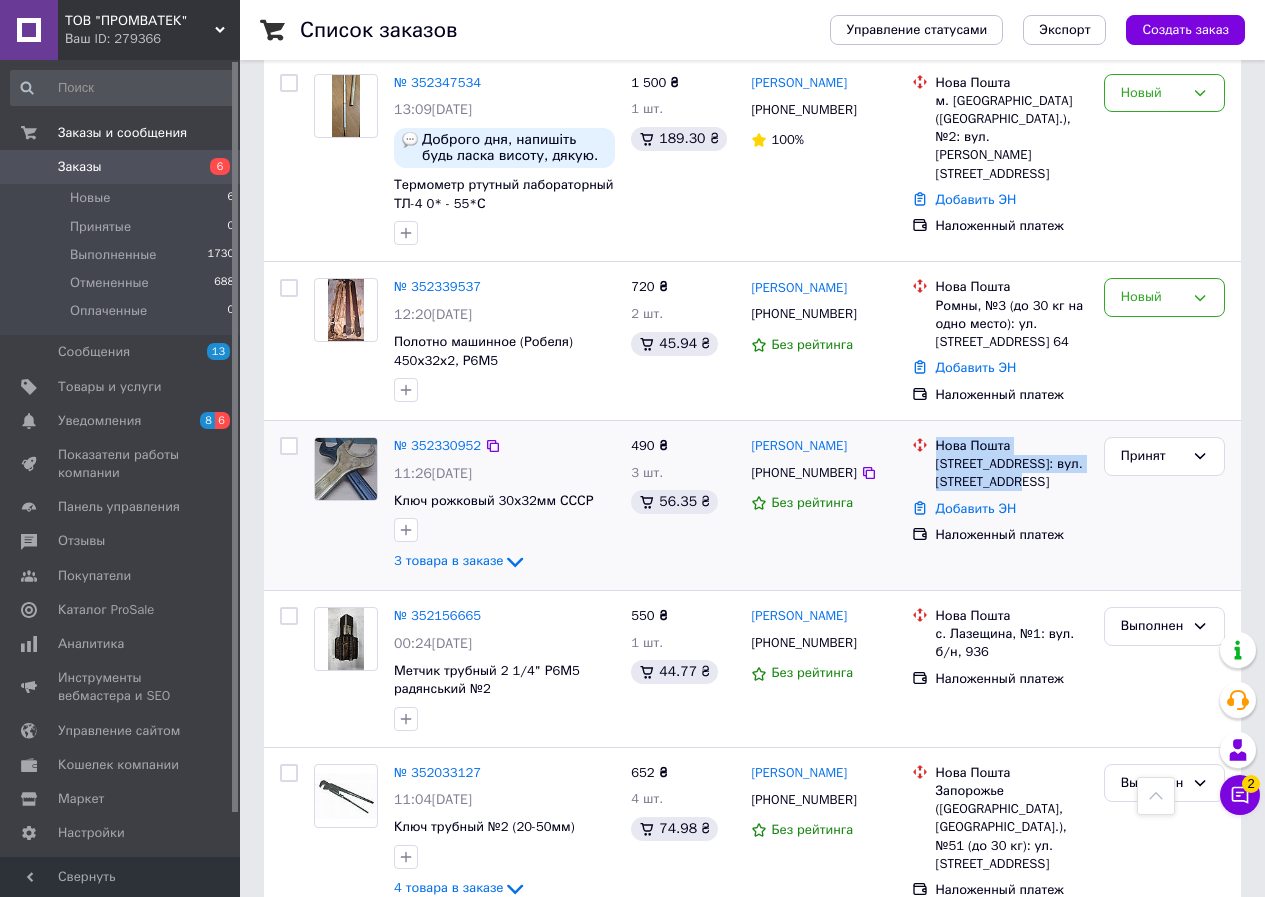 copy on "[GEOGRAPHIC_DATA], №1: вул. [STREET_ADDRESS]" 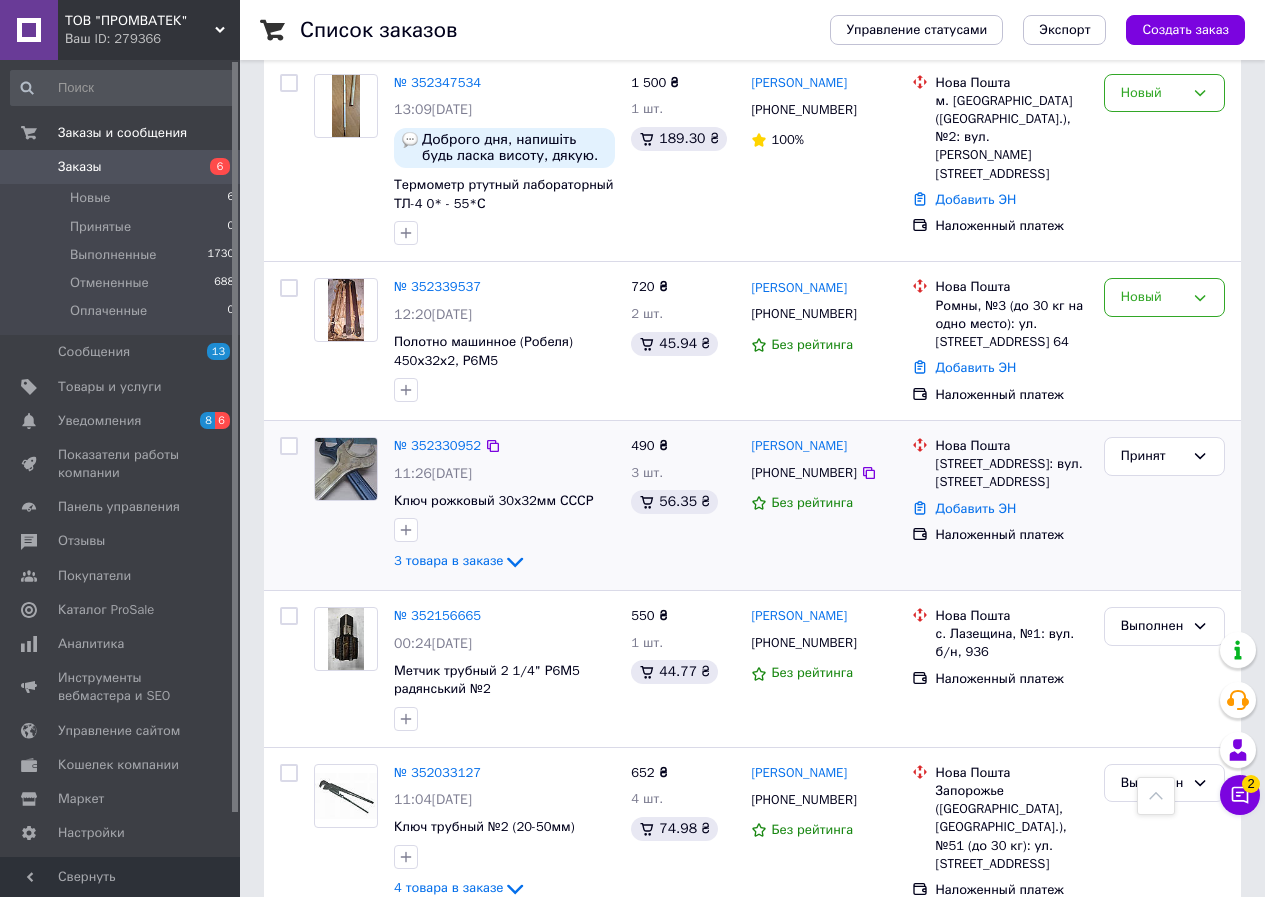 click on "490 ₴ 3 шт. 56.35 ₴" at bounding box center (683, 505) 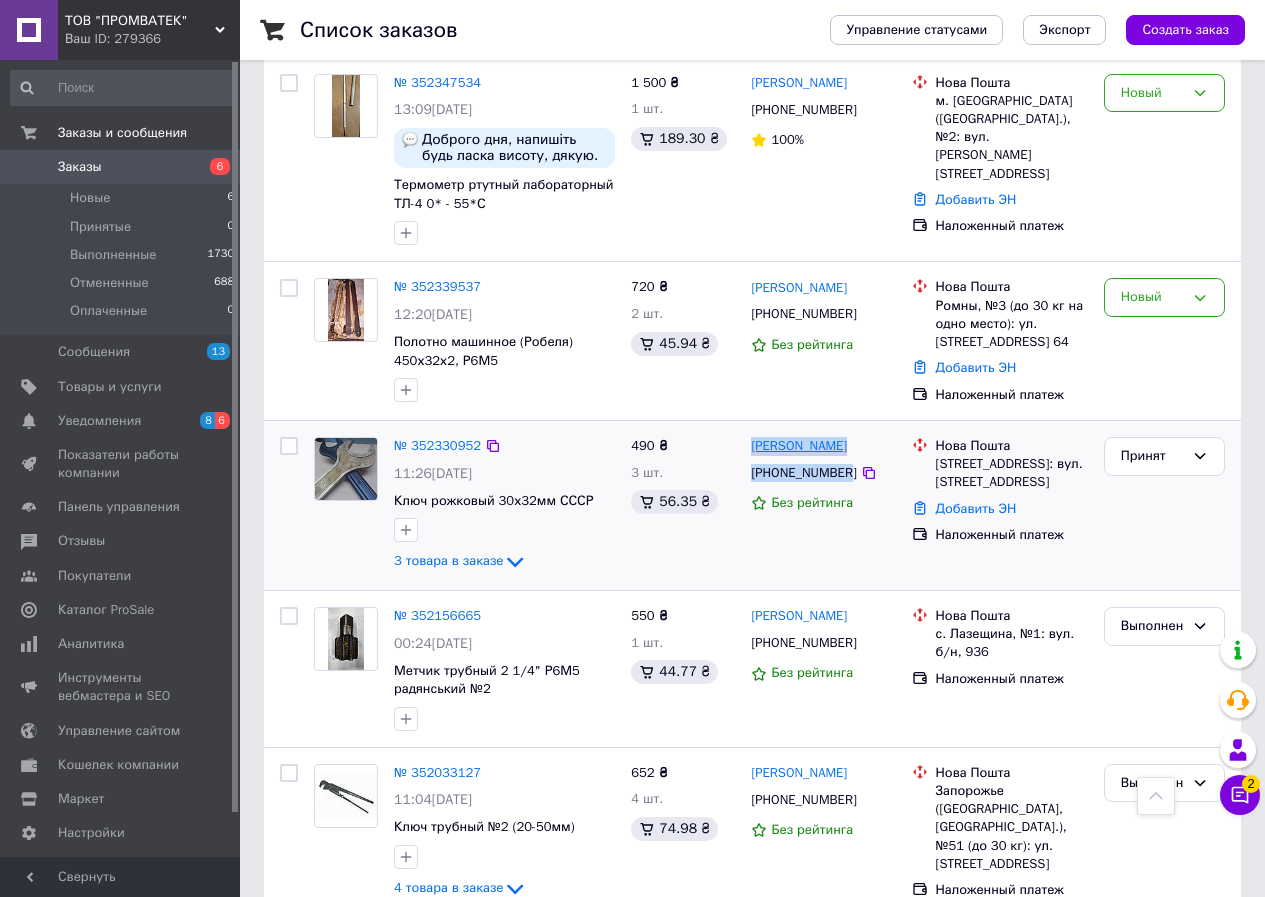 drag, startPoint x: 845, startPoint y: 469, endPoint x: 752, endPoint y: 442, distance: 96.84007 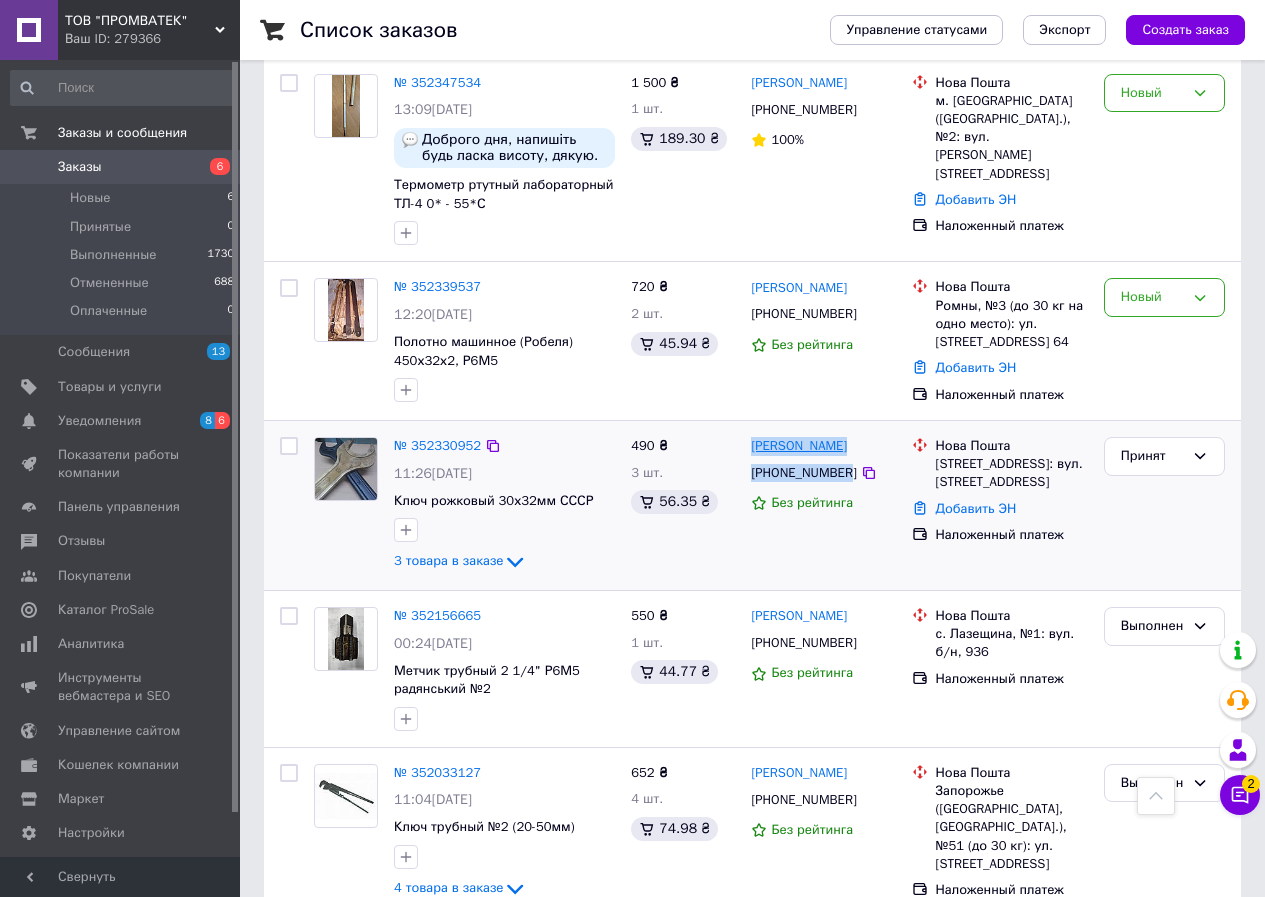 click on "[PERSON_NAME] [PHONE_NUMBER] Без рейтинга" at bounding box center [823, 505] 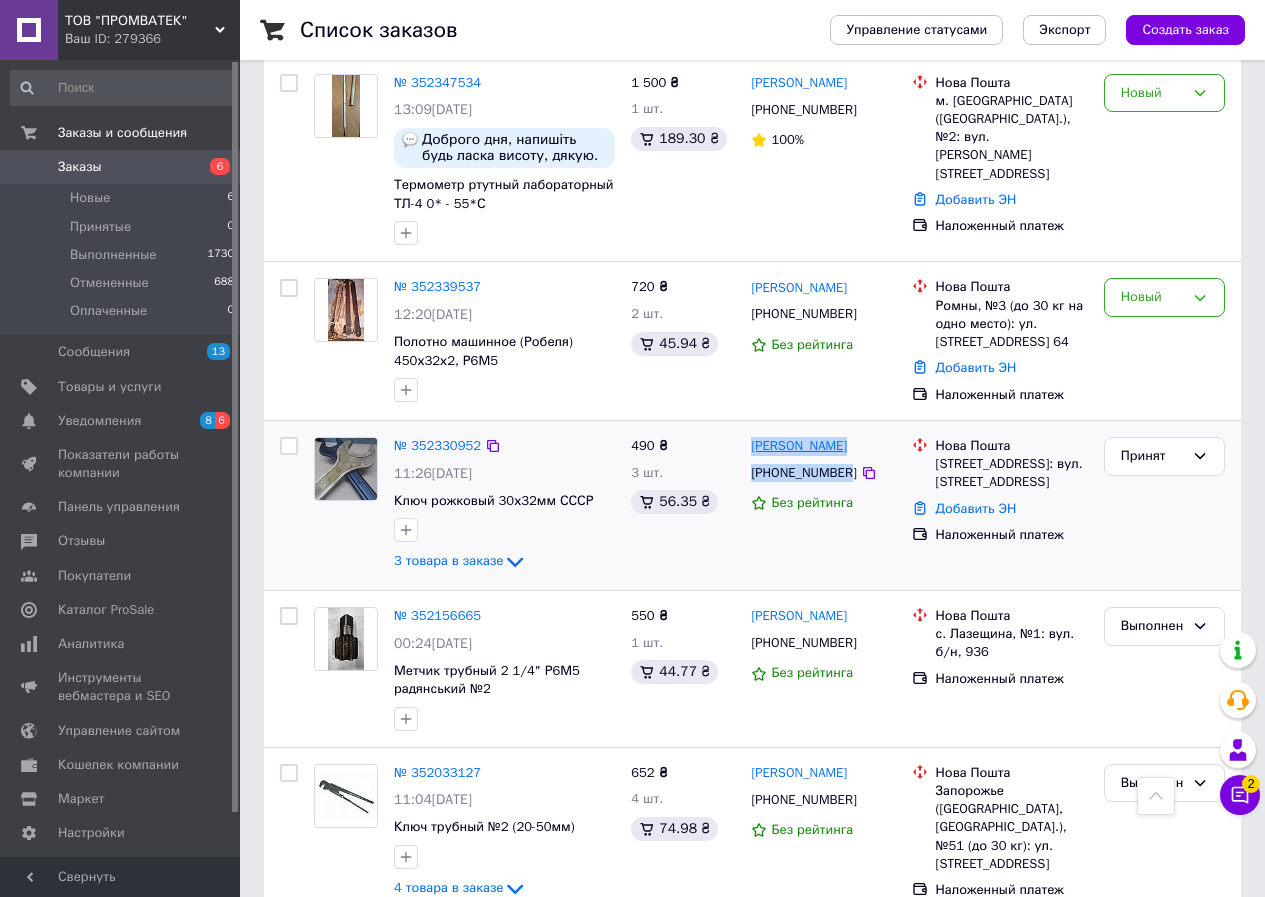 copy on "[PERSON_NAME] [PHONE_NUMBER]" 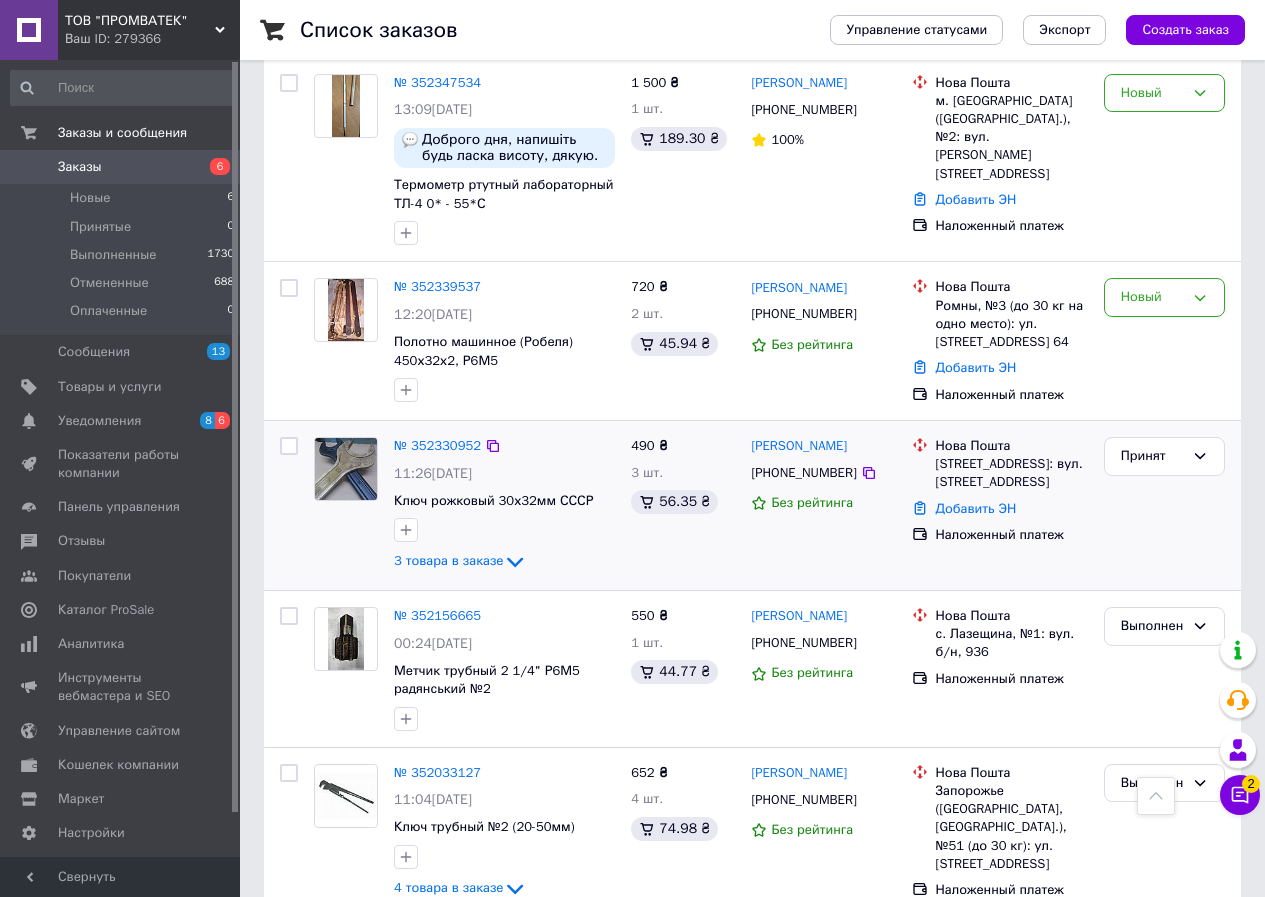 click on "490 ₴ 3 шт. 56.35 ₴" at bounding box center [683, 505] 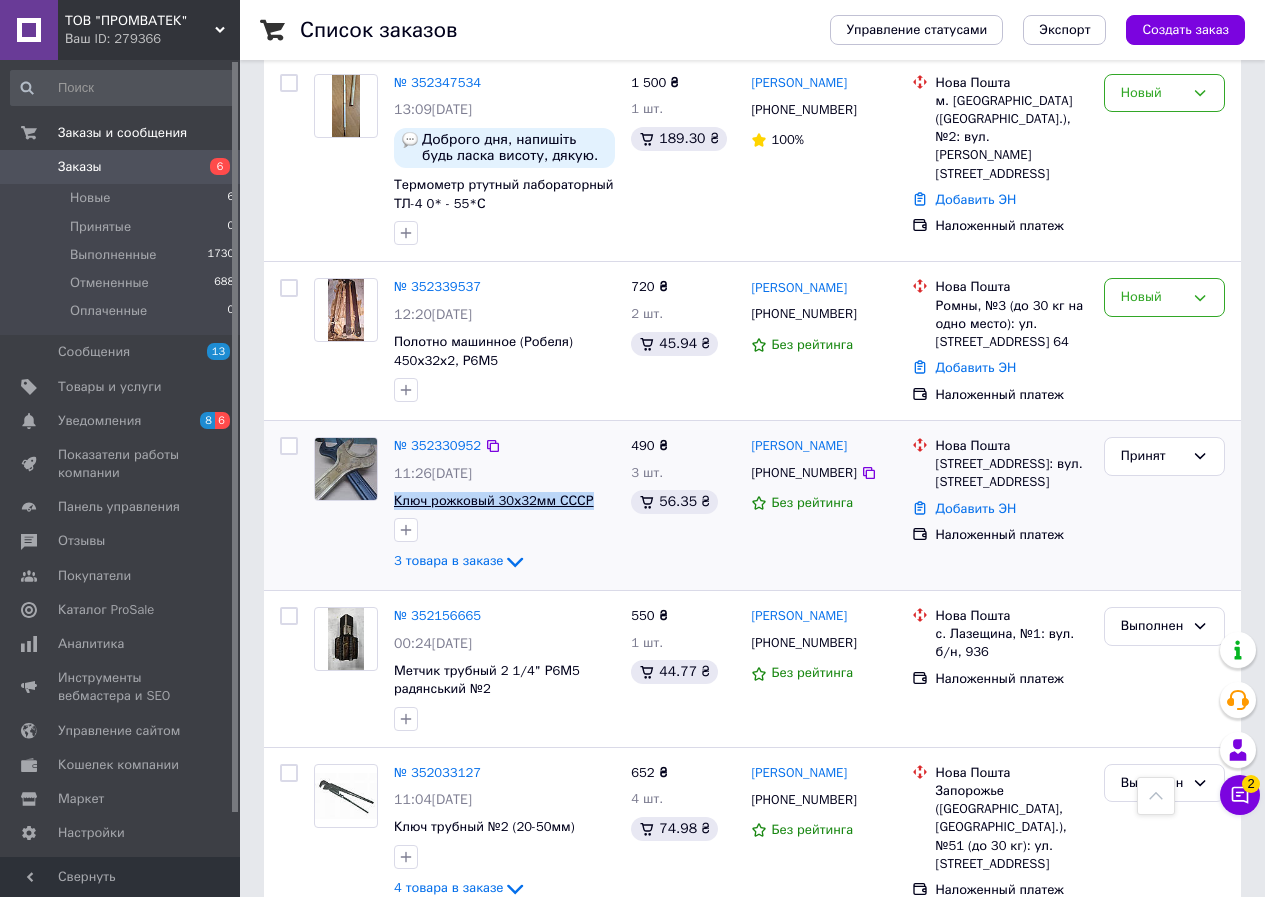 drag, startPoint x: 590, startPoint y: 496, endPoint x: 396, endPoint y: 500, distance: 194.04123 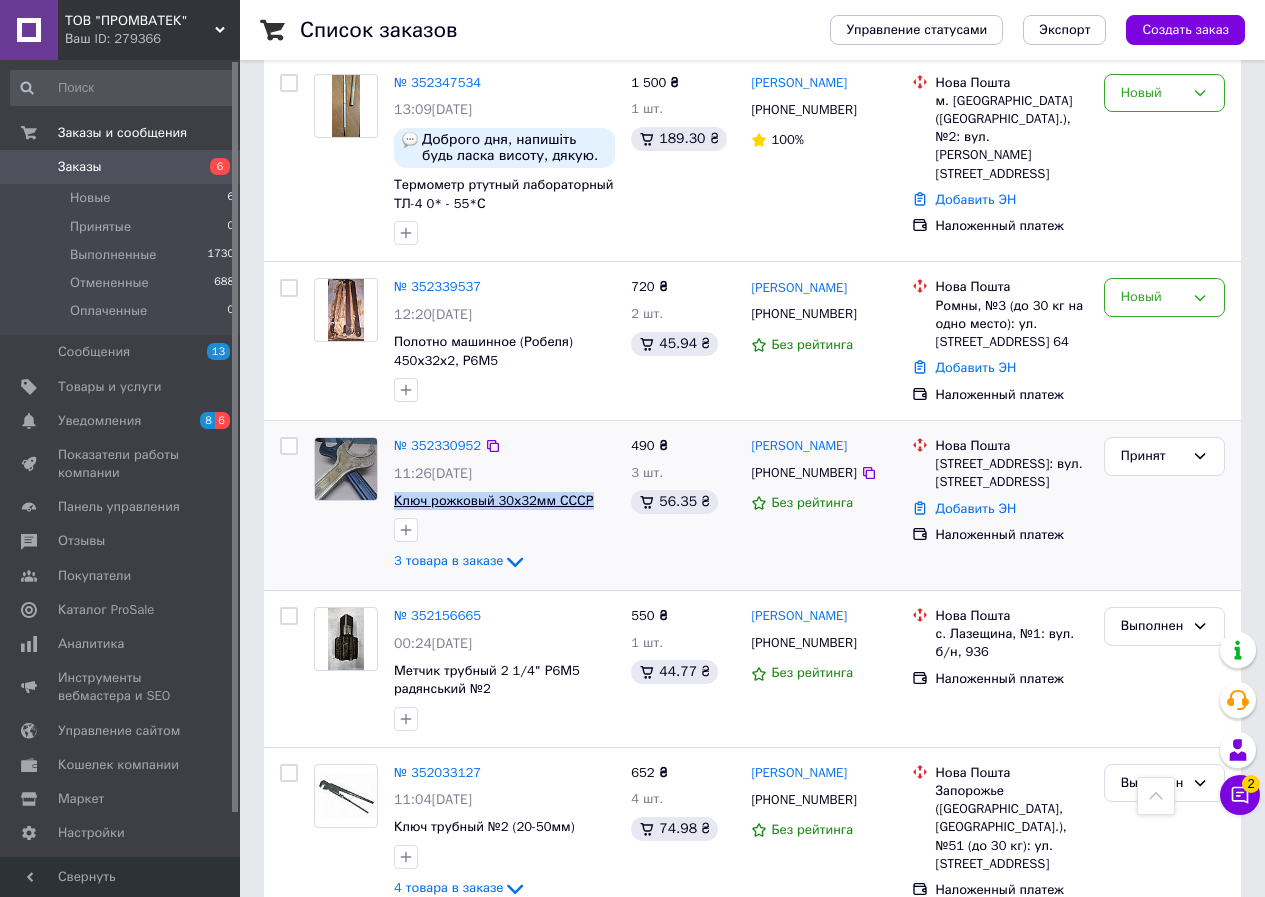 click on "Ключ рожковый  30х32мм СССР" at bounding box center (504, 501) 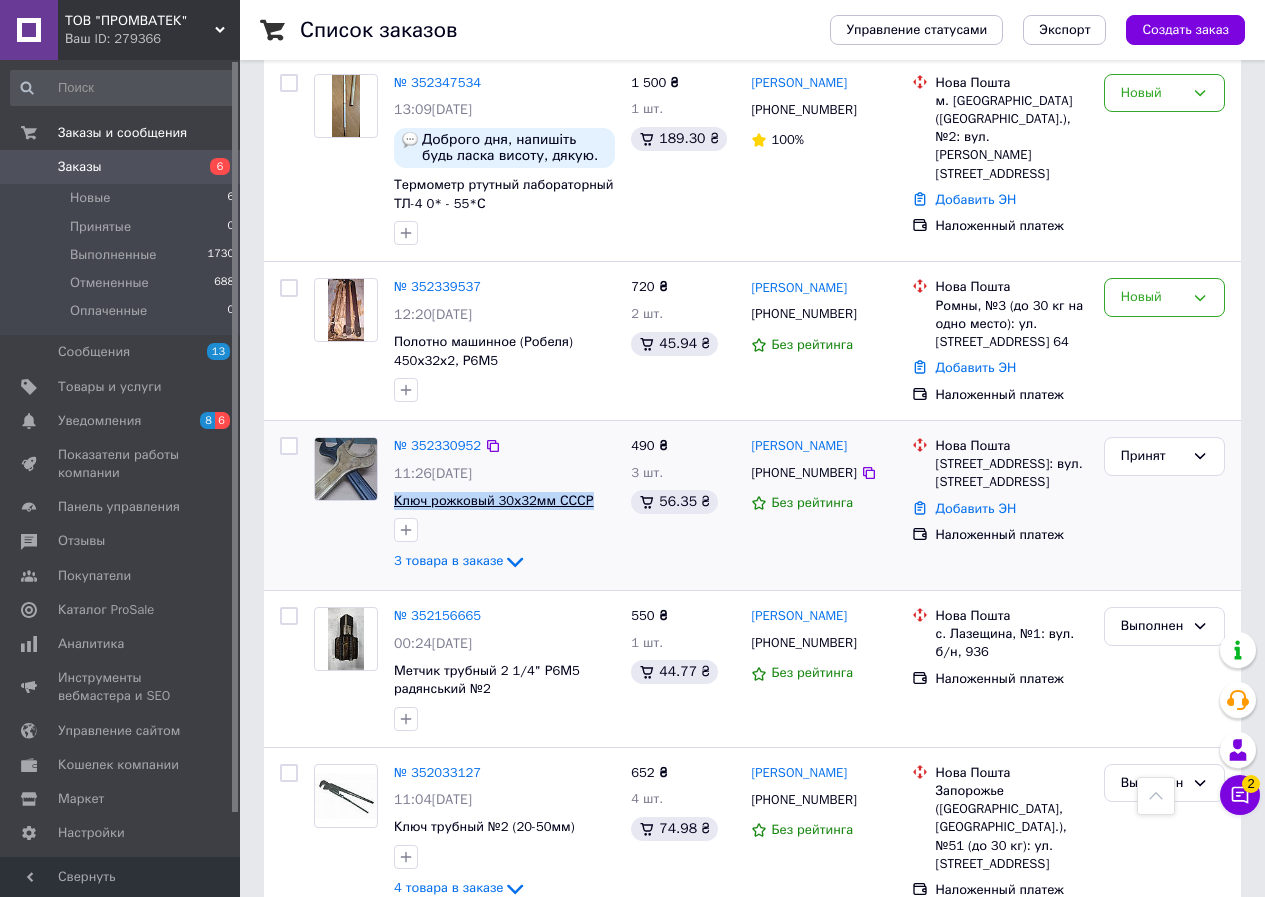 copy on "Ключ рожковый  30х32мм СССР" 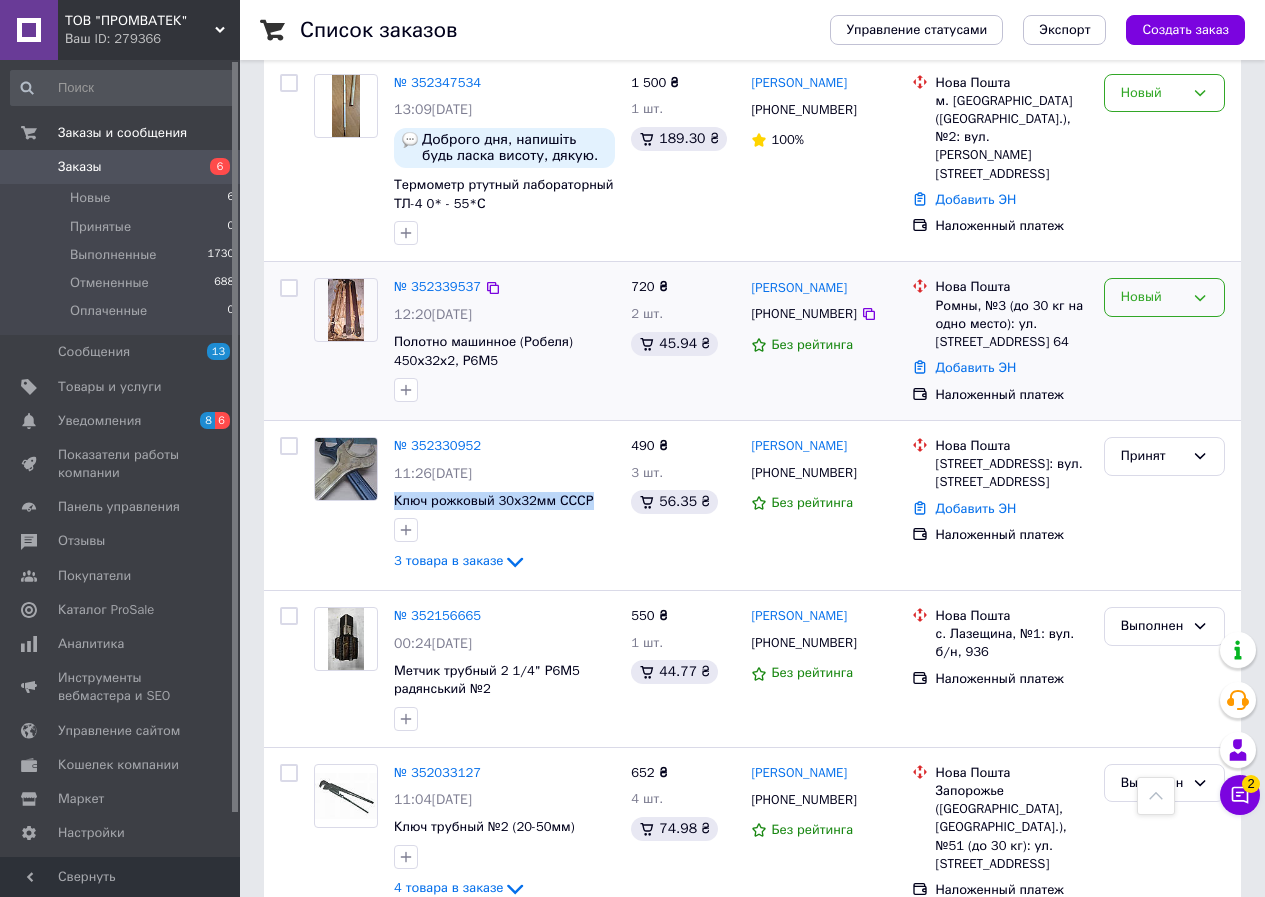 click 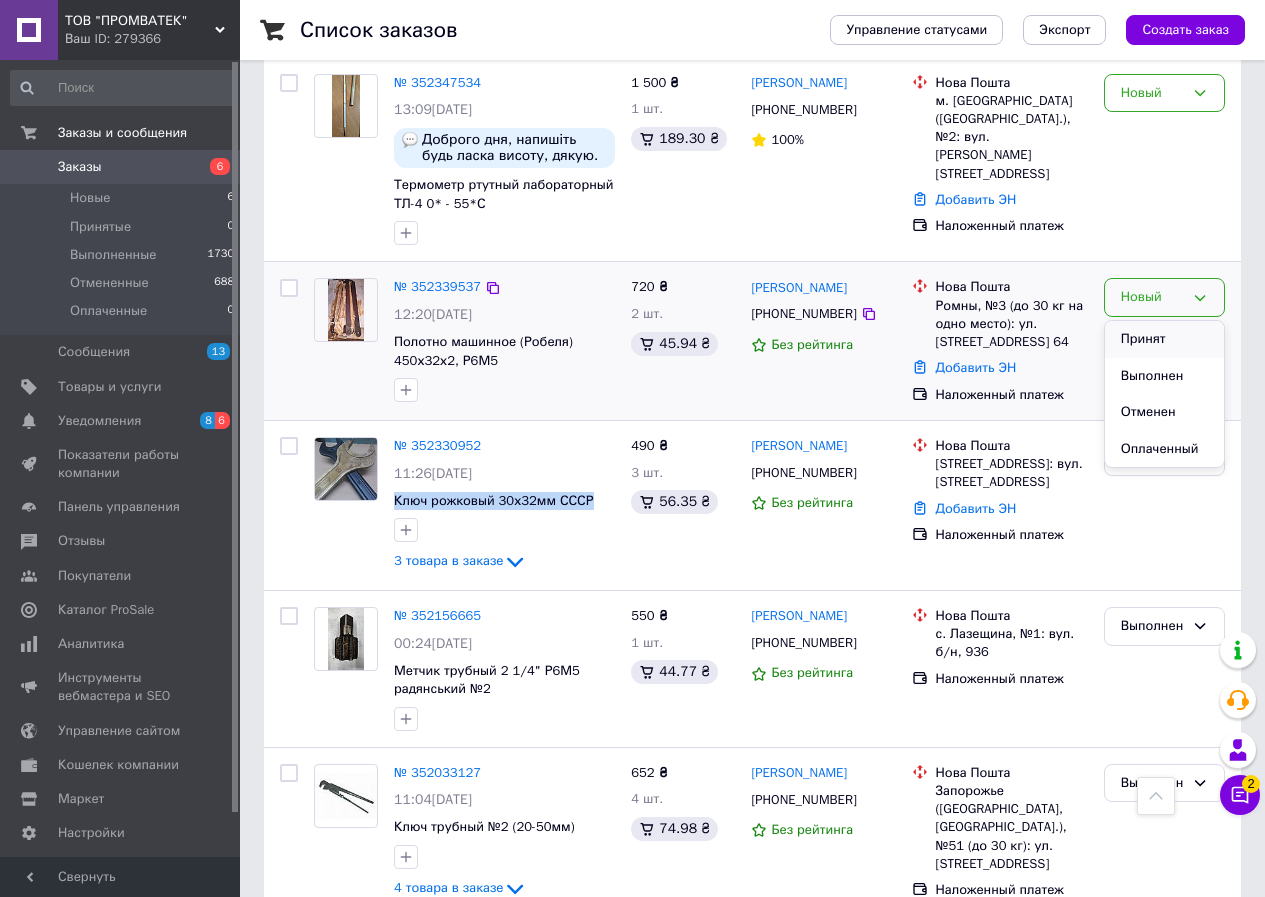 click on "Принят" at bounding box center [1164, 339] 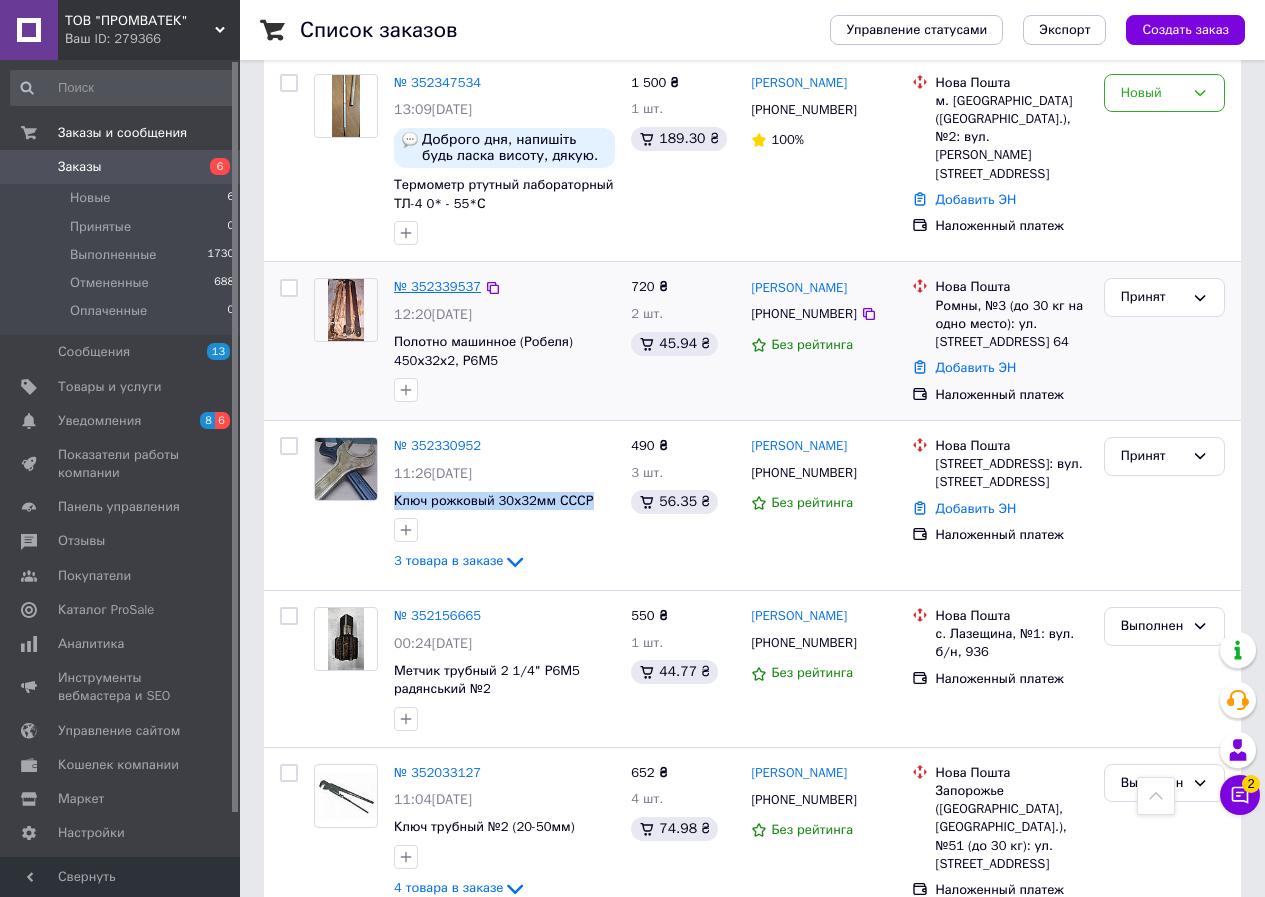 click on "№ 352339537" at bounding box center (437, 286) 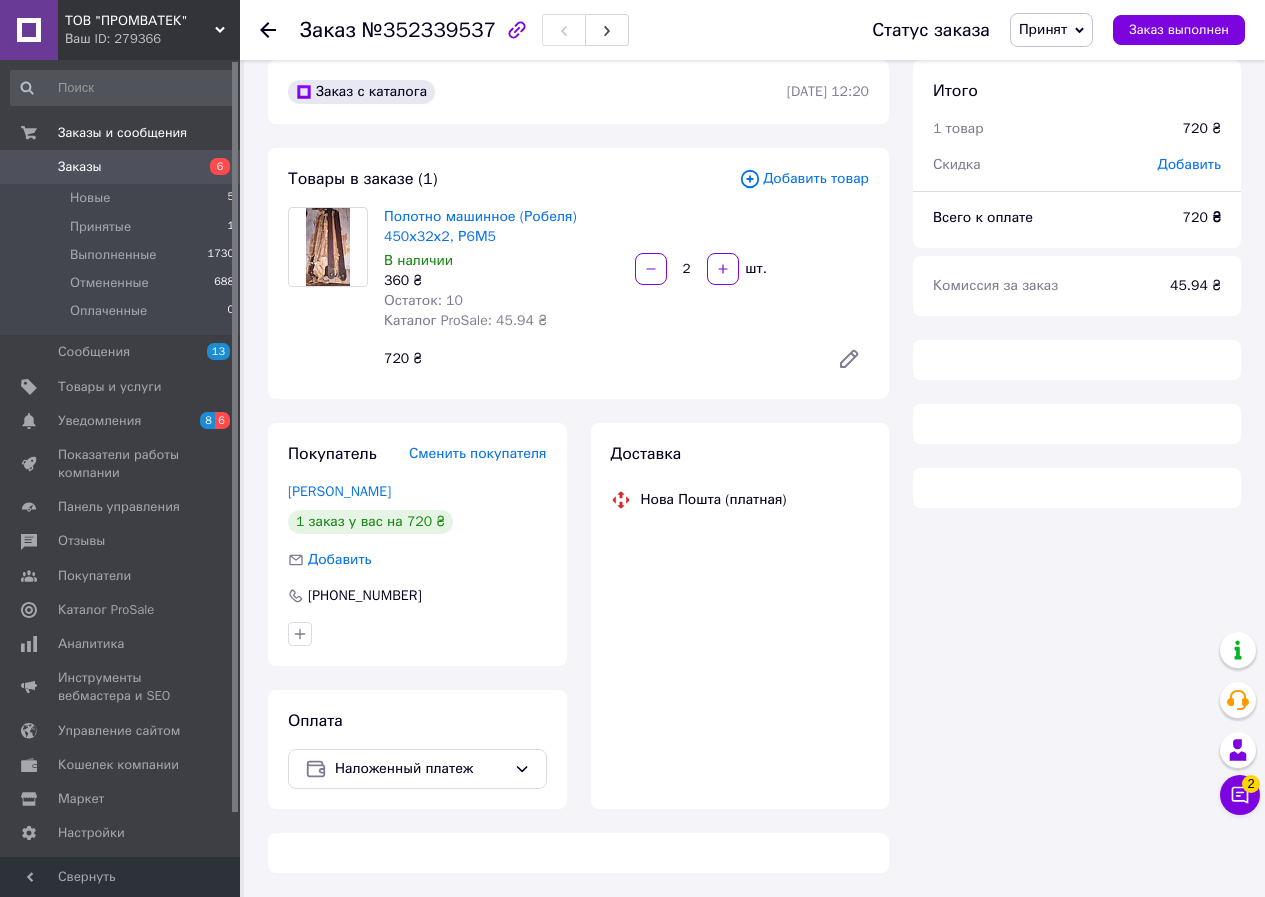 scroll, scrollTop: 592, scrollLeft: 0, axis: vertical 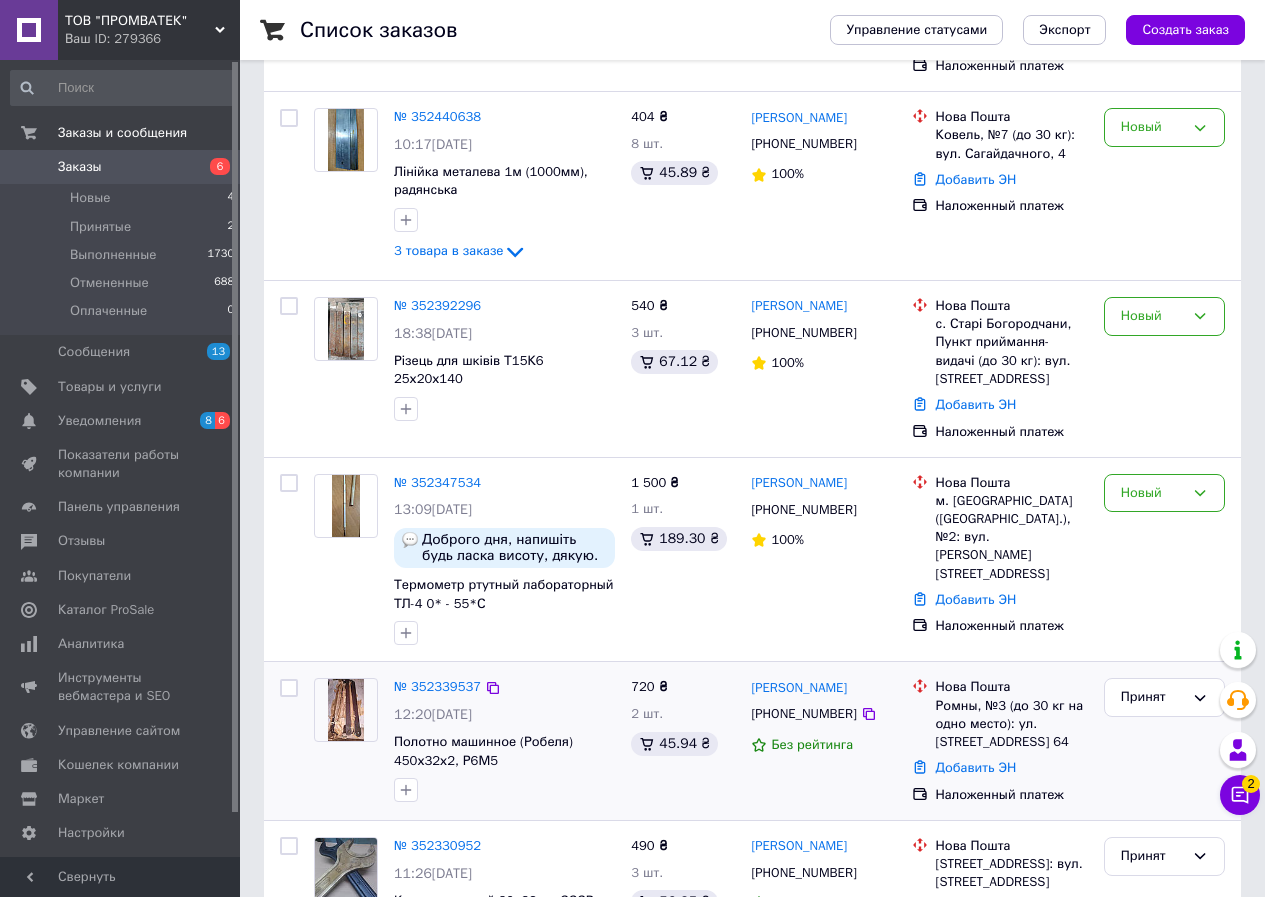 drag, startPoint x: 962, startPoint y: 737, endPoint x: 939, endPoint y: 676, distance: 65.192024 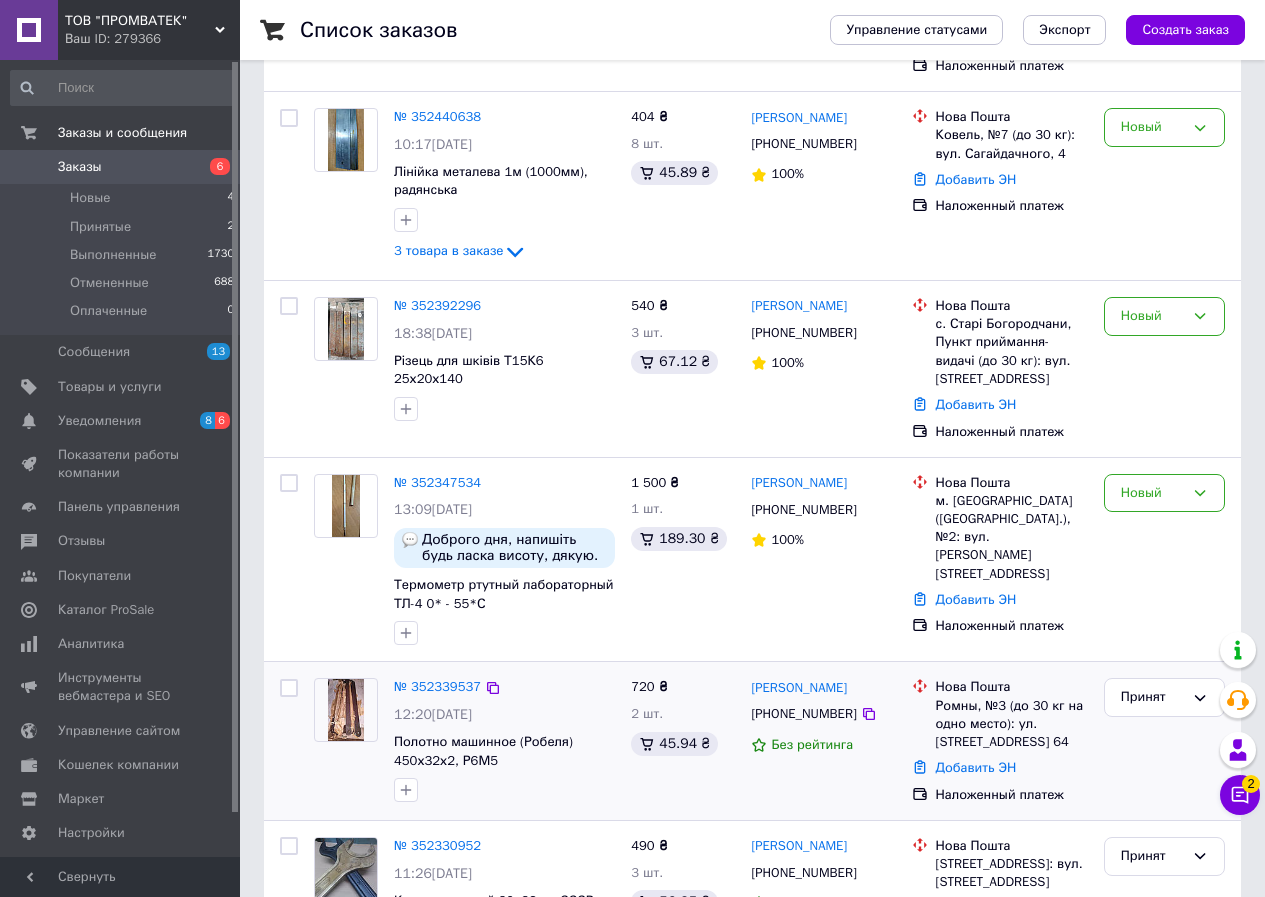 click on "Нова Пошта Ромны, №3 (до 30 кг на одно место): ул. [STREET_ADDRESS] 64" at bounding box center (1012, 714) 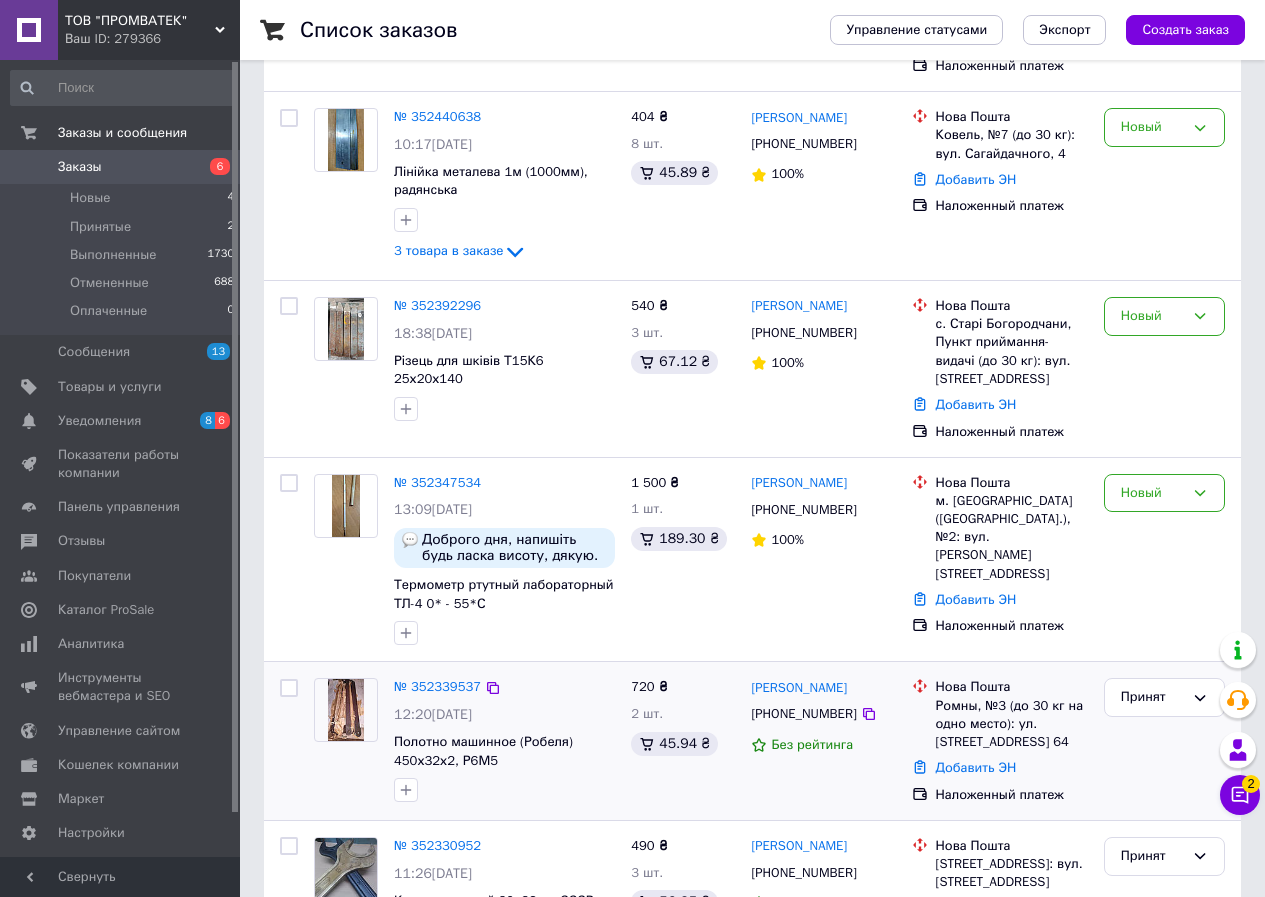 copy on "Нова Пошта Ромны, №3 (до 30 кг на одно место): ул. [STREET_ADDRESS] 64" 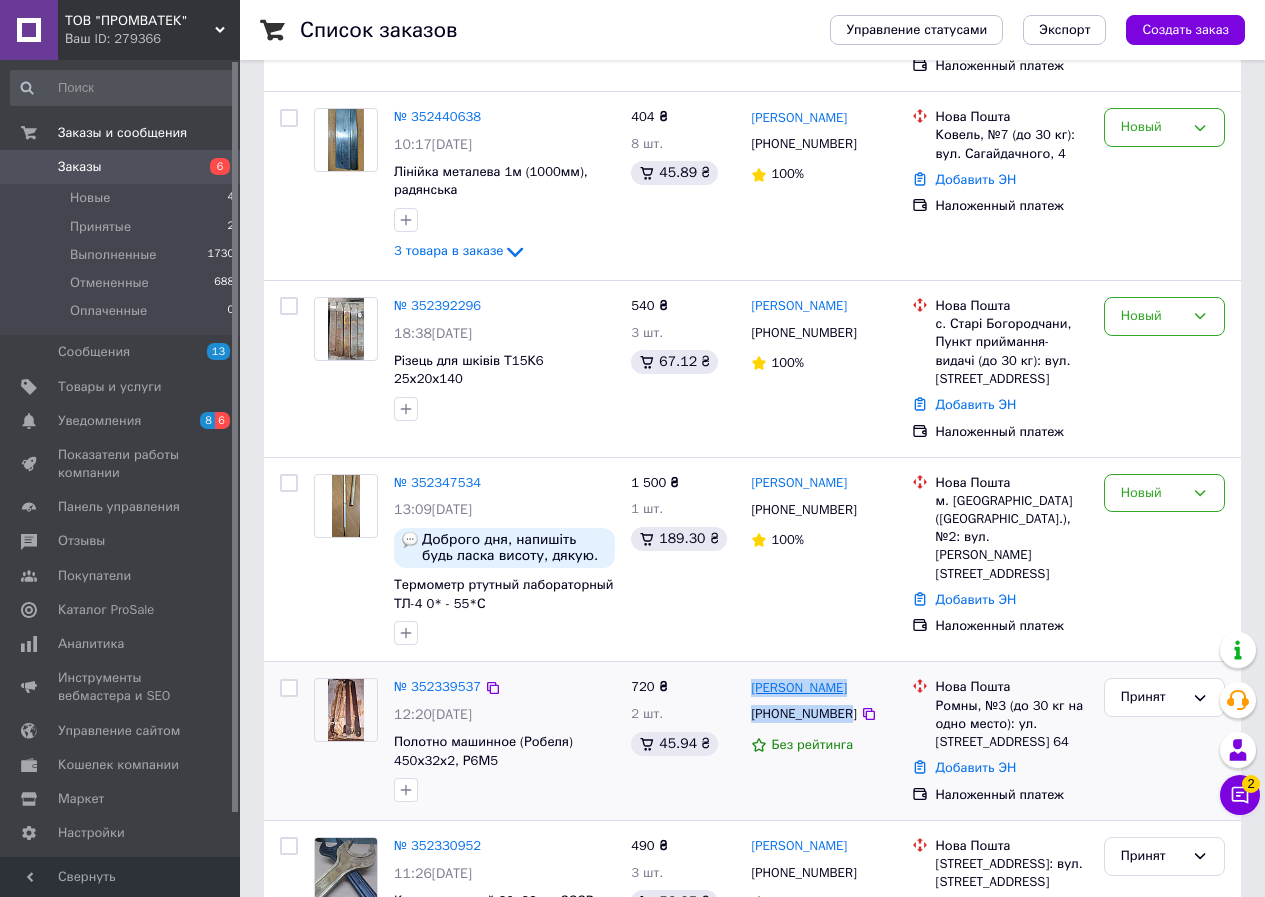 drag, startPoint x: 843, startPoint y: 697, endPoint x: 754, endPoint y: 665, distance: 94.57801 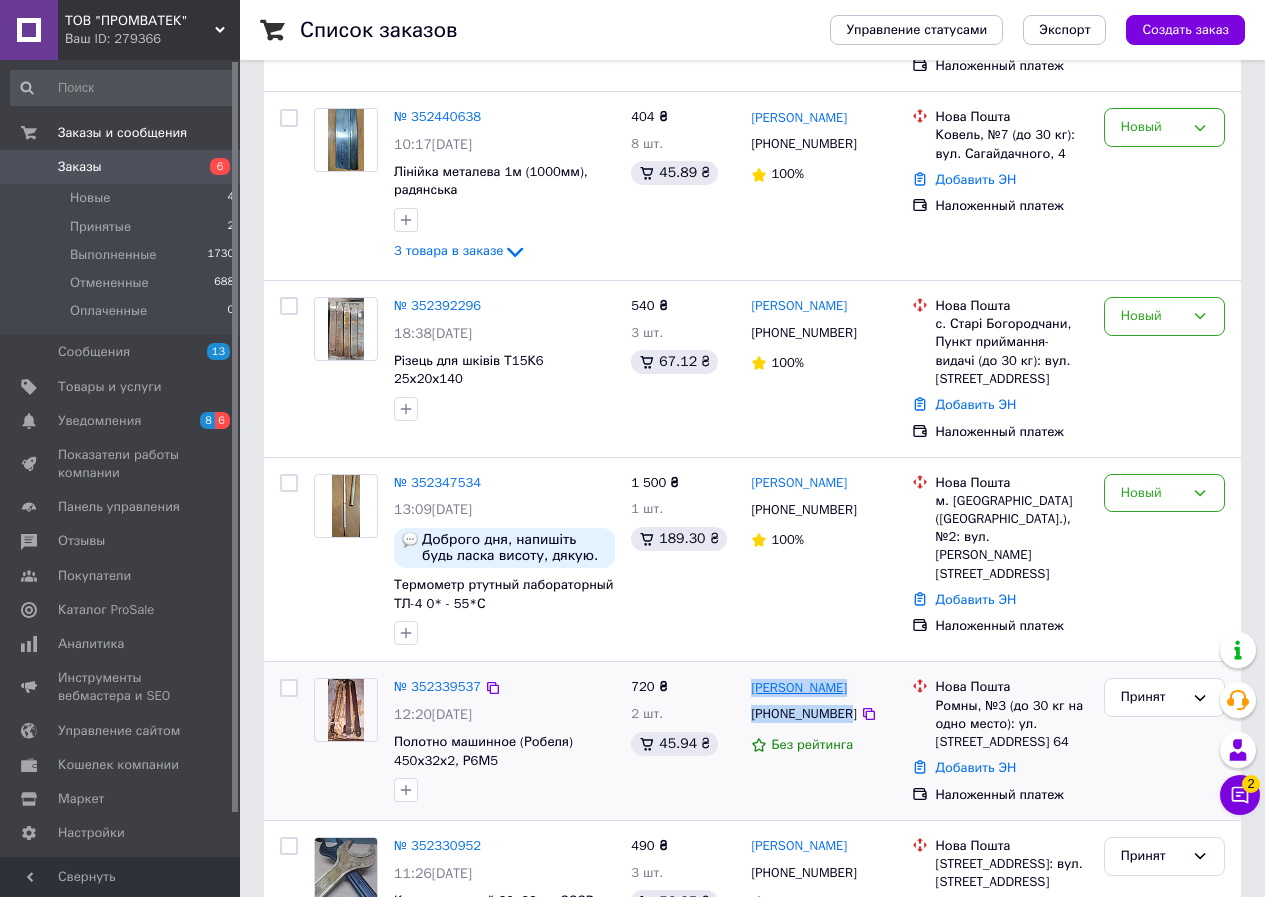 click on "[PERSON_NAME] [PHONE_NUMBER] Без рейтинга" at bounding box center (823, 741) 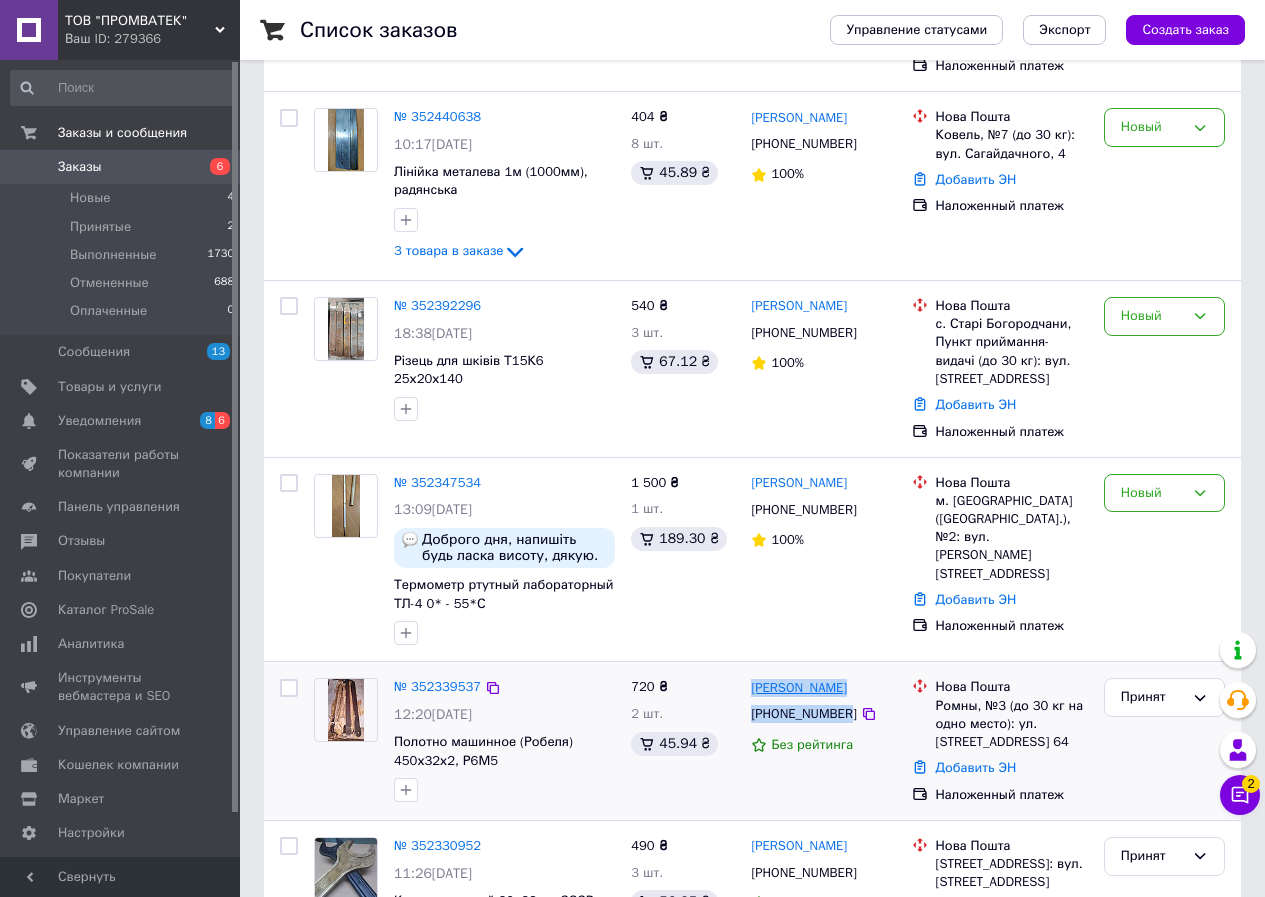 copy on "[PERSON_NAME] [PHONE_NUMBER]" 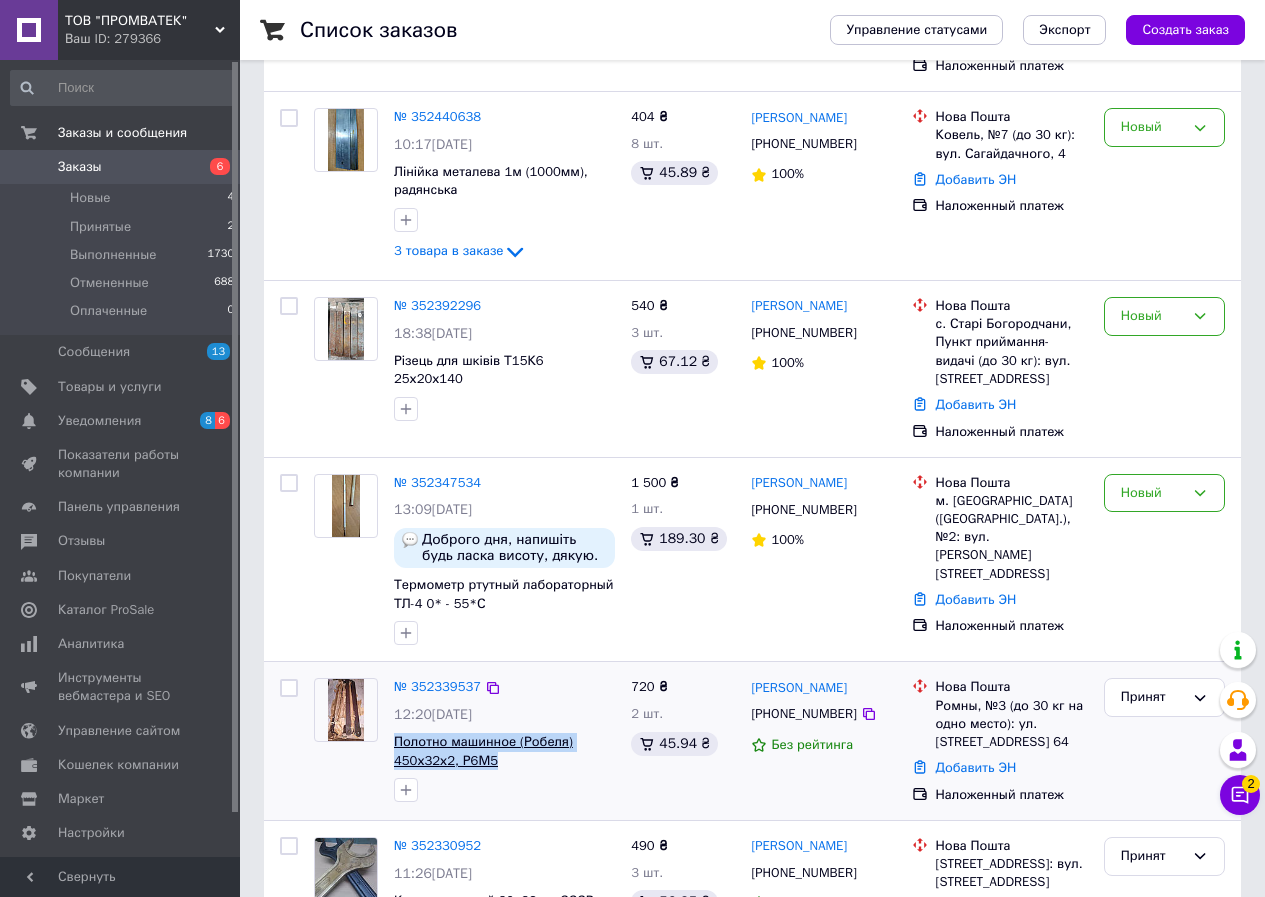 drag, startPoint x: 490, startPoint y: 738, endPoint x: 396, endPoint y: 729, distance: 94.42987 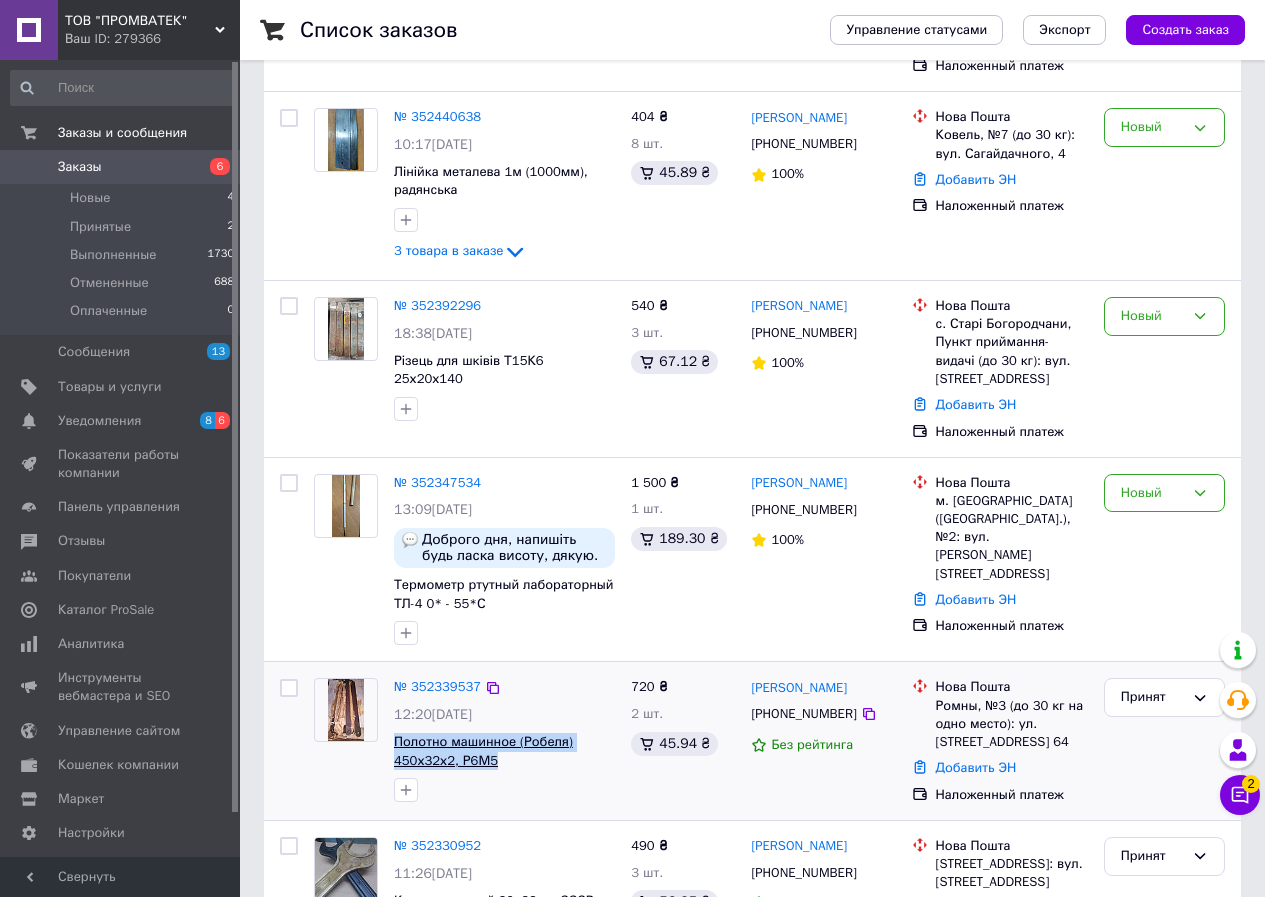 click on "Полотно машинное (Робеля) 450х32х2, Р6М5" at bounding box center [504, 751] 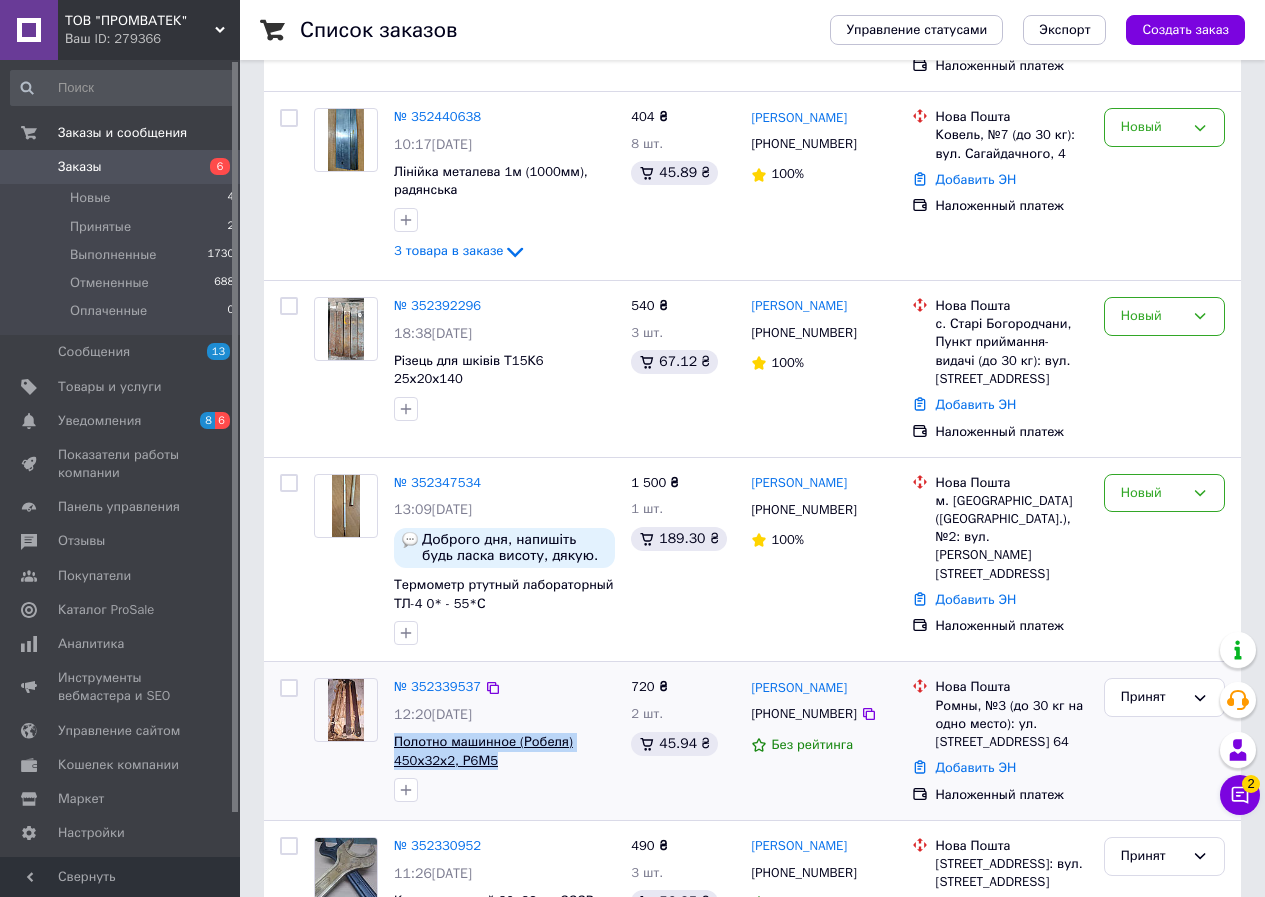 copy on "Полотно машинное (Робеля) 450х32х2, Р6М5" 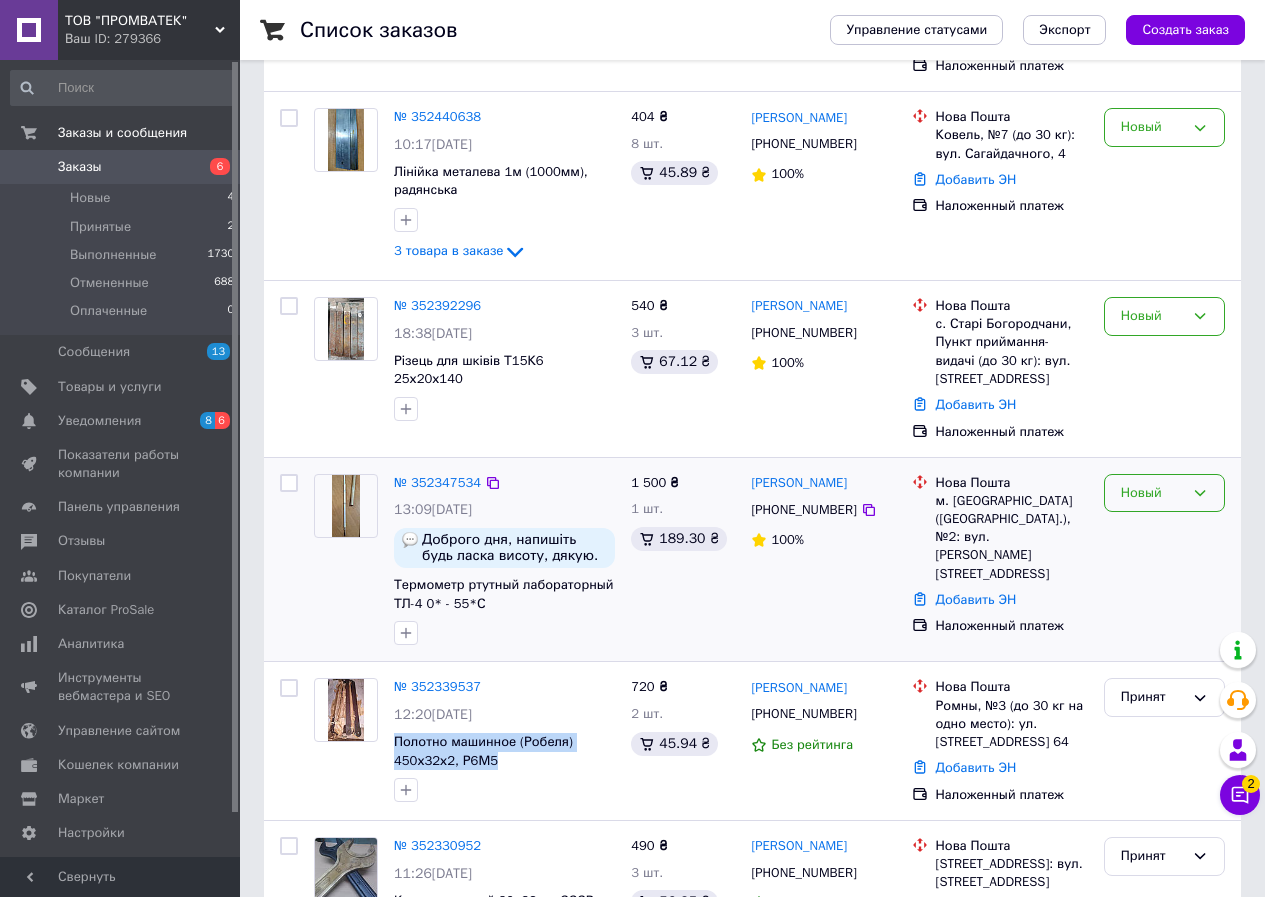 click 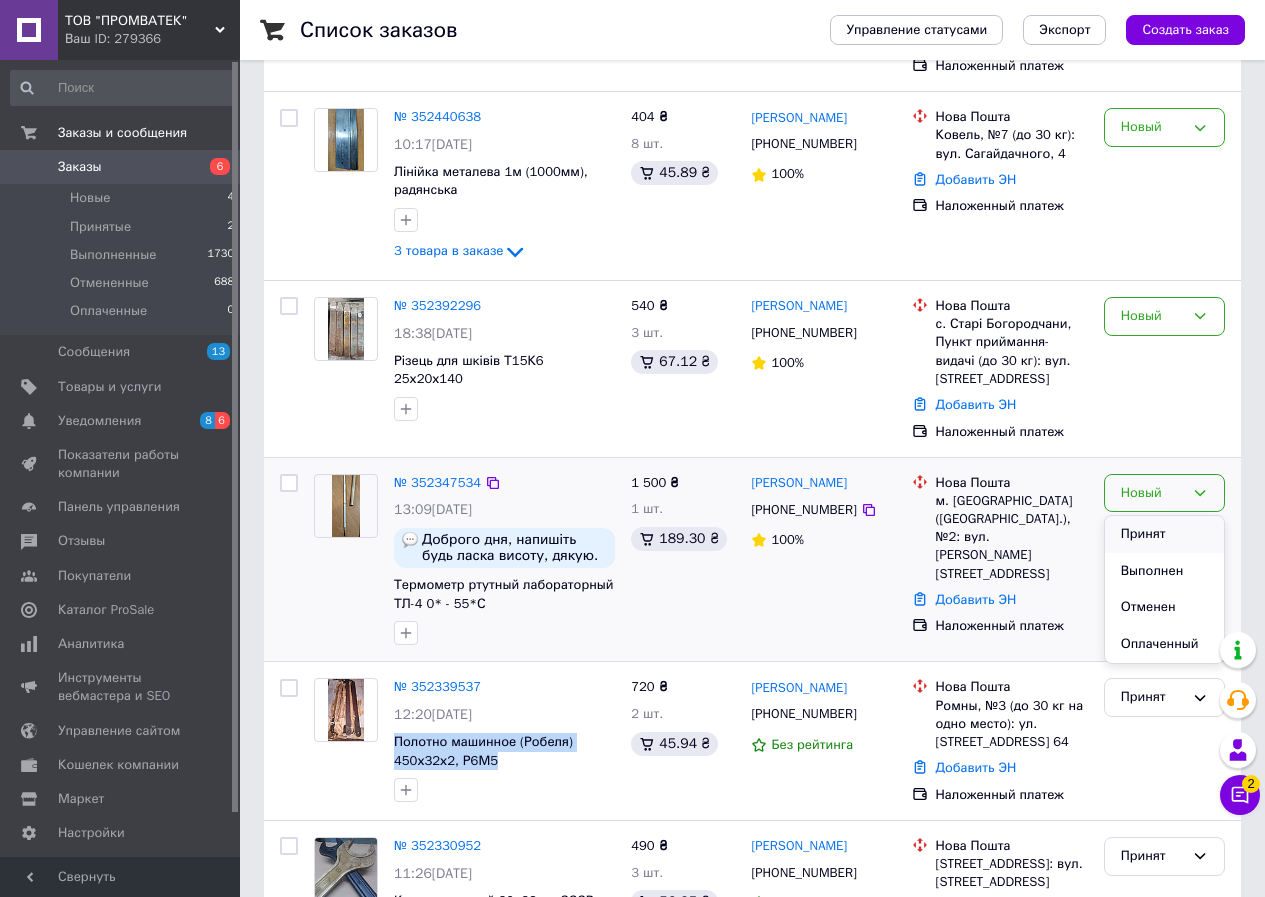 click on "Принят" at bounding box center (1164, 534) 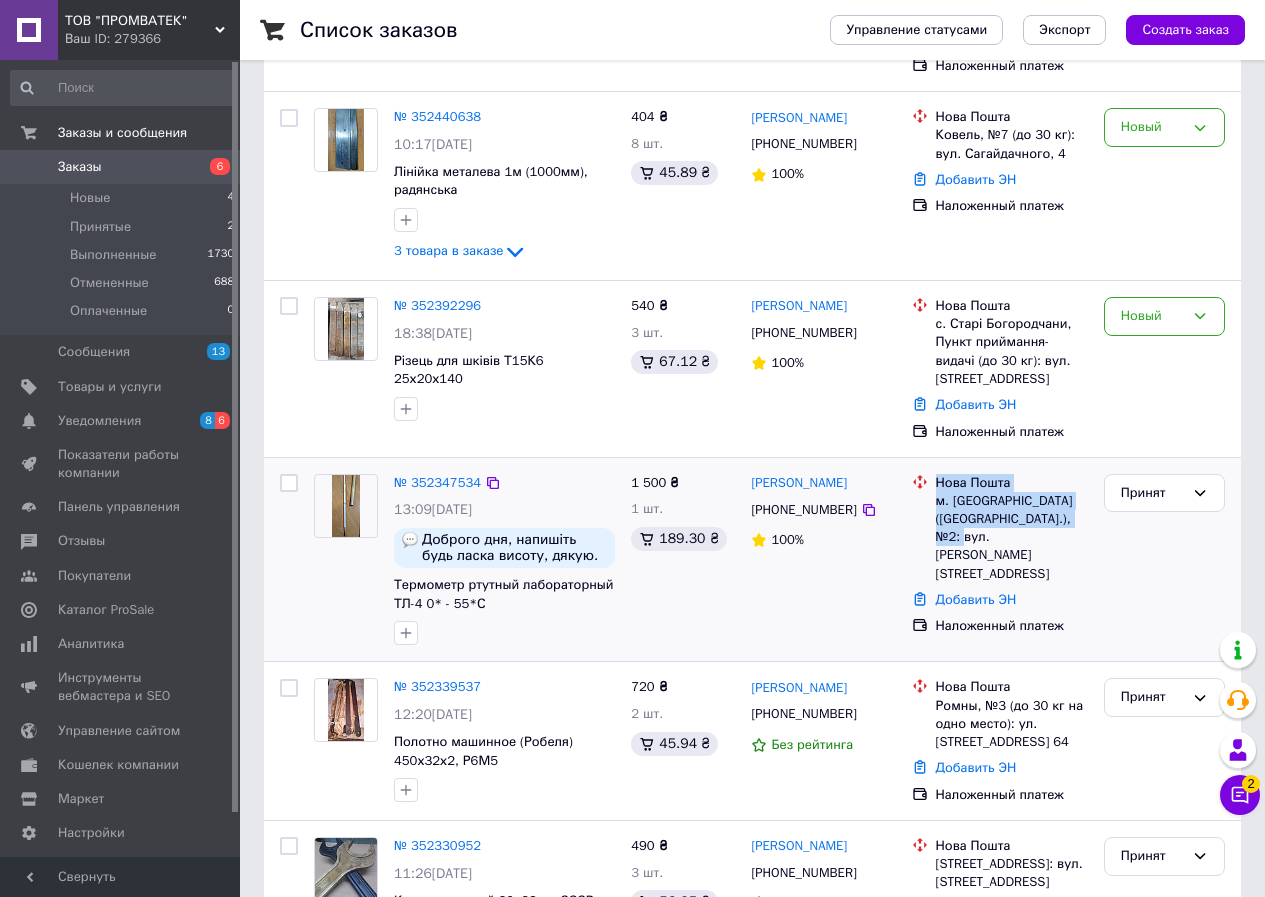 drag, startPoint x: 1060, startPoint y: 501, endPoint x: 935, endPoint y: 462, distance: 130.94273 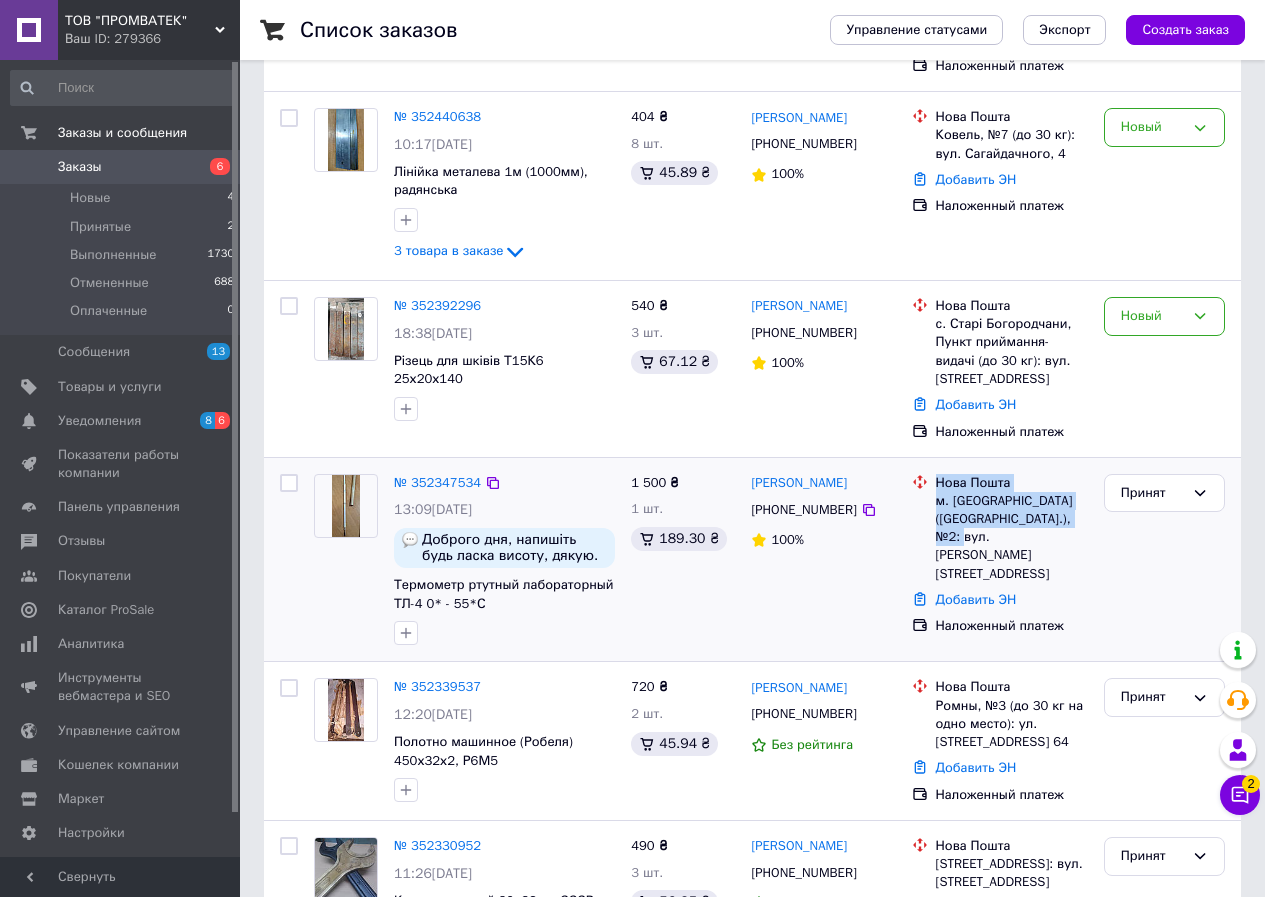 click on "Нова Пошта м. [GEOGRAPHIC_DATA] ([GEOGRAPHIC_DATA].), №2: вул. [PERSON_NAME][STREET_ADDRESS]" at bounding box center [1012, 528] 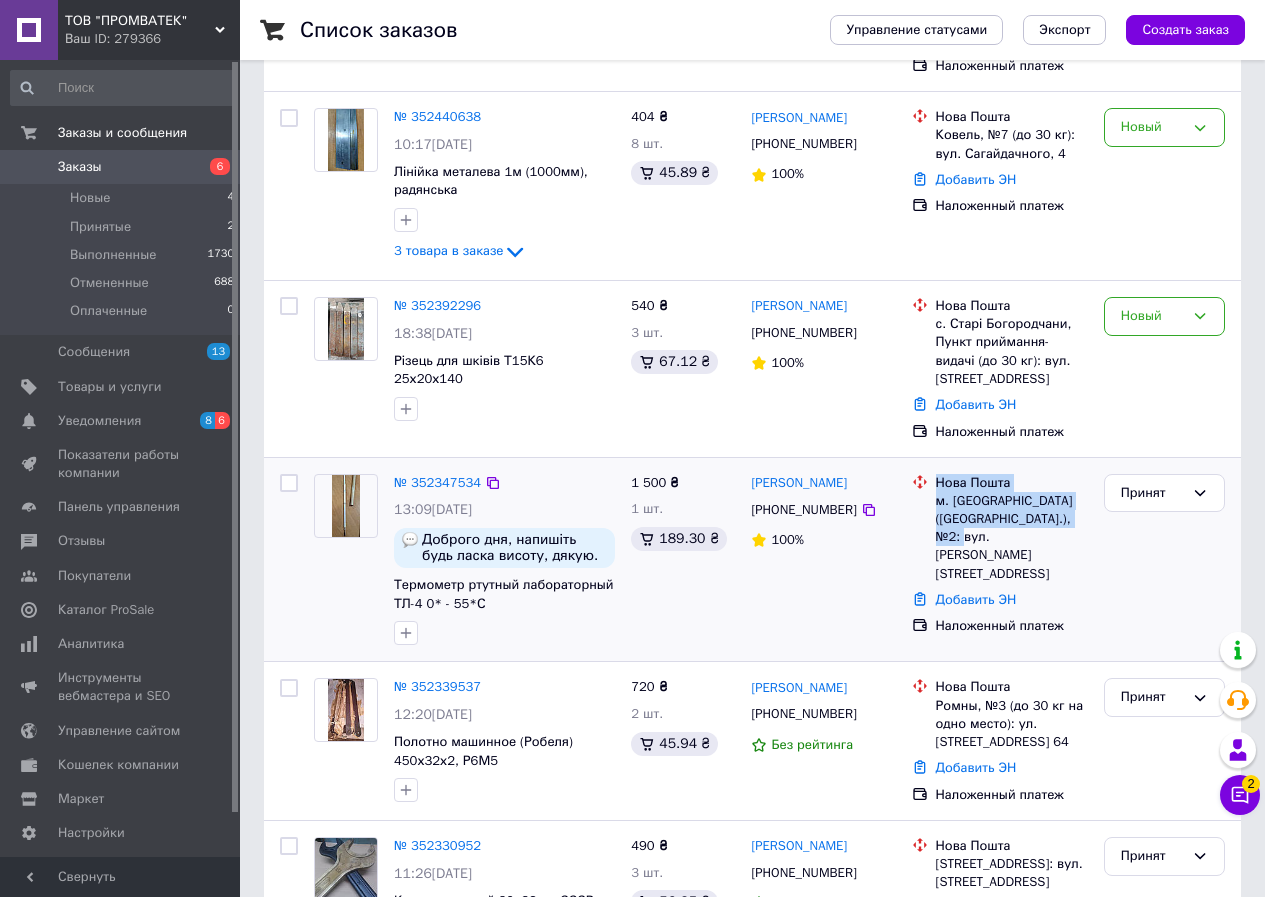 copy on "Нова Пошта м. [GEOGRAPHIC_DATA] ([GEOGRAPHIC_DATA].), №2: вул. [PERSON_NAME][STREET_ADDRESS]" 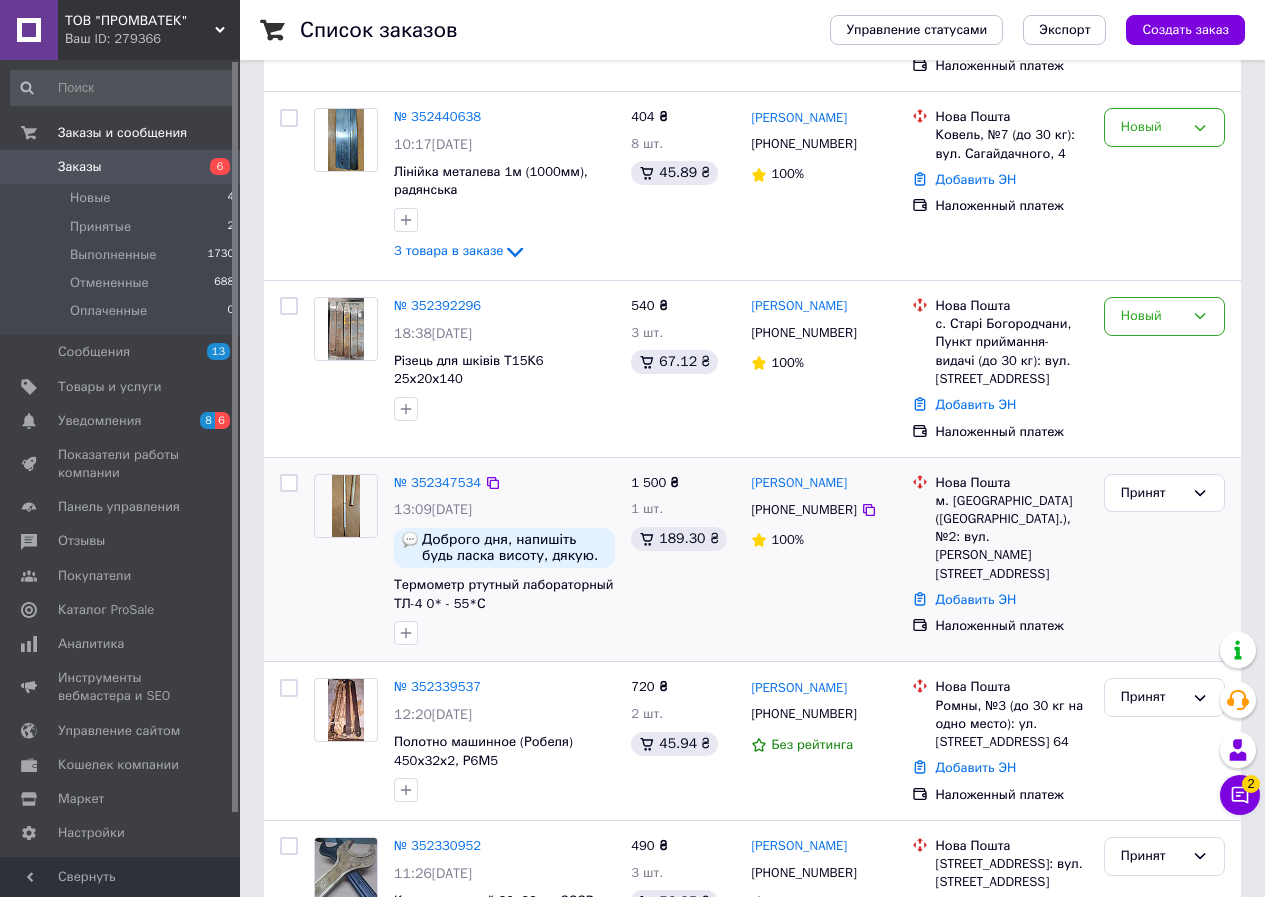 click on "[PERSON_NAME] [PHONE_NUMBER] 100%" at bounding box center [823, 560] 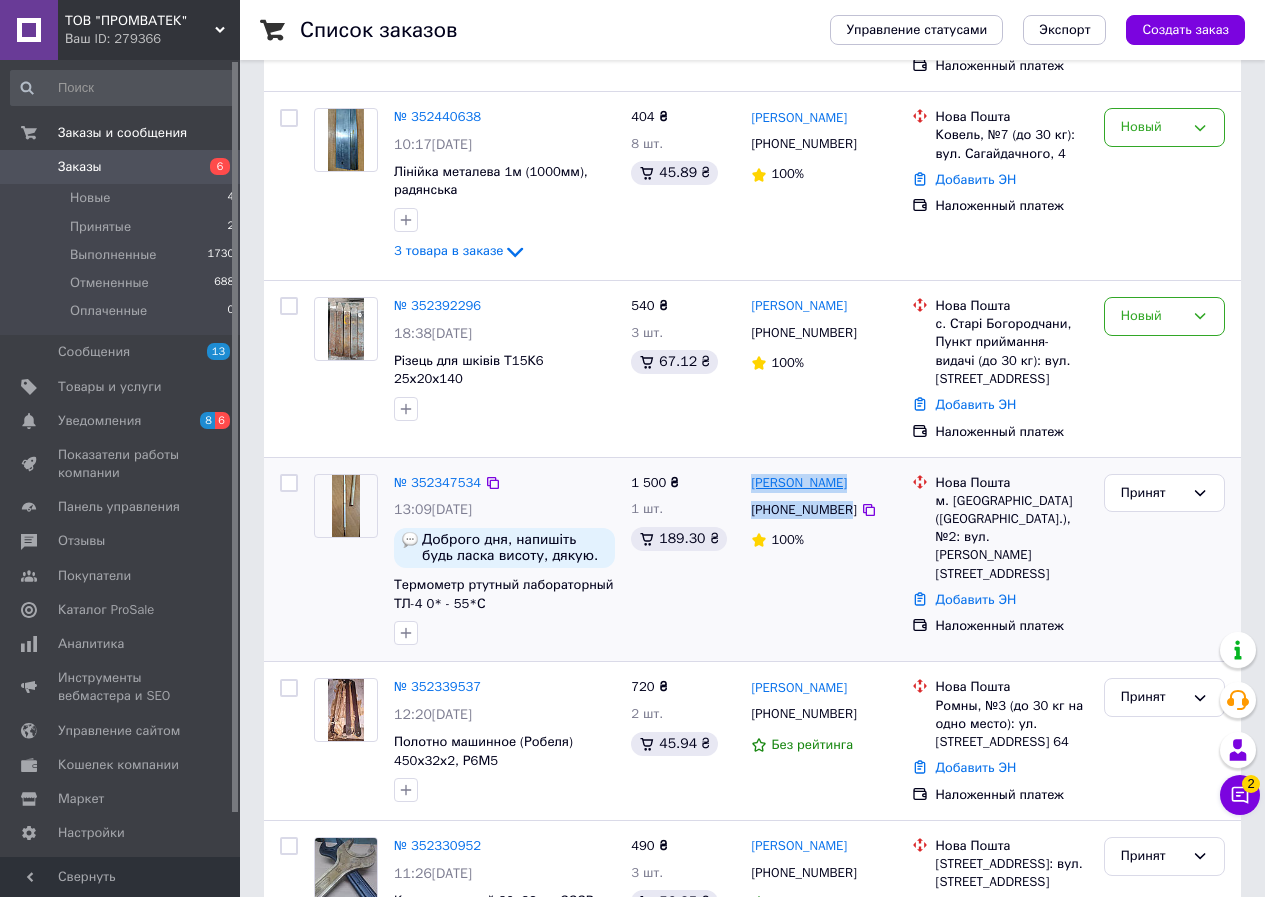 drag, startPoint x: 842, startPoint y: 497, endPoint x: 754, endPoint y: 469, distance: 92.34717 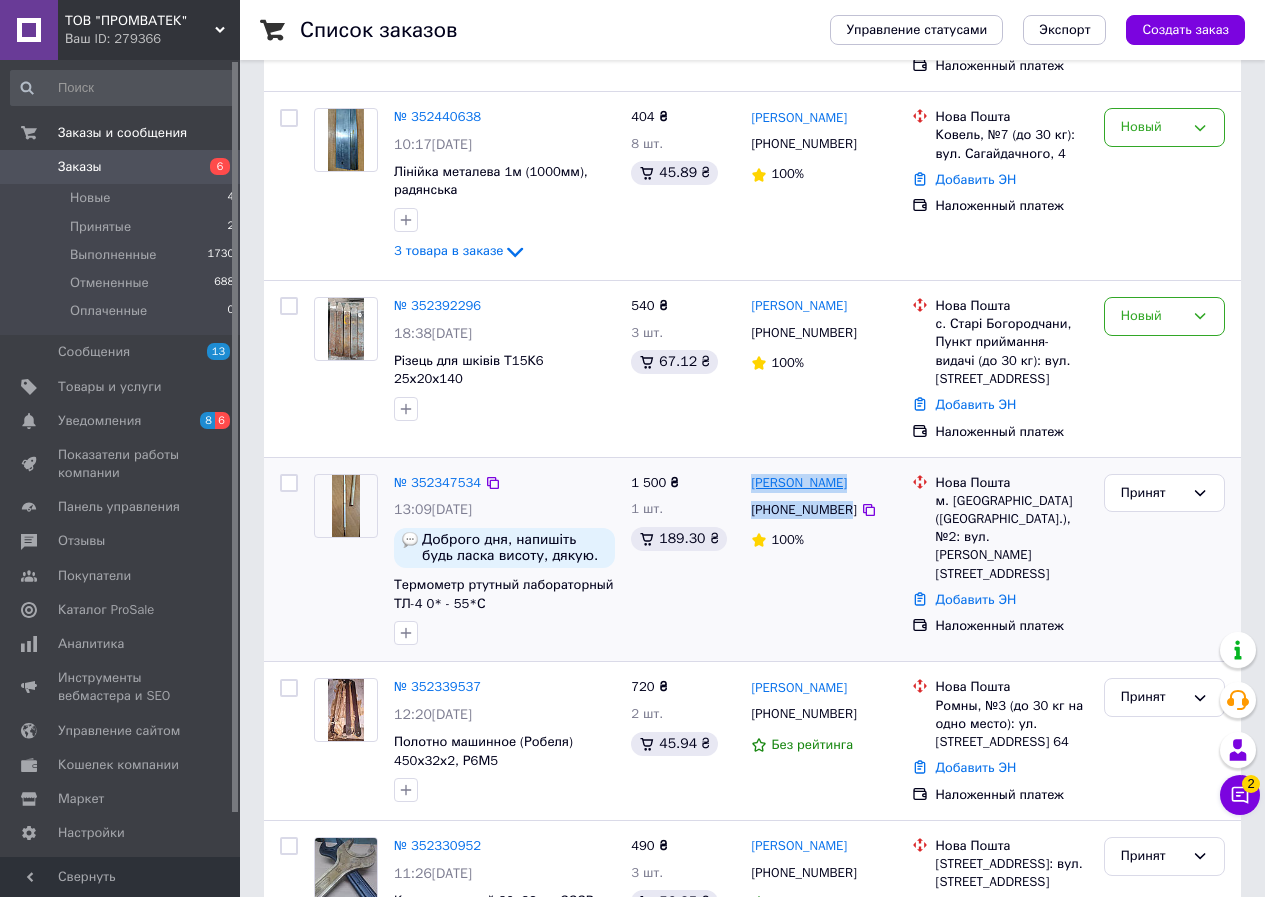 click on "[PERSON_NAME] [PHONE_NUMBER] 100%" at bounding box center [823, 560] 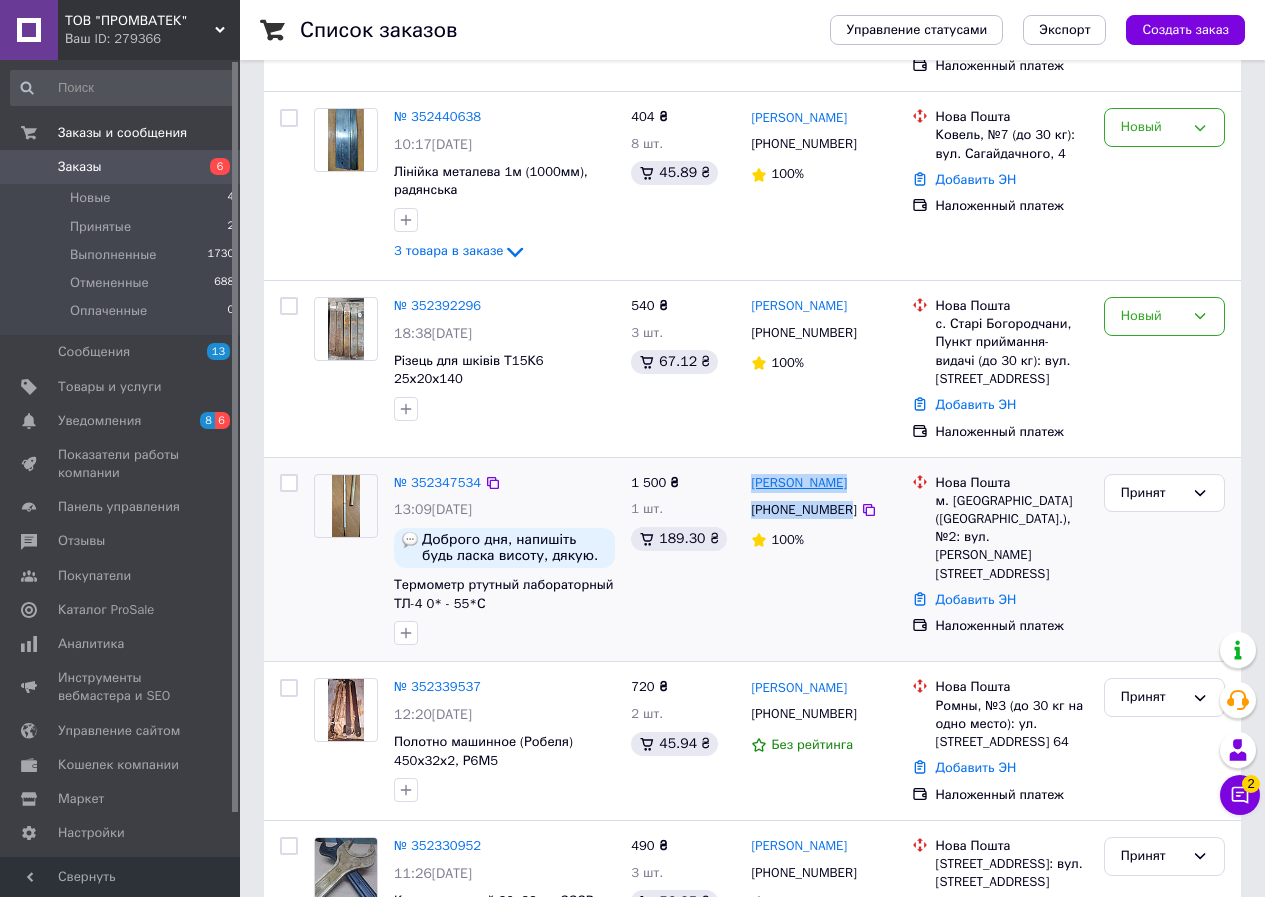copy on "[PERSON_NAME] [PHONE_NUMBER]" 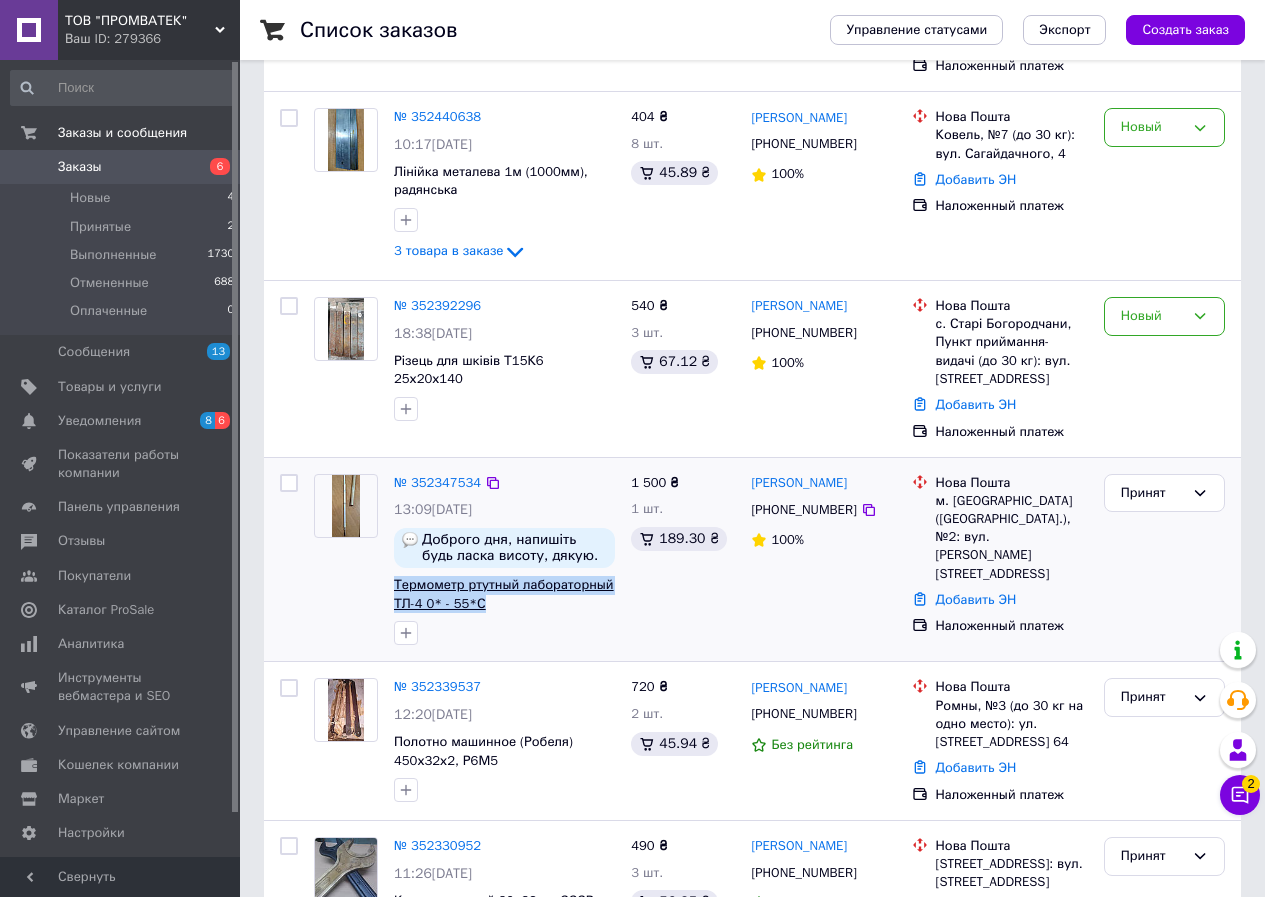 drag, startPoint x: 492, startPoint y: 580, endPoint x: 394, endPoint y: 573, distance: 98.24968 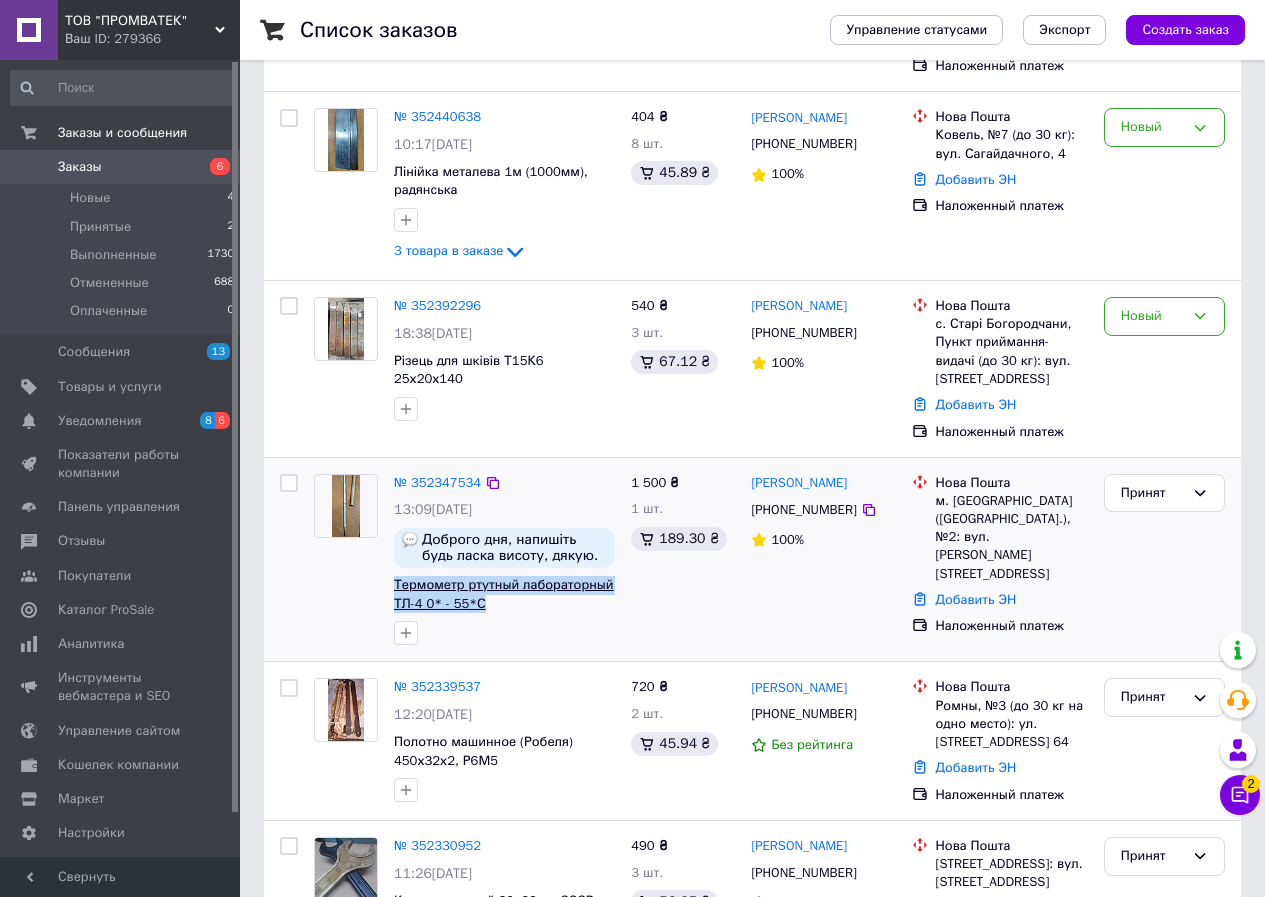click on "Термометр ртутный лабораторный ТЛ-4 0* - 55*С" at bounding box center [504, 594] 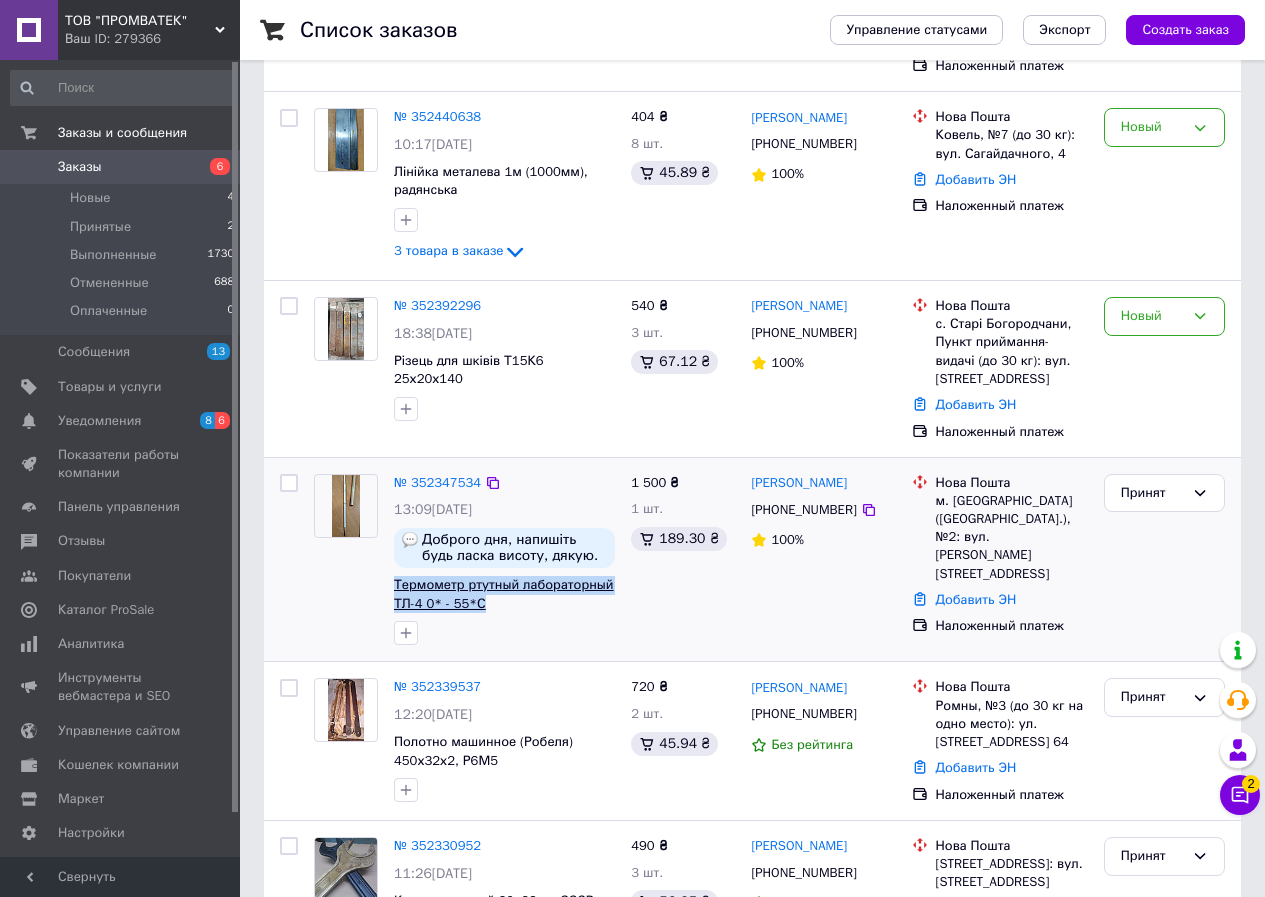 copy on "Термометр ртутный лабораторный ТЛ-4 0* - 55*С" 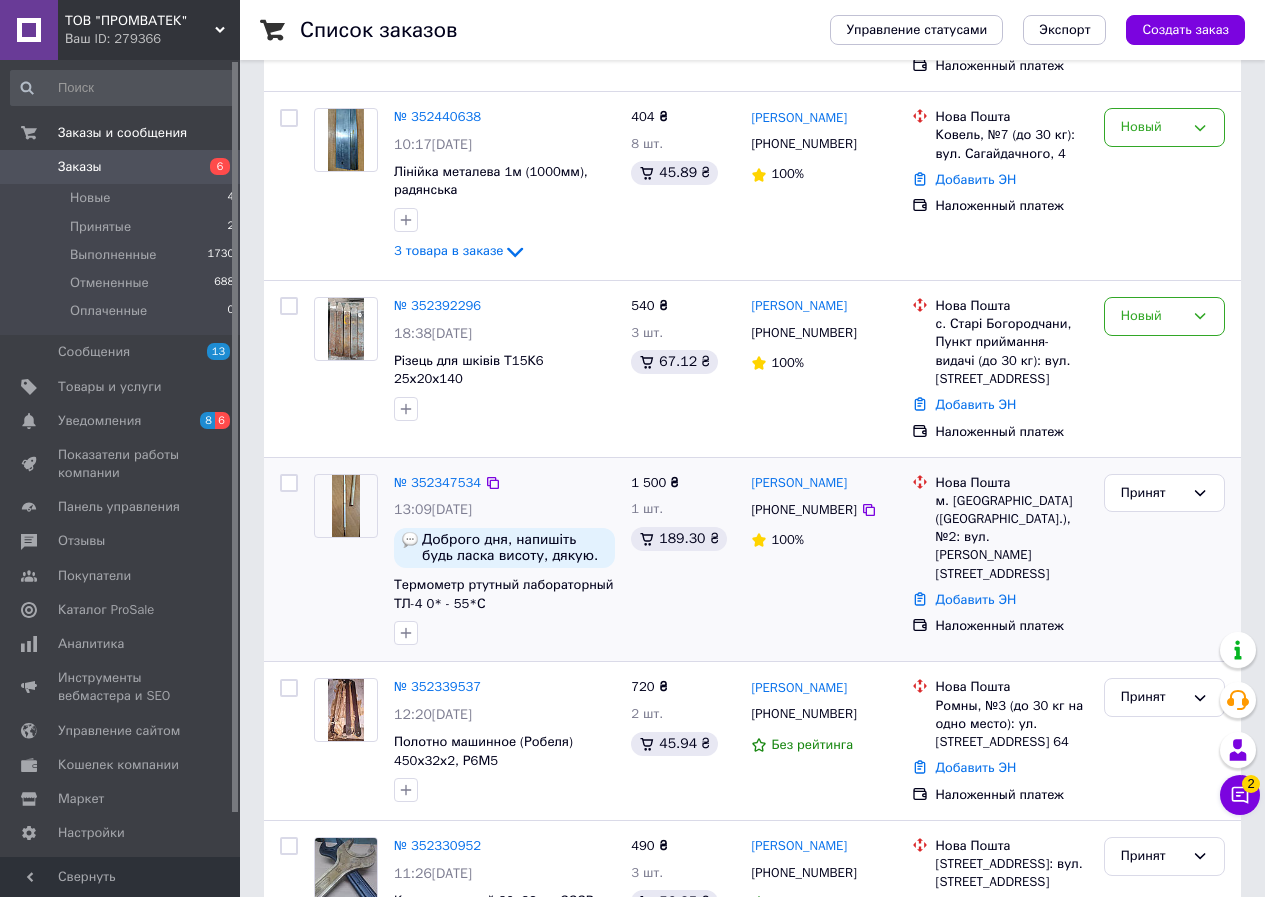 click on "1 500 ₴ 1 шт. 189.30 ₴" at bounding box center (683, 560) 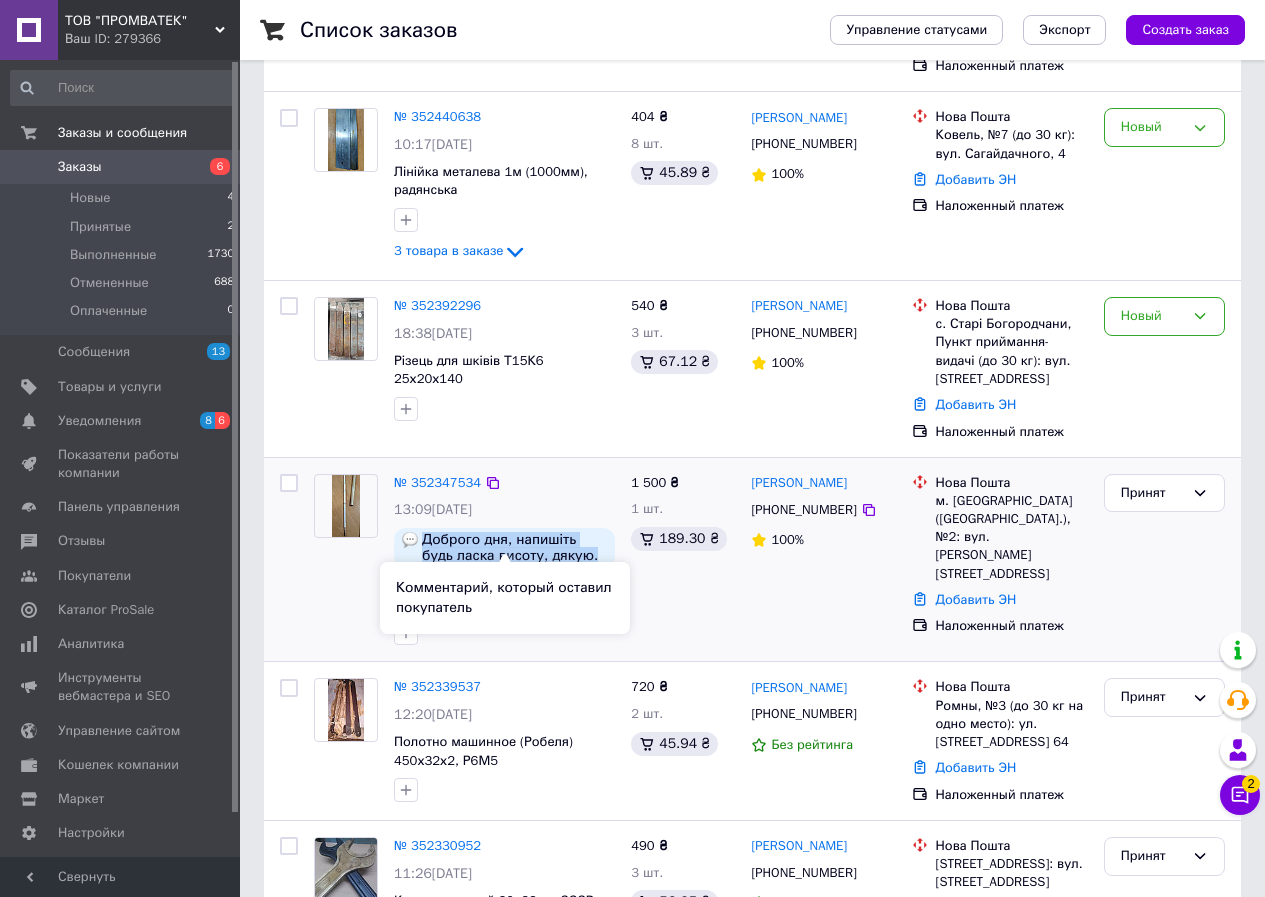 drag, startPoint x: 558, startPoint y: 539, endPoint x: 420, endPoint y: 525, distance: 138.70833 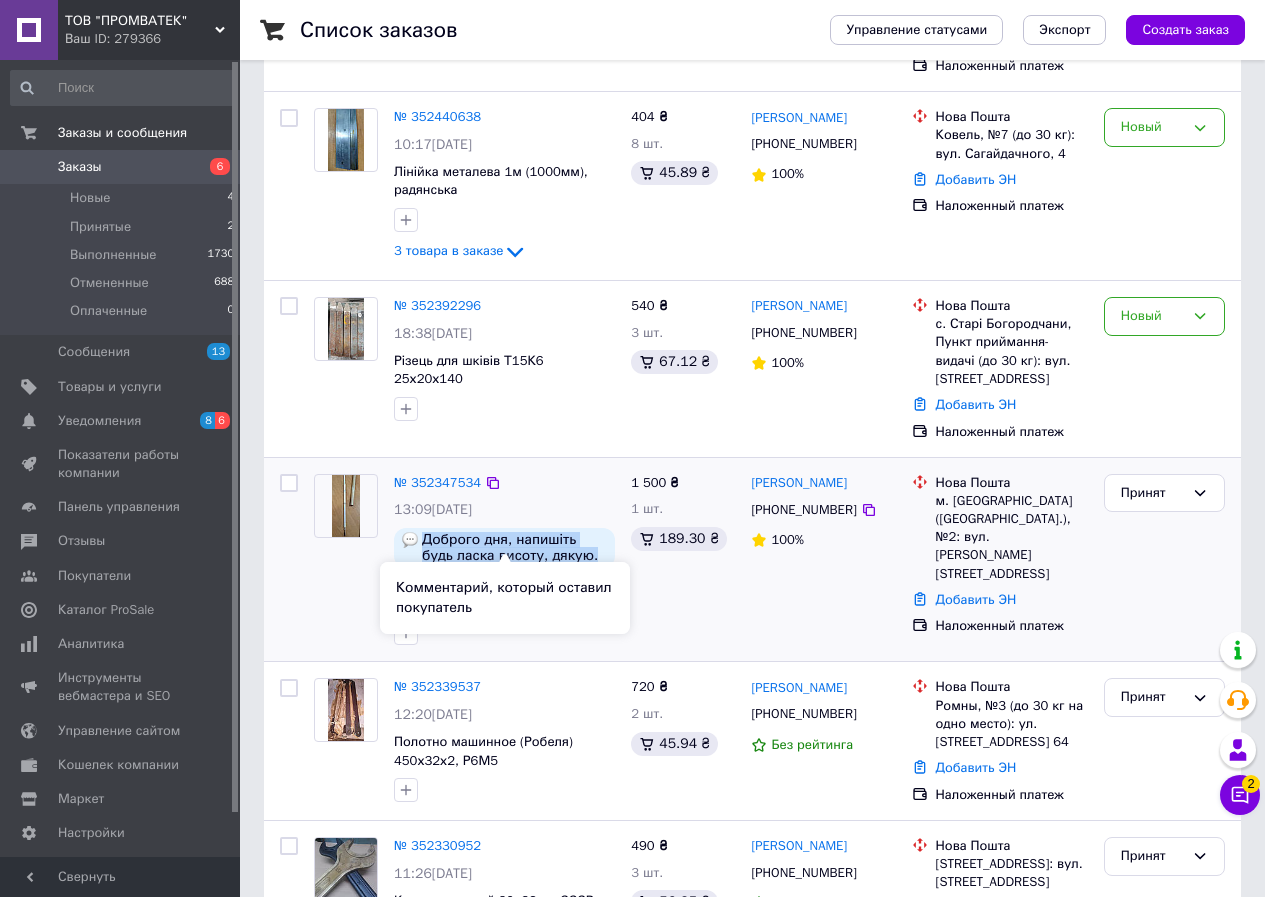 click on "Доброго дня, напишіть будь ласка висоту, дякую." at bounding box center [504, 548] 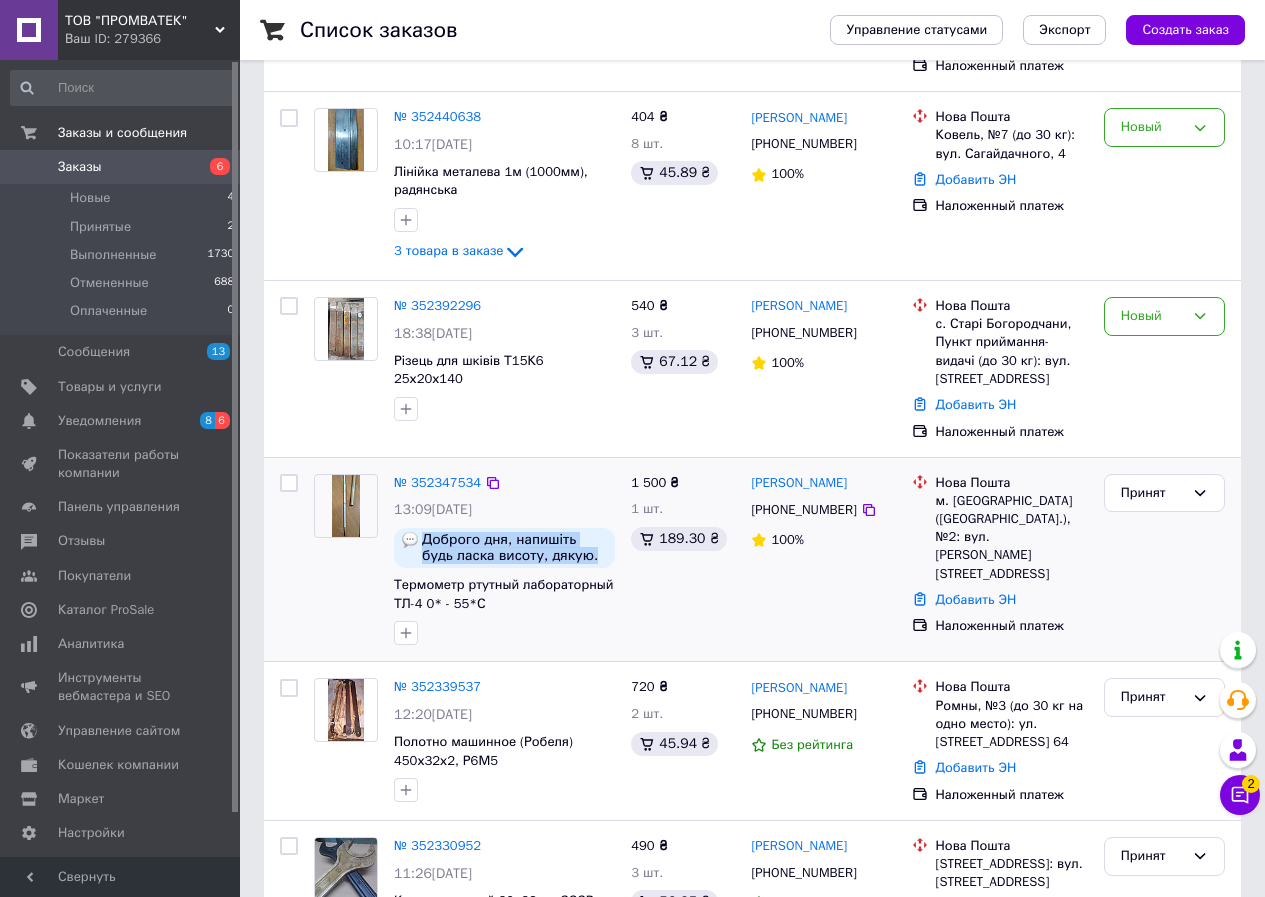 copy on "Доброго дня, напишіть будь ласка висоту, дякую." 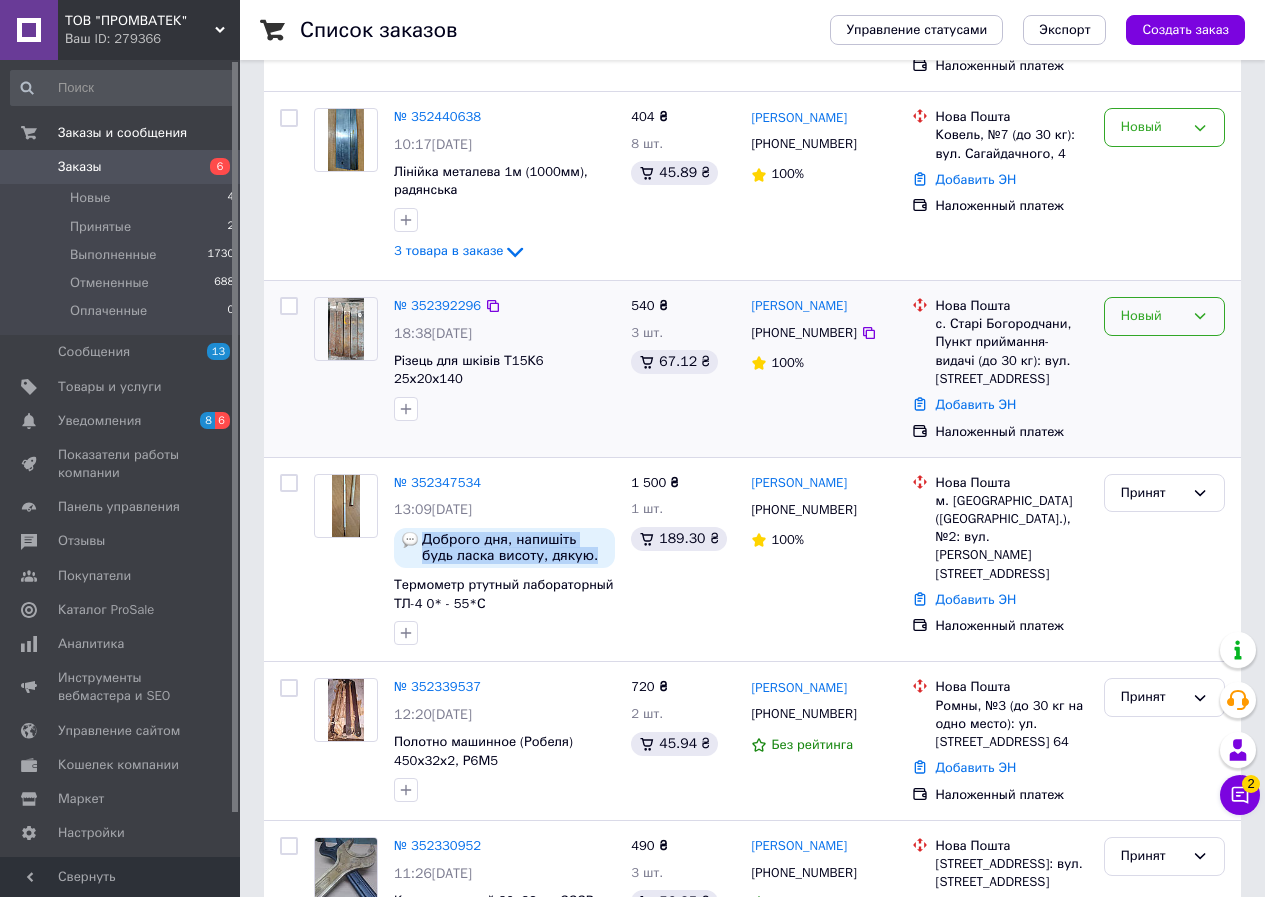 click 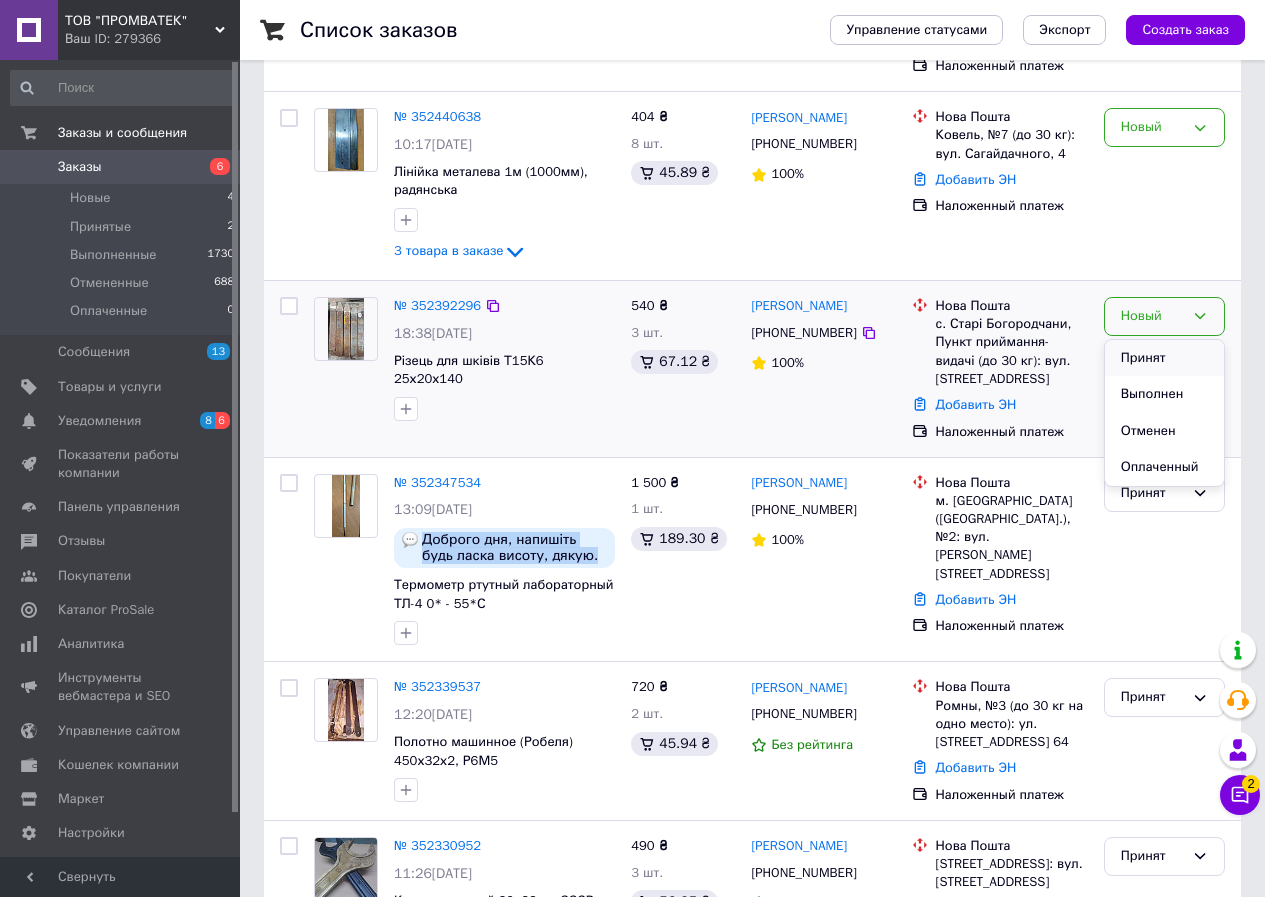 click on "Принят" at bounding box center (1164, 358) 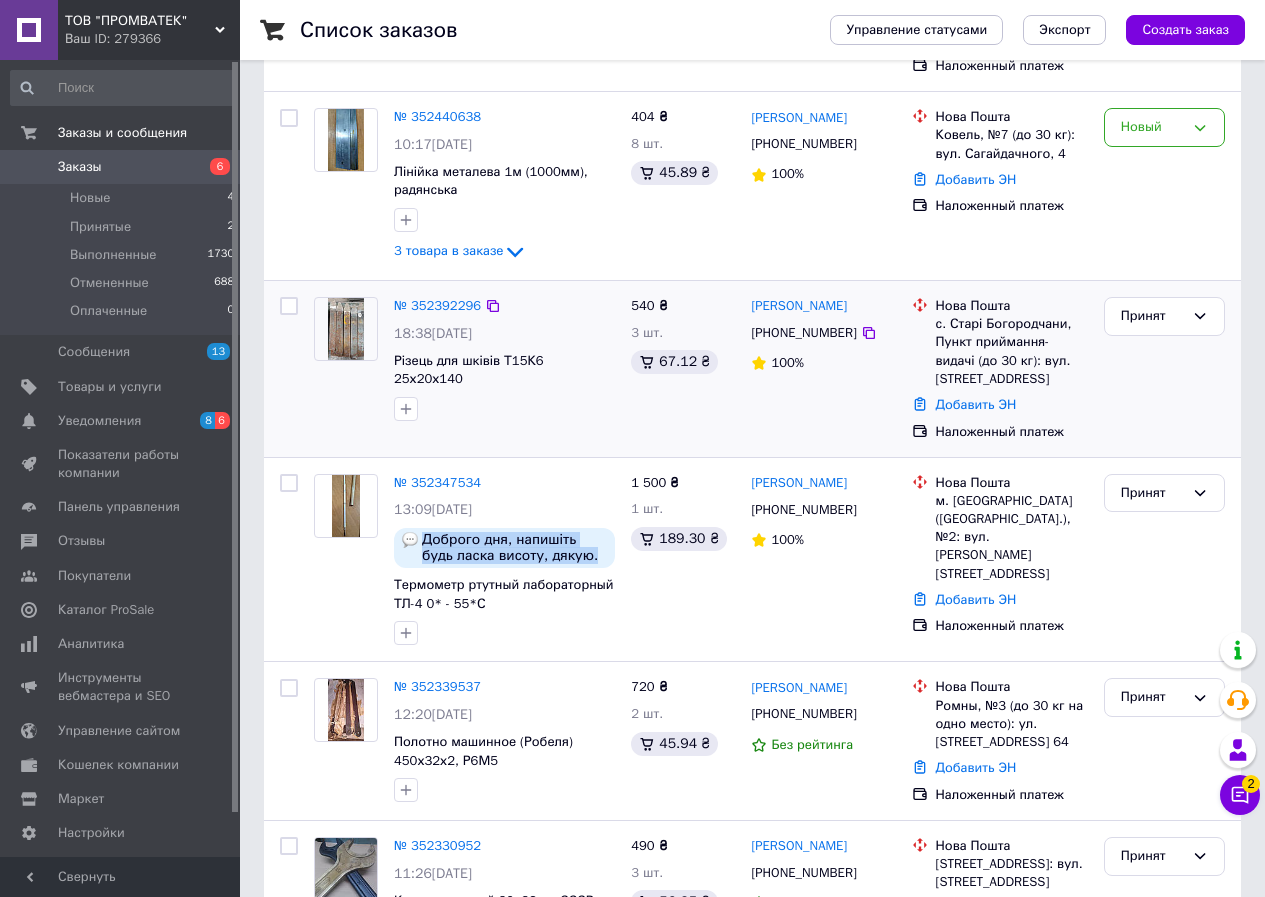 drag, startPoint x: 1021, startPoint y: 357, endPoint x: 935, endPoint y: 289, distance: 109.63576 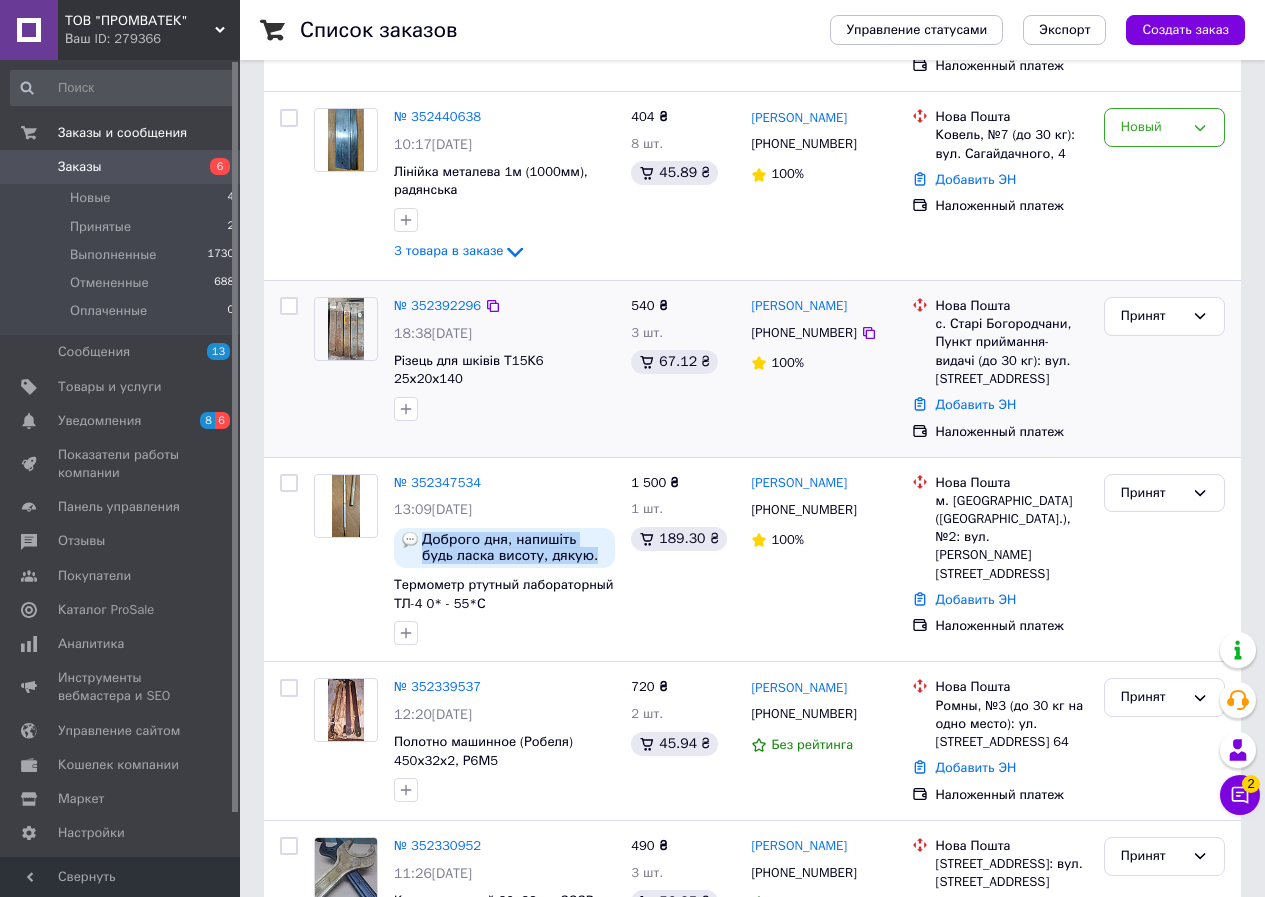 click on "Нова Пошта с. Старі Богородчани, Пункт приймання-видачі (до 30 кг): вул. [STREET_ADDRESS]" at bounding box center [1012, 342] 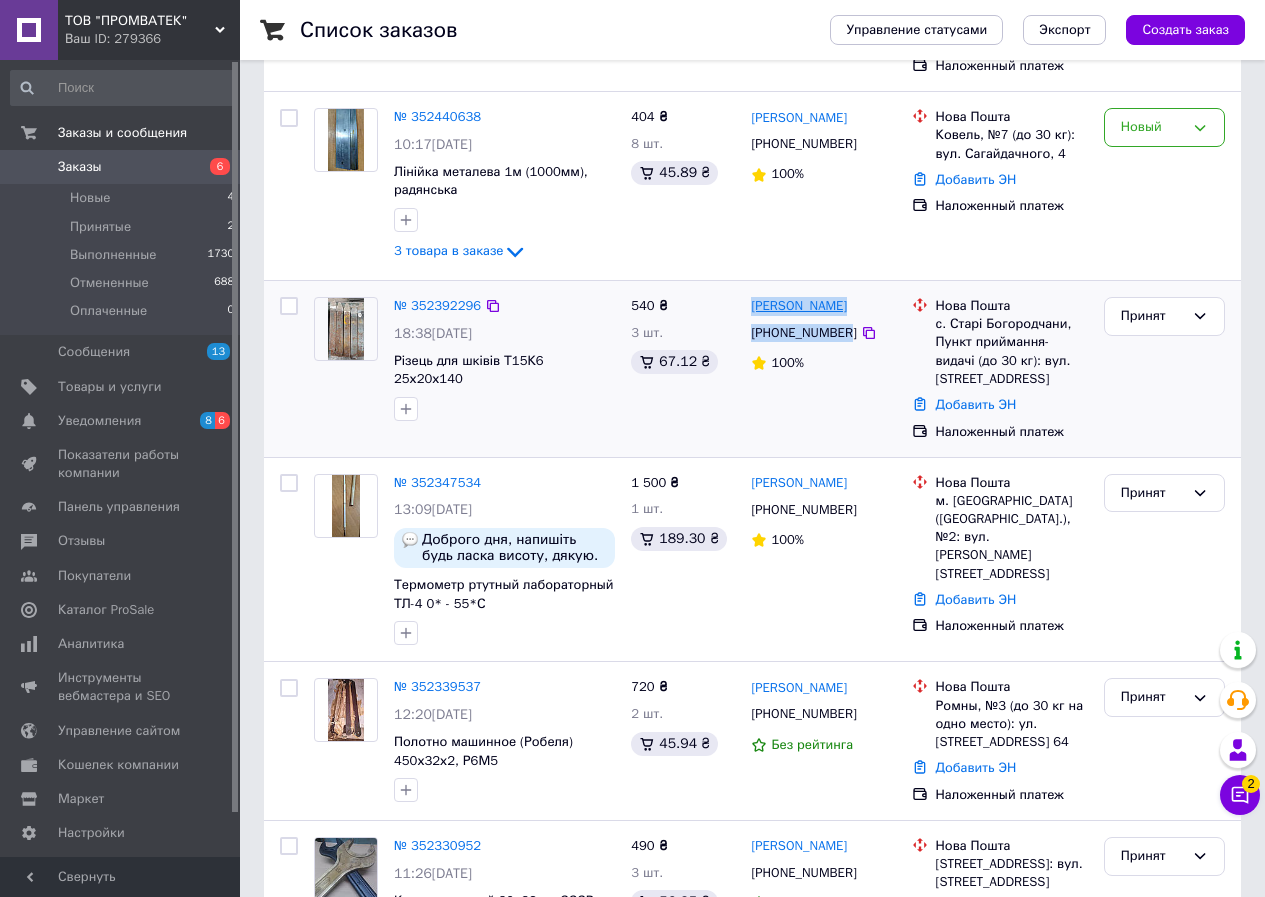 drag, startPoint x: 844, startPoint y: 310, endPoint x: 752, endPoint y: 289, distance: 94.36631 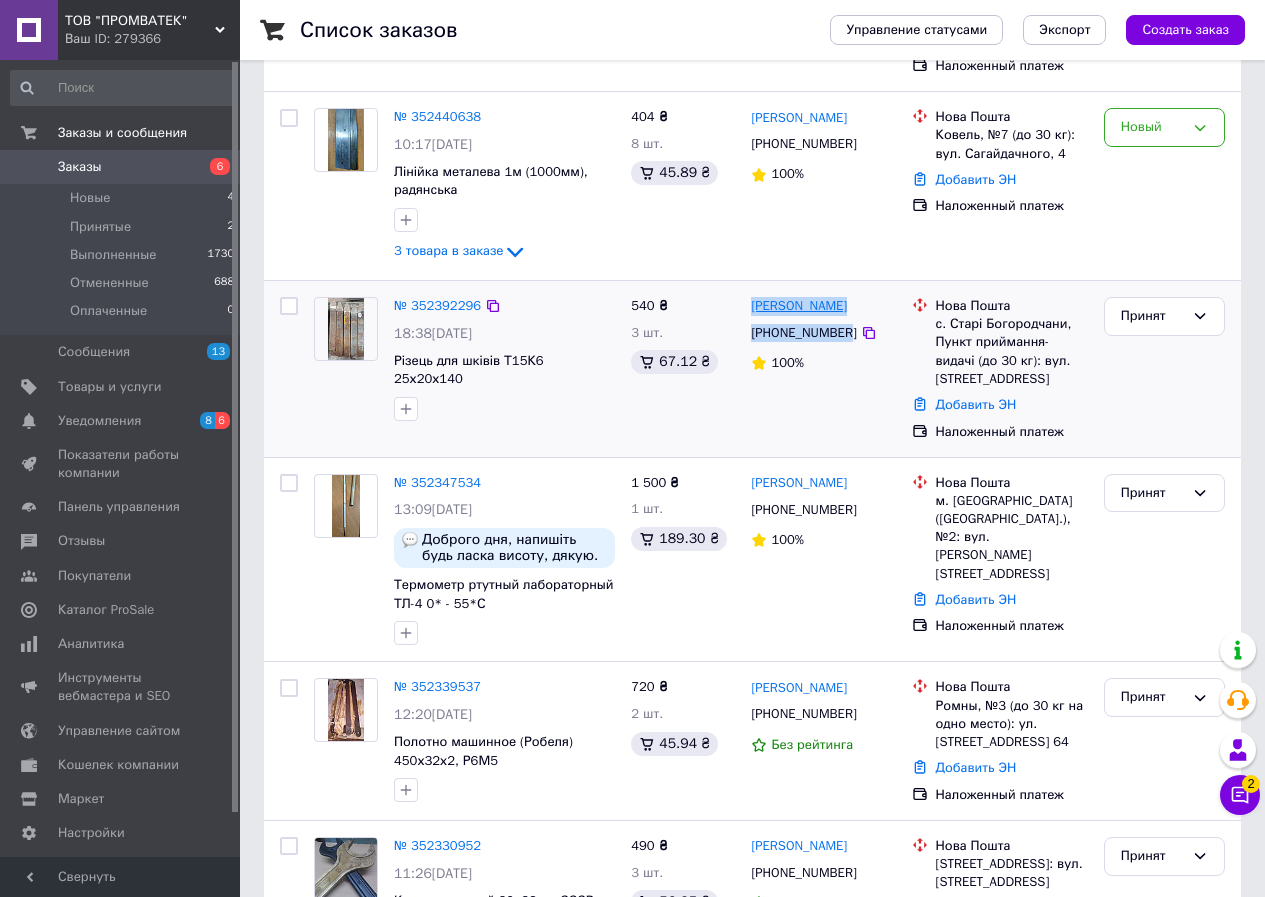 click on "[PERSON_NAME] [PHONE_NUMBER] 100%" at bounding box center (823, 369) 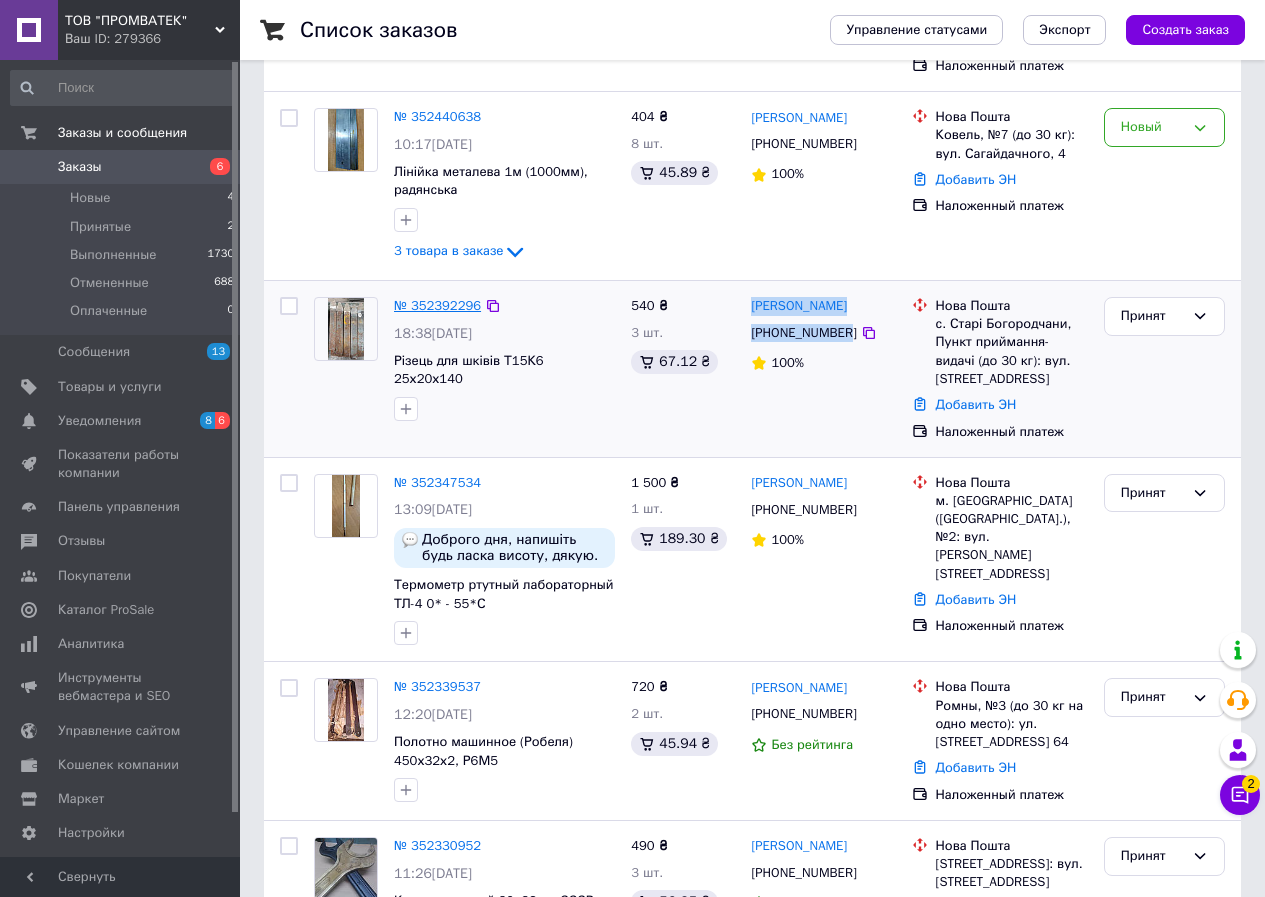 click on "№ 352392296" at bounding box center (437, 305) 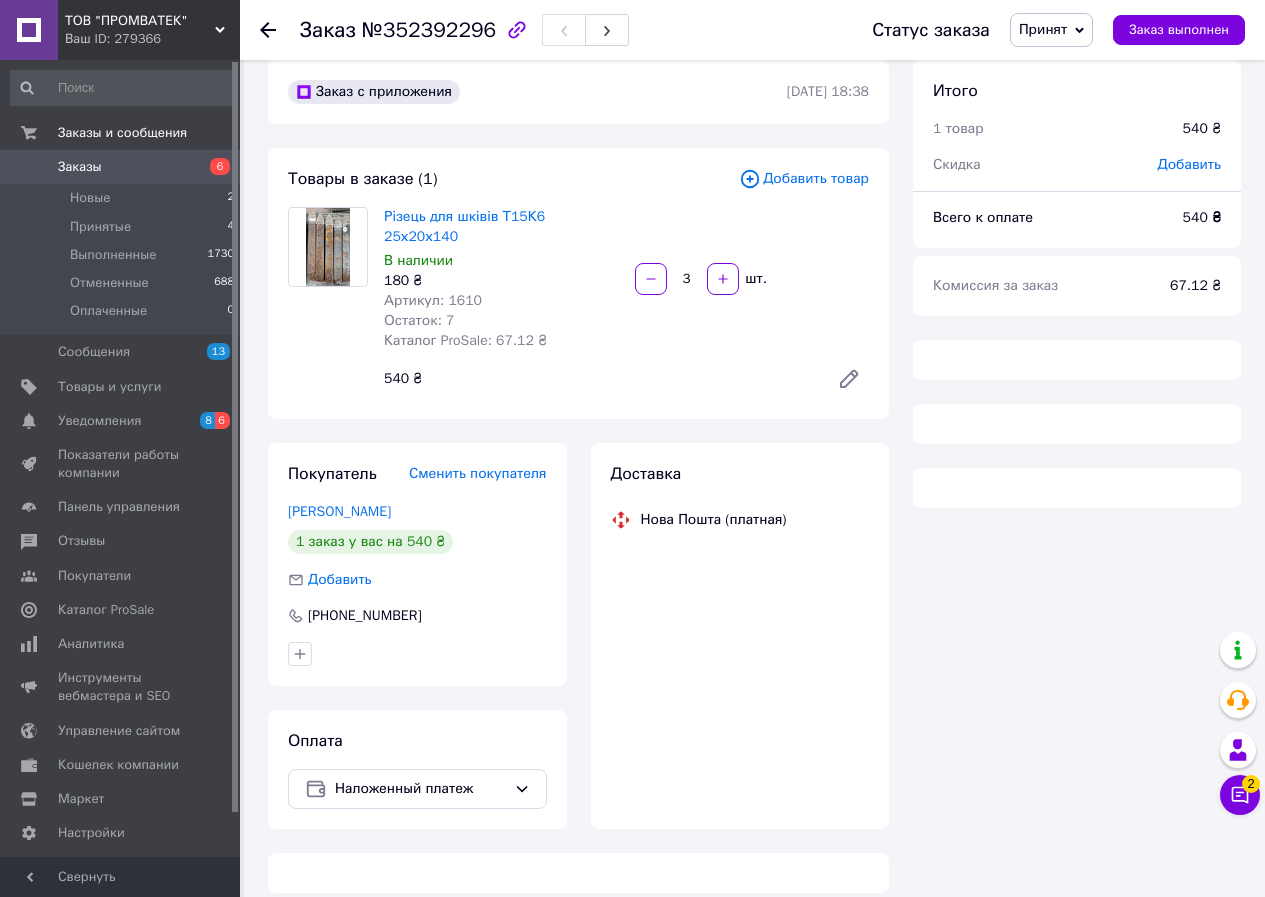 scroll, scrollTop: 300, scrollLeft: 0, axis: vertical 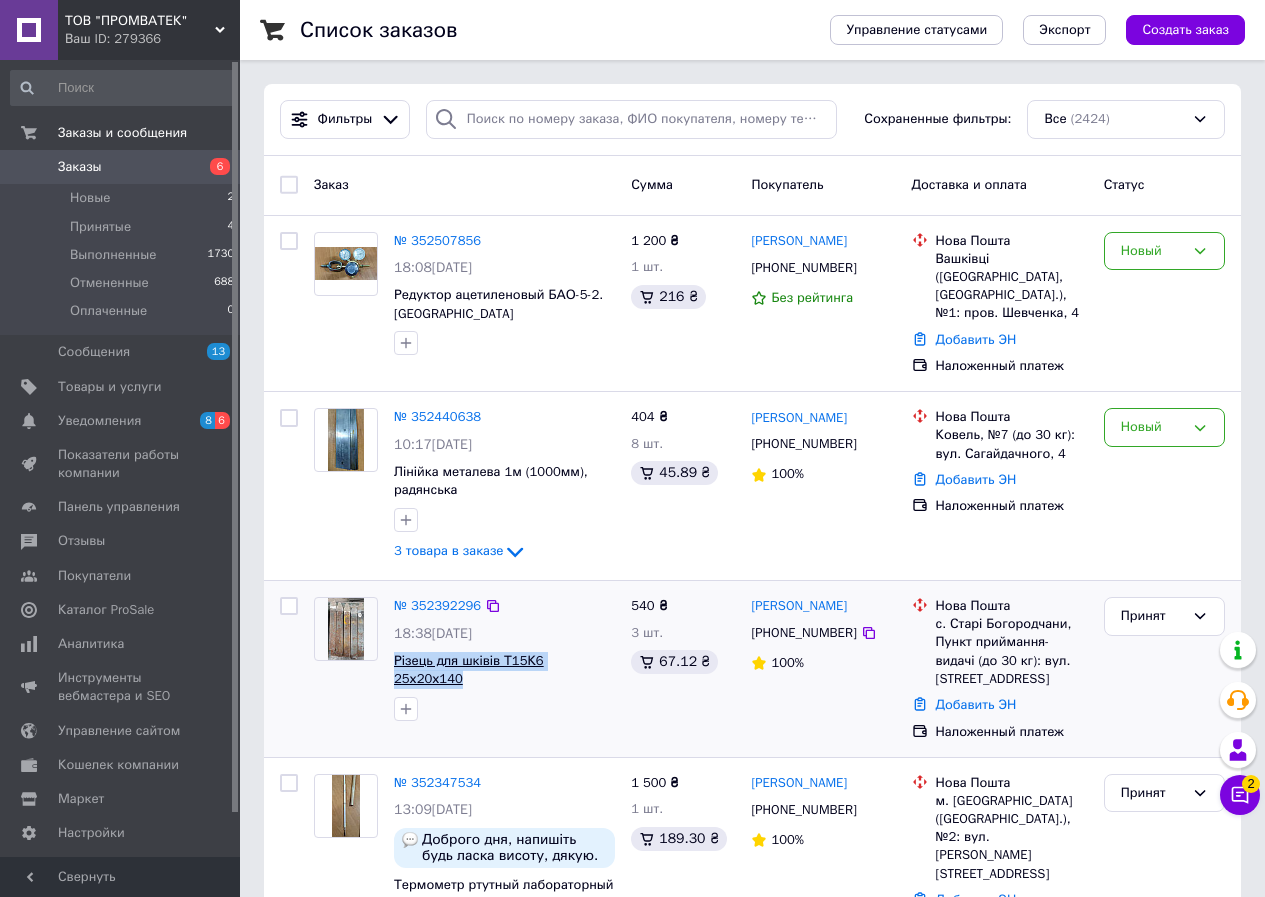 drag, startPoint x: 606, startPoint y: 639, endPoint x: 395, endPoint y: 639, distance: 211 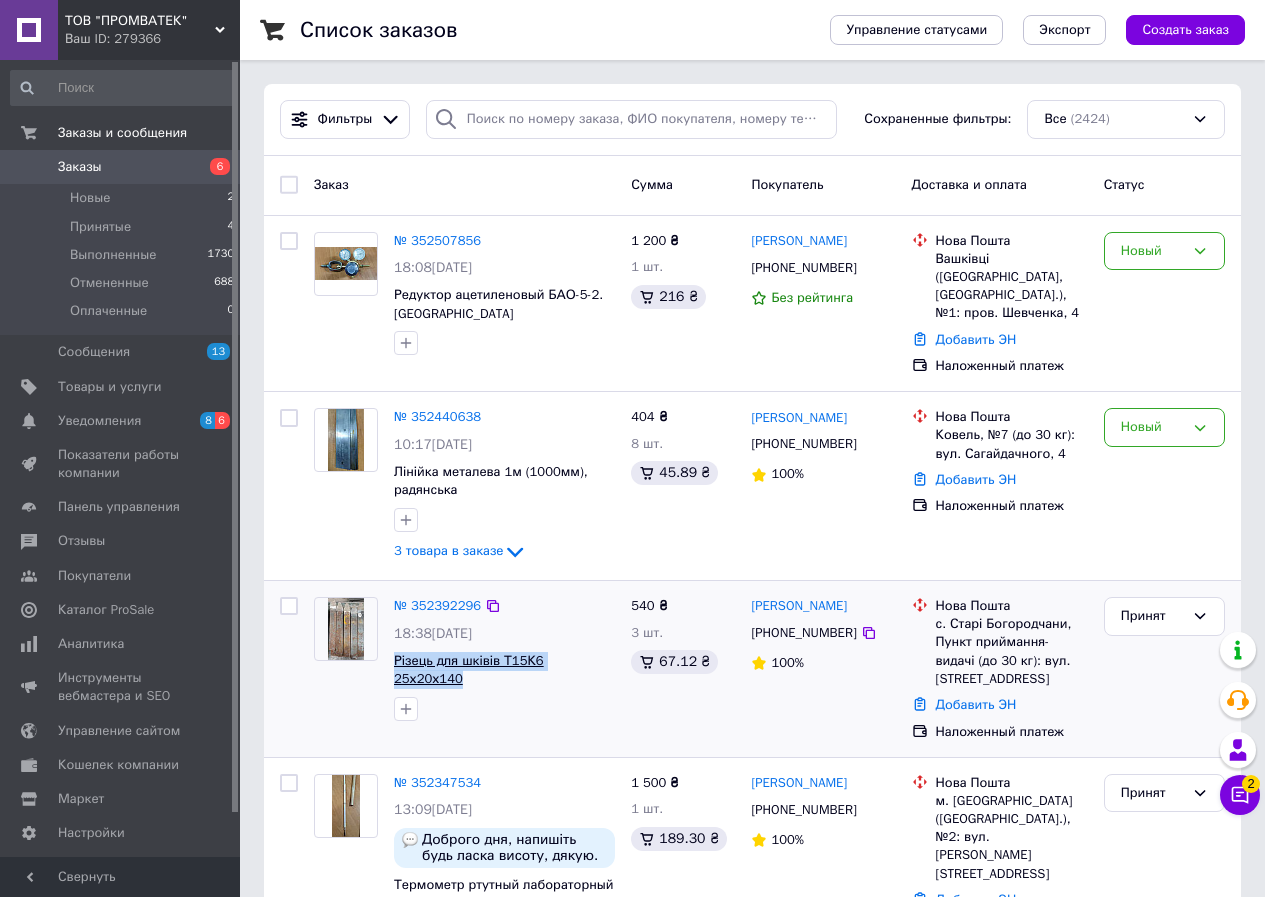 click on "Різець для шківів Т15К6 25х20х140" at bounding box center [504, 670] 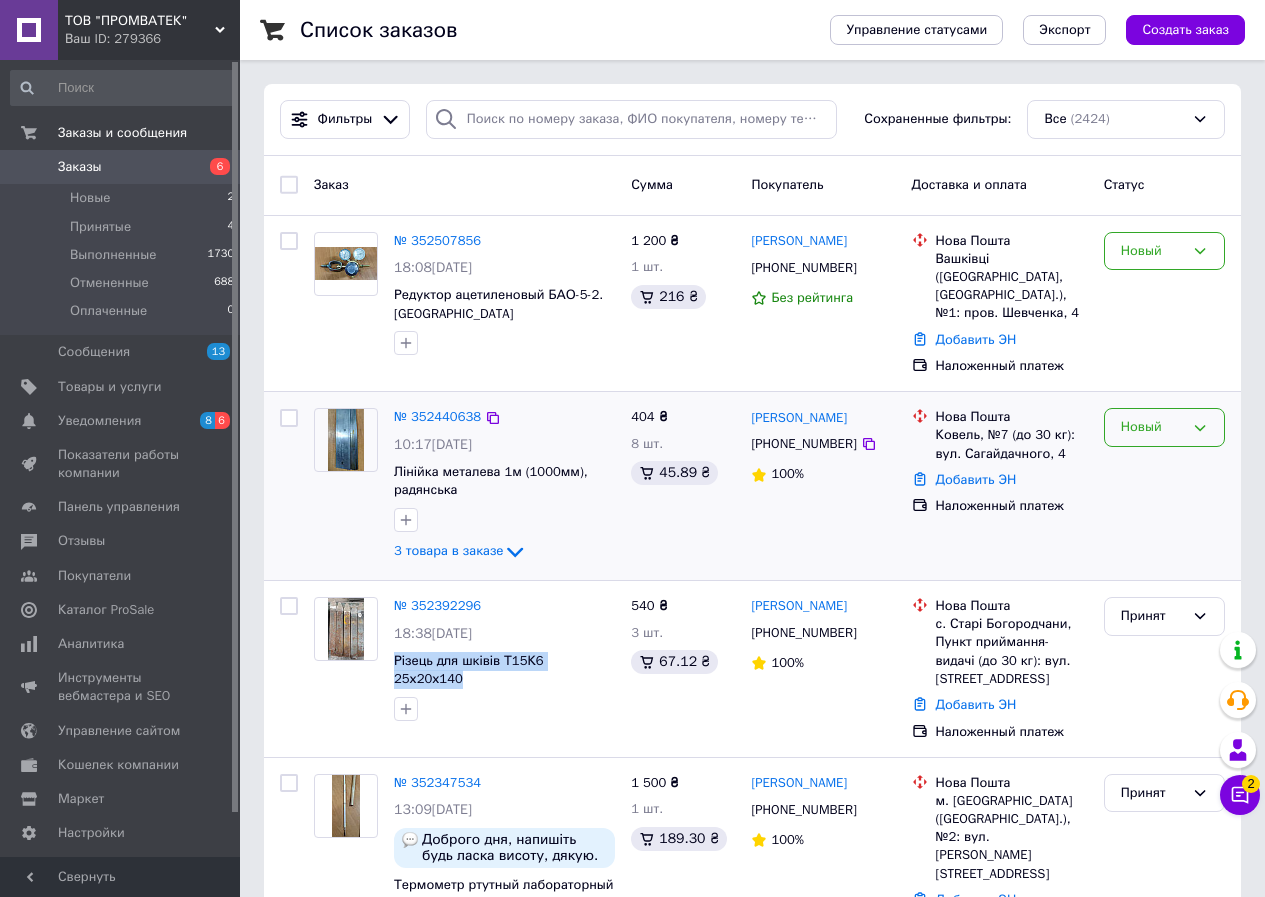 click 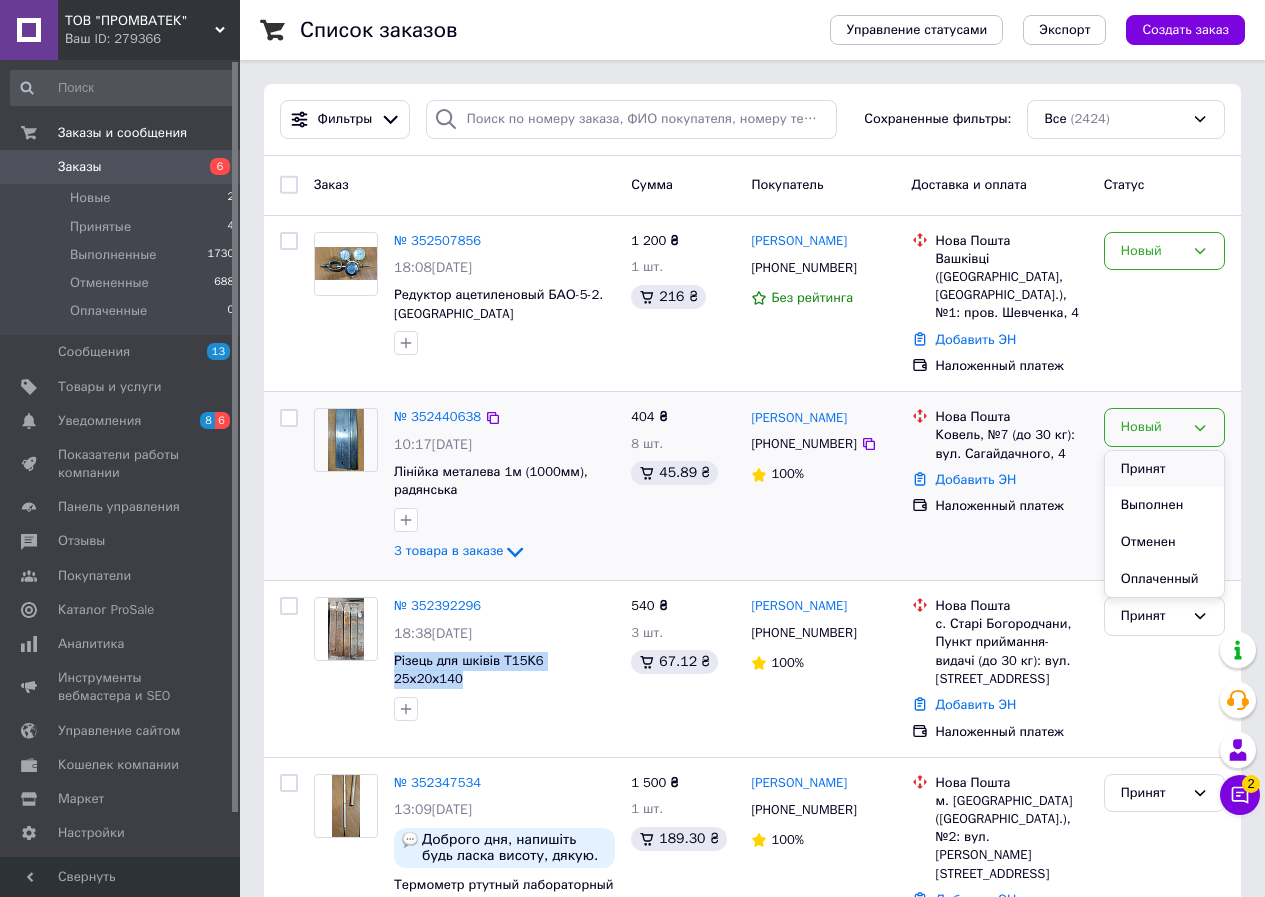 click on "Принят" at bounding box center (1164, 469) 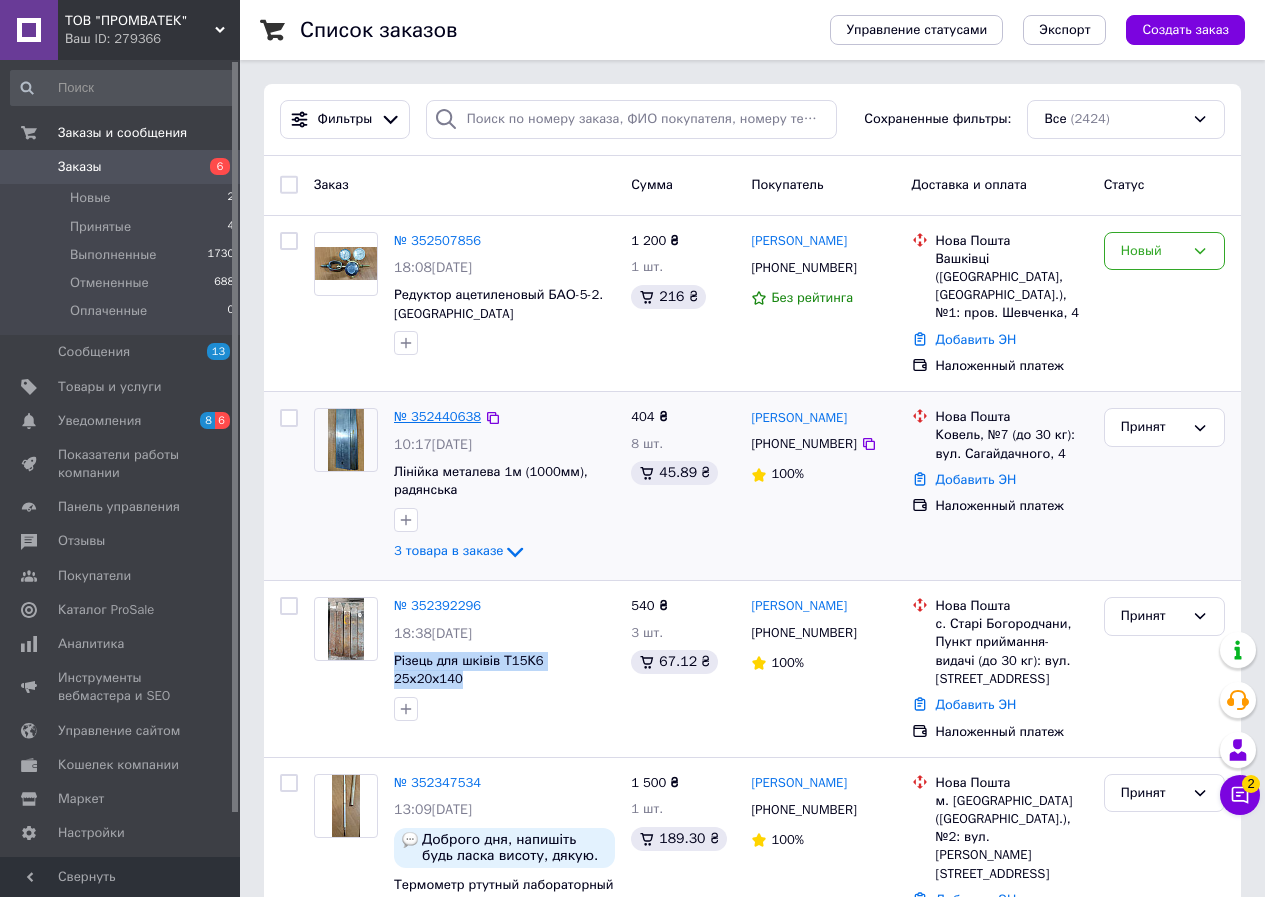 click on "№ 352440638" at bounding box center [437, 416] 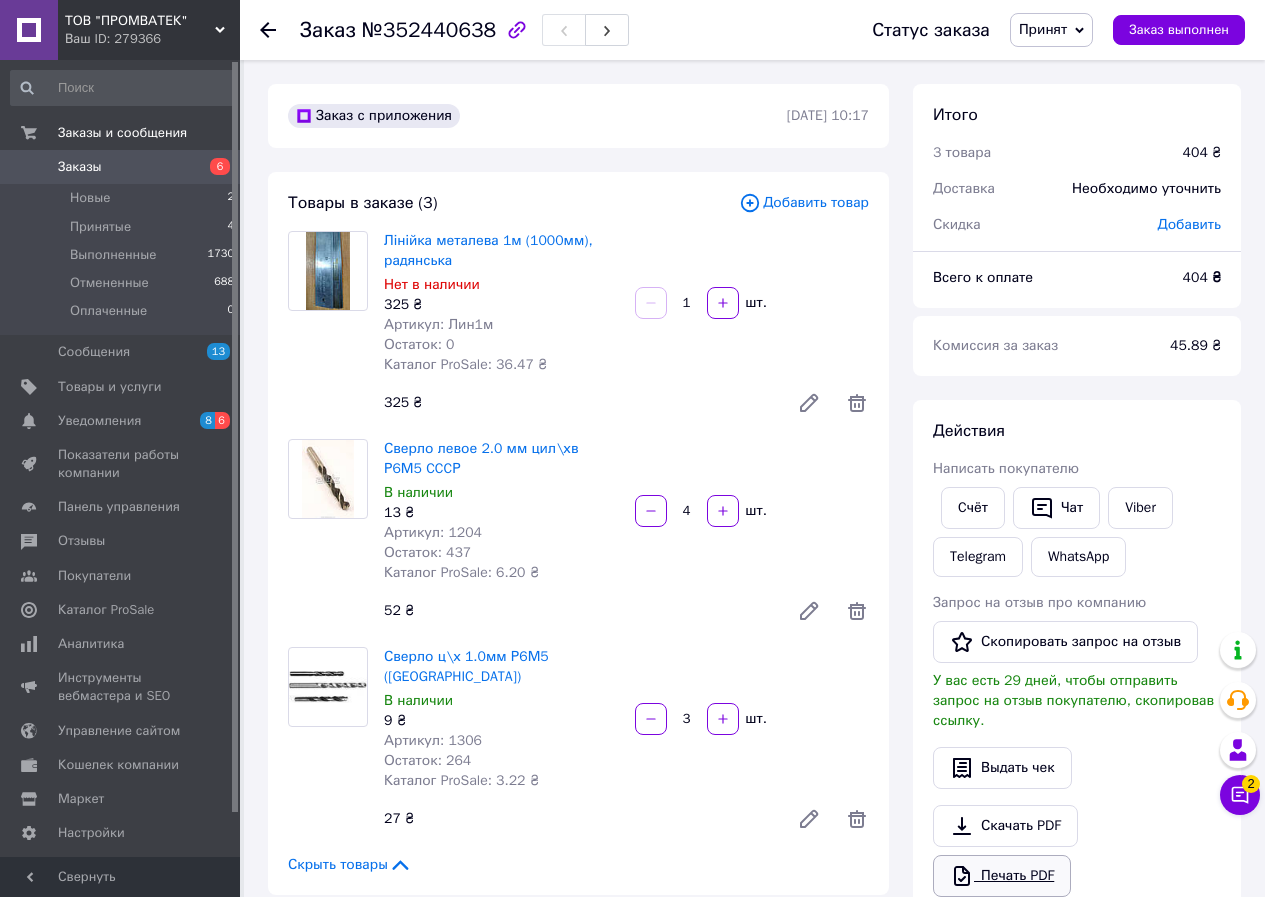 click on "Печать PDF" at bounding box center [1002, 876] 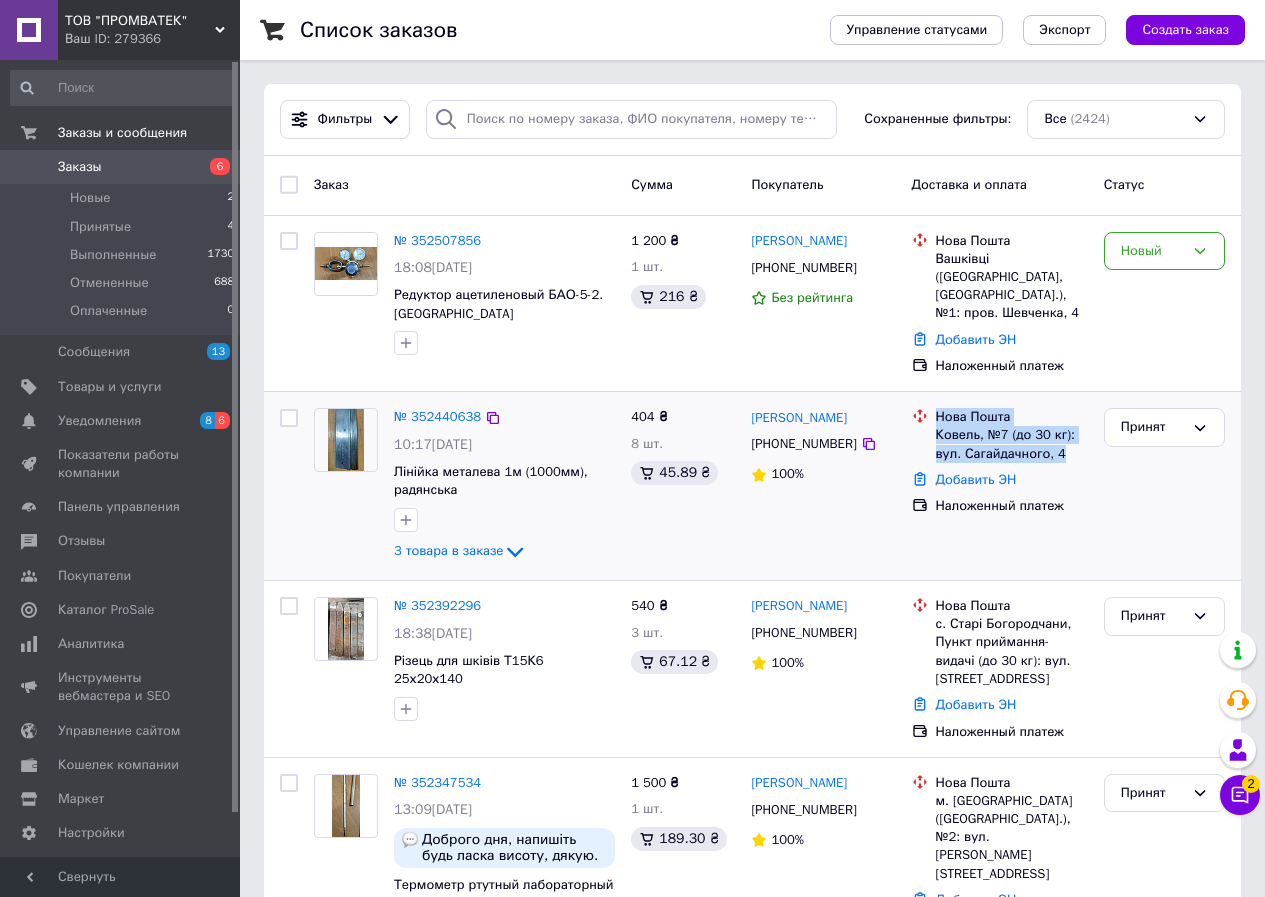 drag, startPoint x: 1073, startPoint y: 436, endPoint x: 940, endPoint y: 402, distance: 137.2771 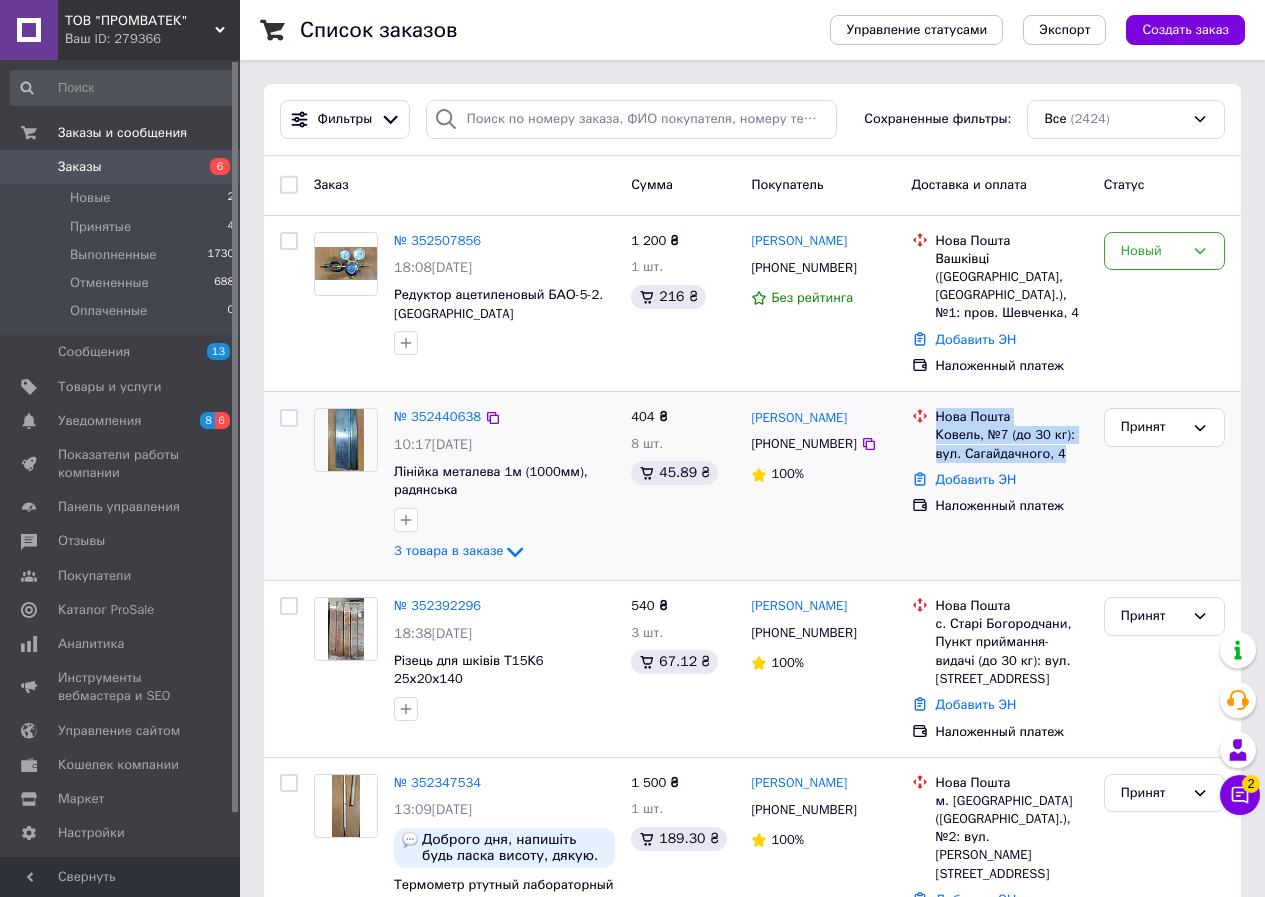 click on "Нова Пошта Ковель, №7 (до 30 кг): вул. Сагайдачного, 4" at bounding box center [1012, 435] 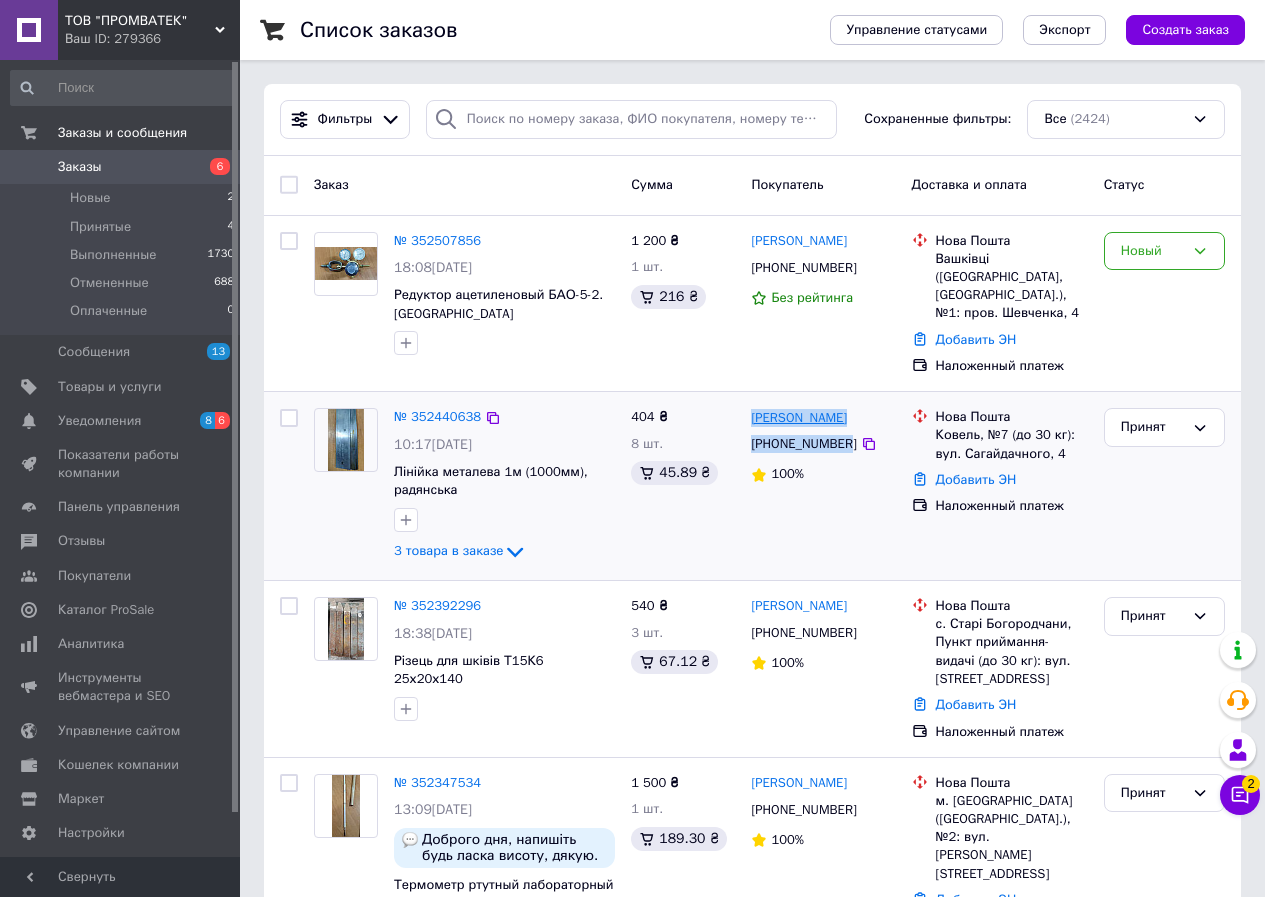 drag, startPoint x: 843, startPoint y: 428, endPoint x: 752, endPoint y: 402, distance: 94.641426 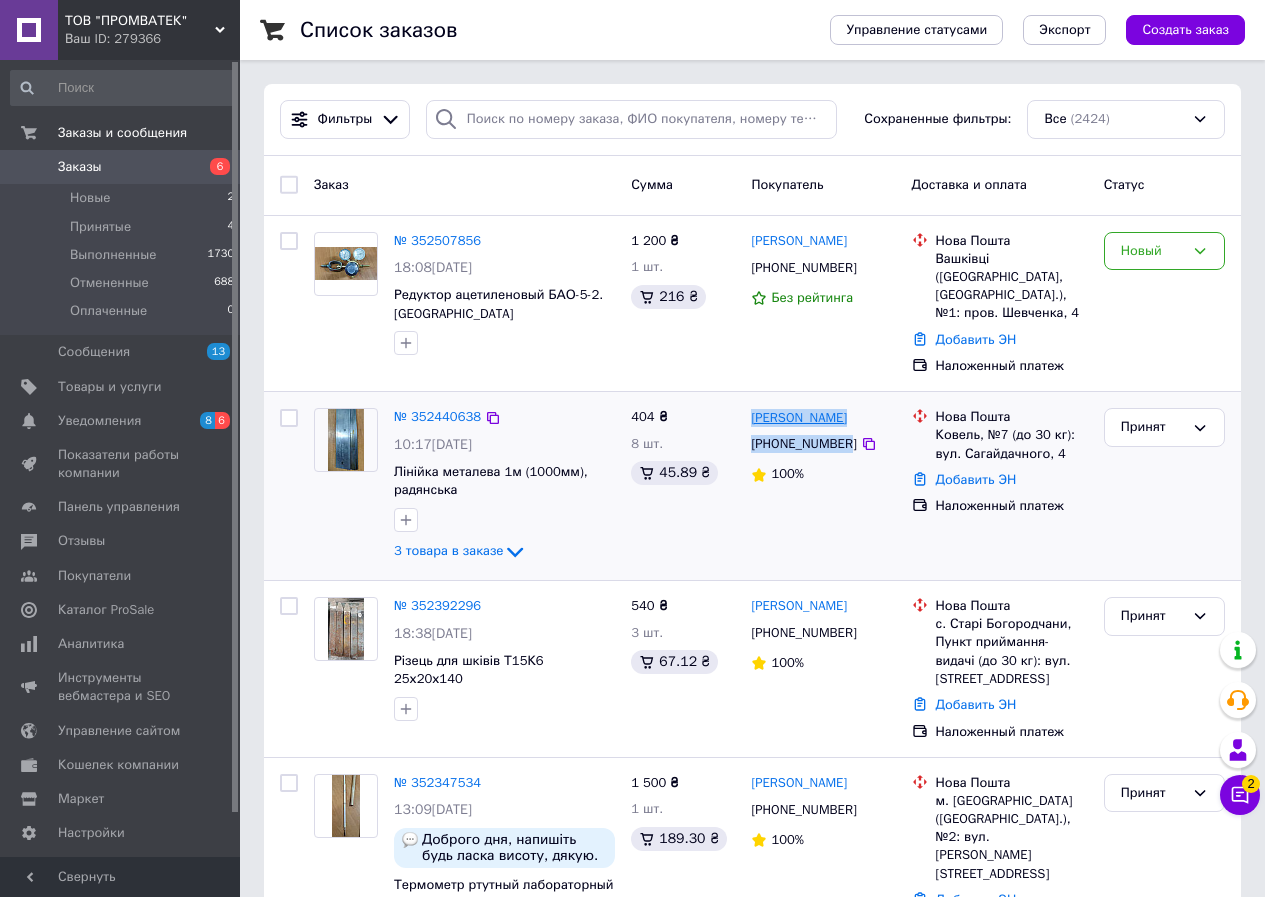 click on "[PERSON_NAME] [PHONE_NUMBER] 100%" at bounding box center [823, 486] 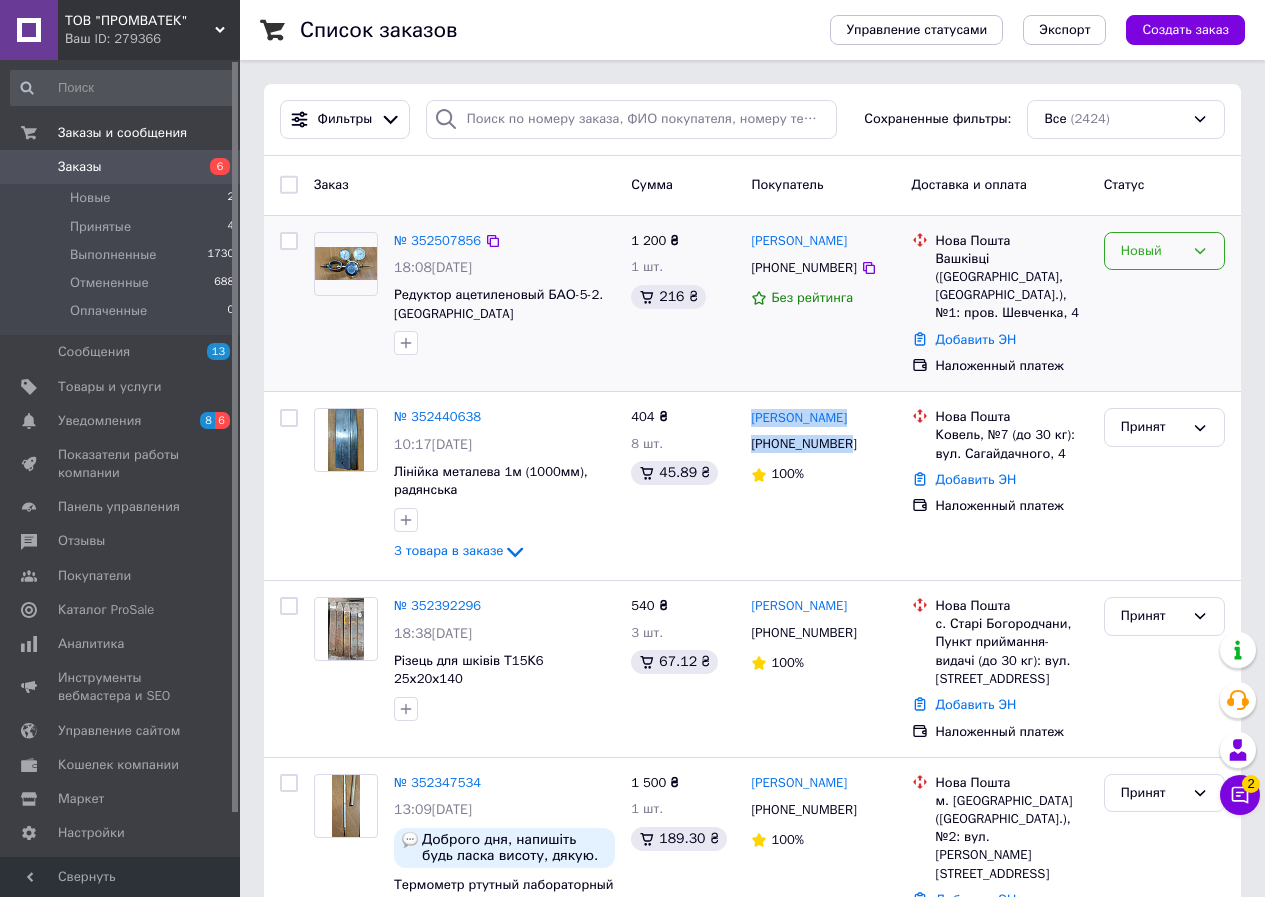 click 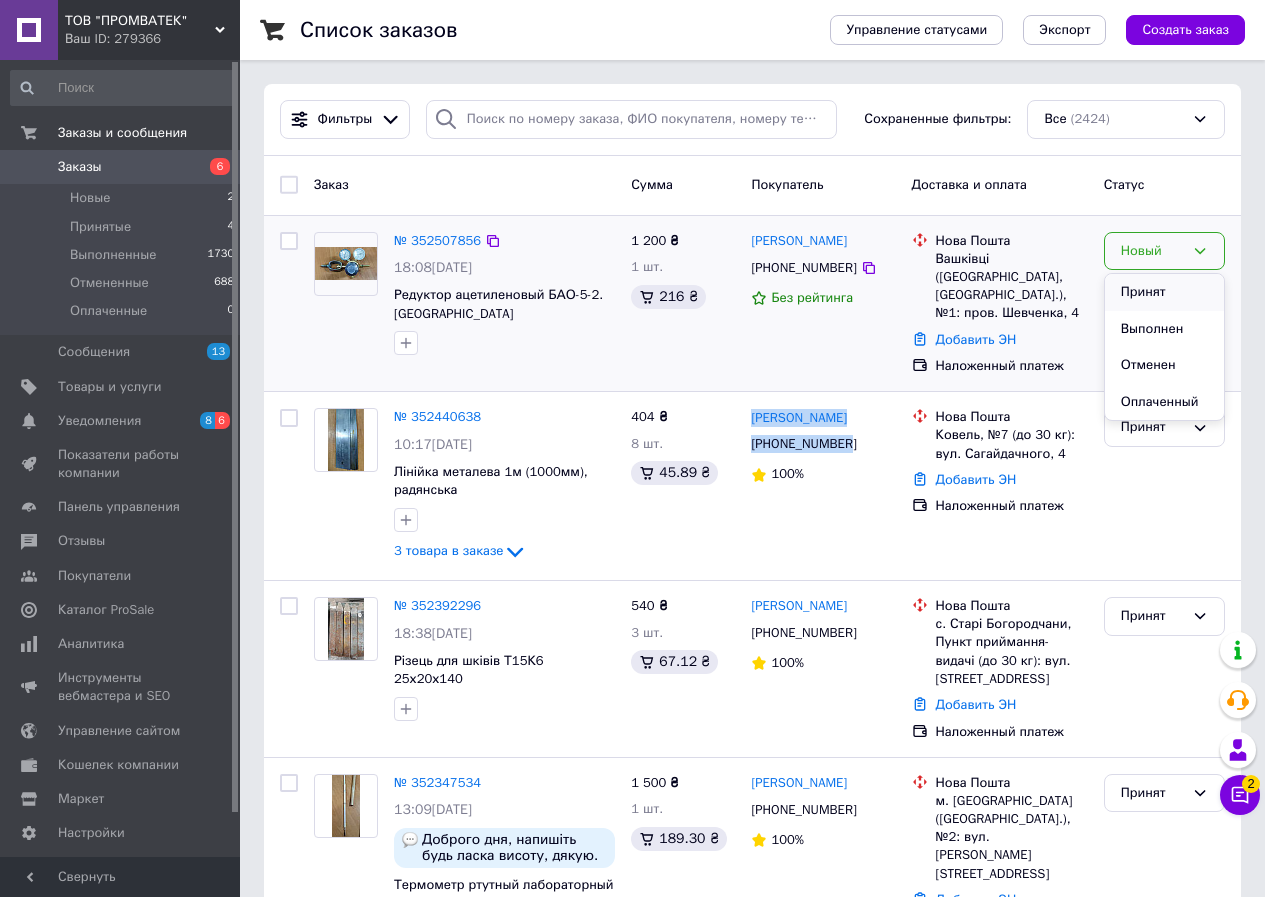 click on "Принят" at bounding box center (1164, 292) 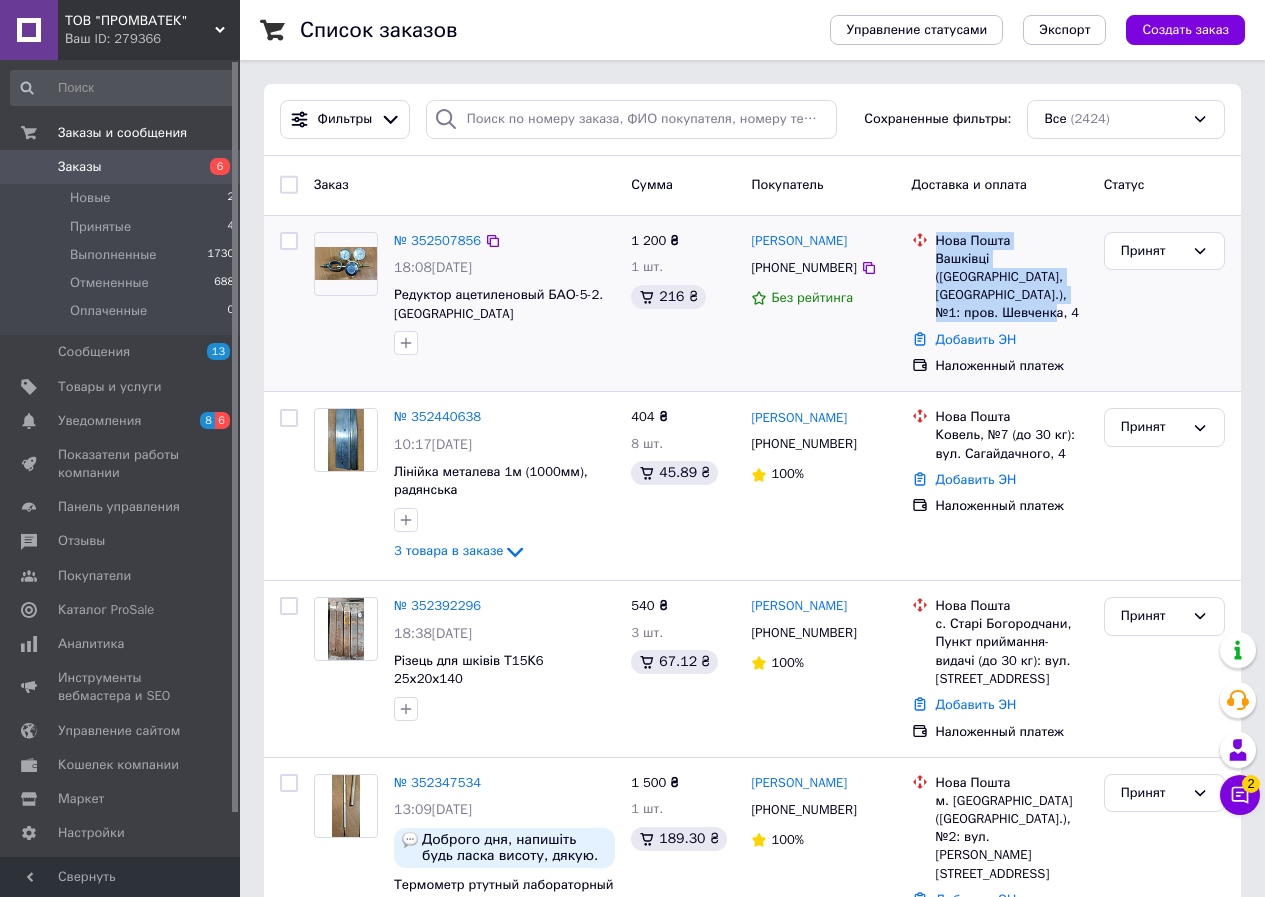 drag, startPoint x: 1079, startPoint y: 292, endPoint x: 937, endPoint y: 244, distance: 149.8933 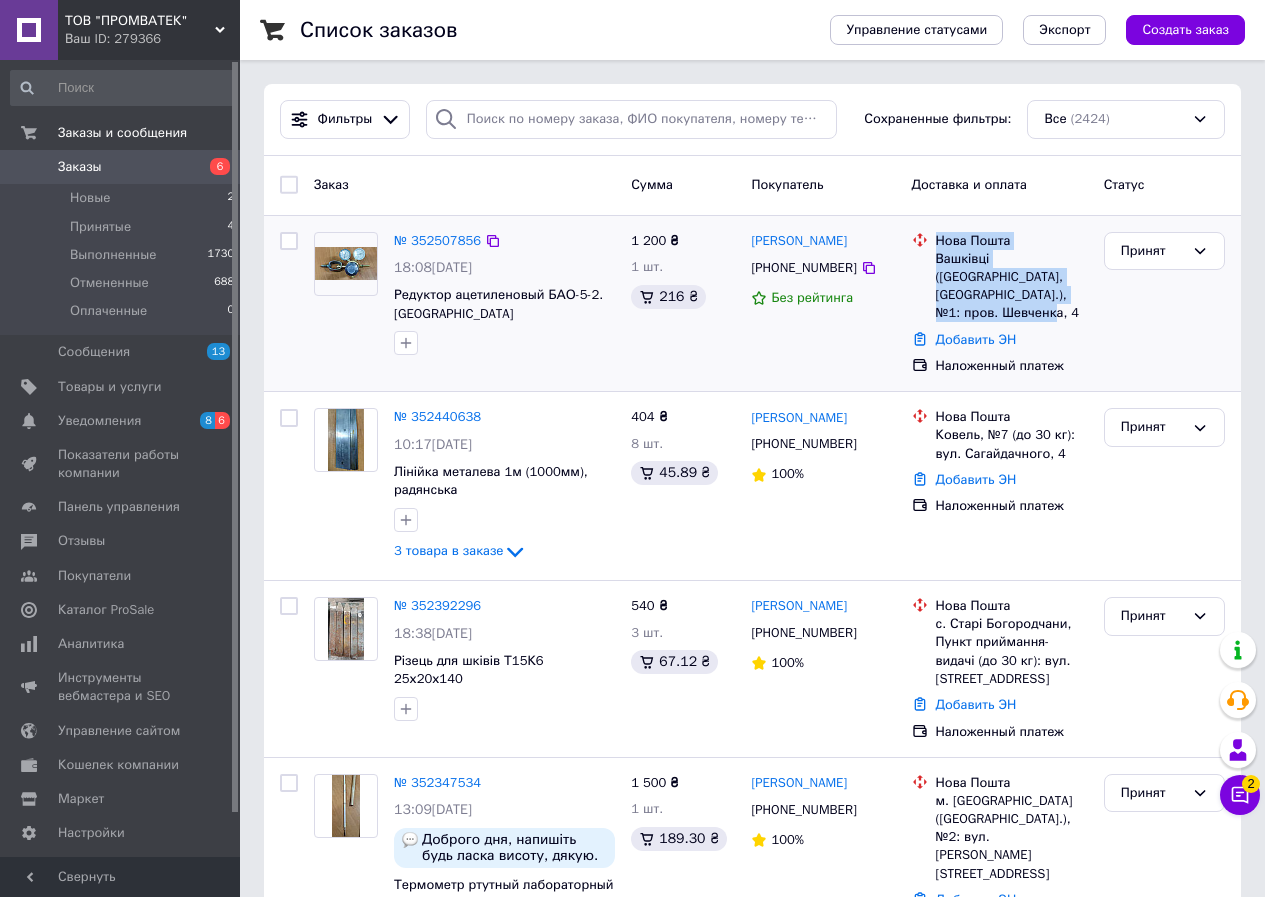 click on "Нова Пошта Вашківці ([GEOGRAPHIC_DATA], [GEOGRAPHIC_DATA].), №1: пров. Шевченка, 4" at bounding box center [1012, 277] 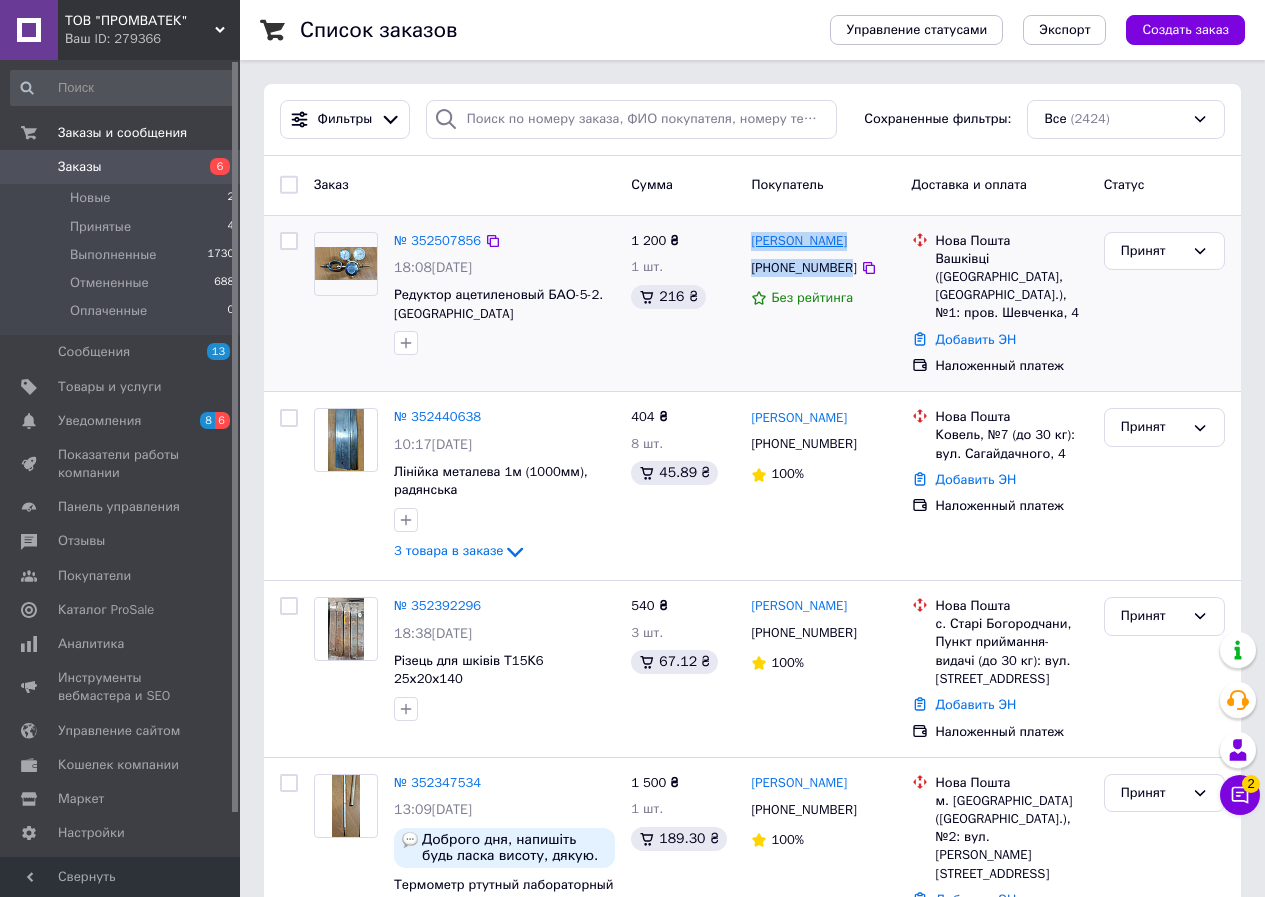 drag, startPoint x: 842, startPoint y: 265, endPoint x: 751, endPoint y: 240, distance: 94.371605 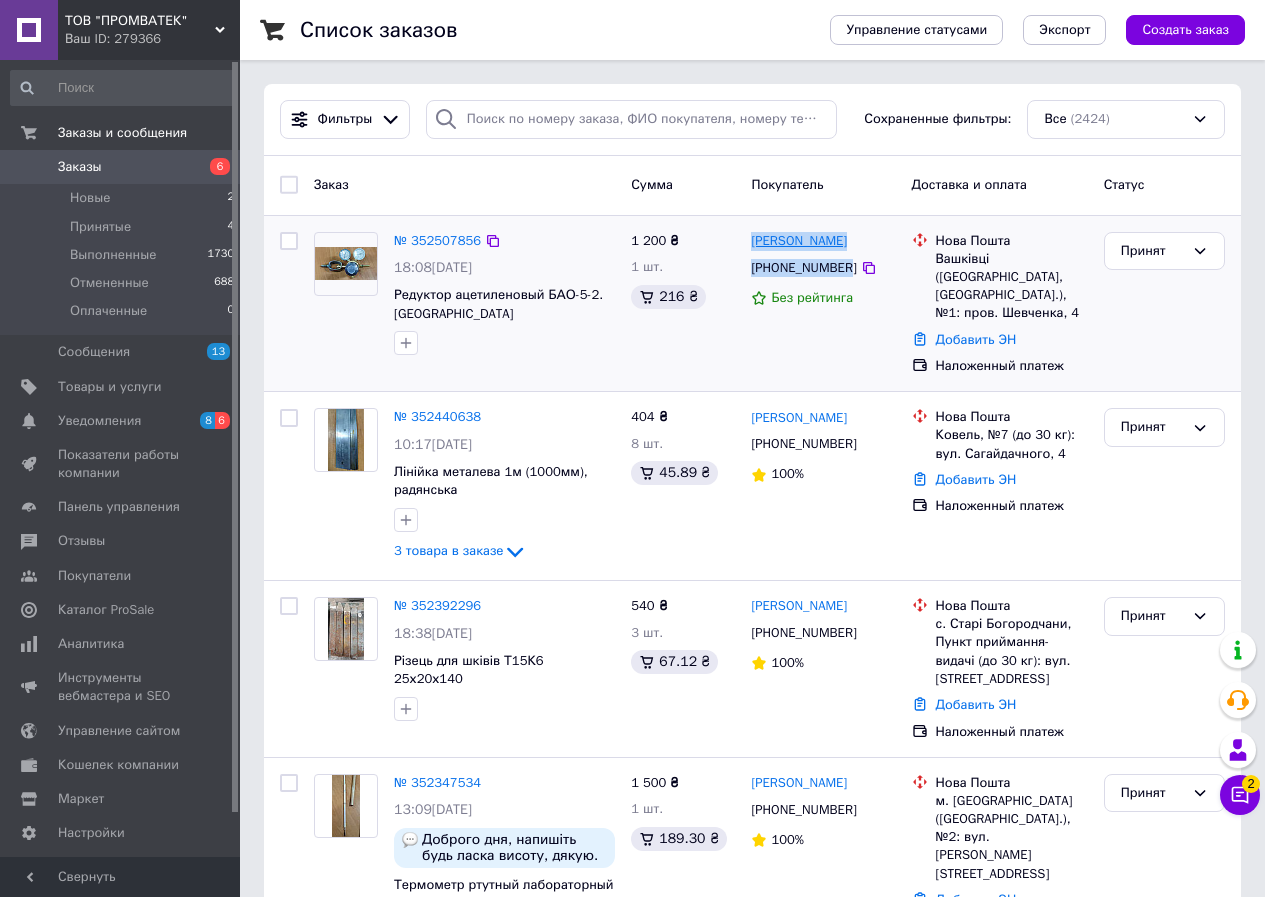 click on "[PERSON_NAME] [PHONE_NUMBER] Без рейтинга" at bounding box center (823, 304) 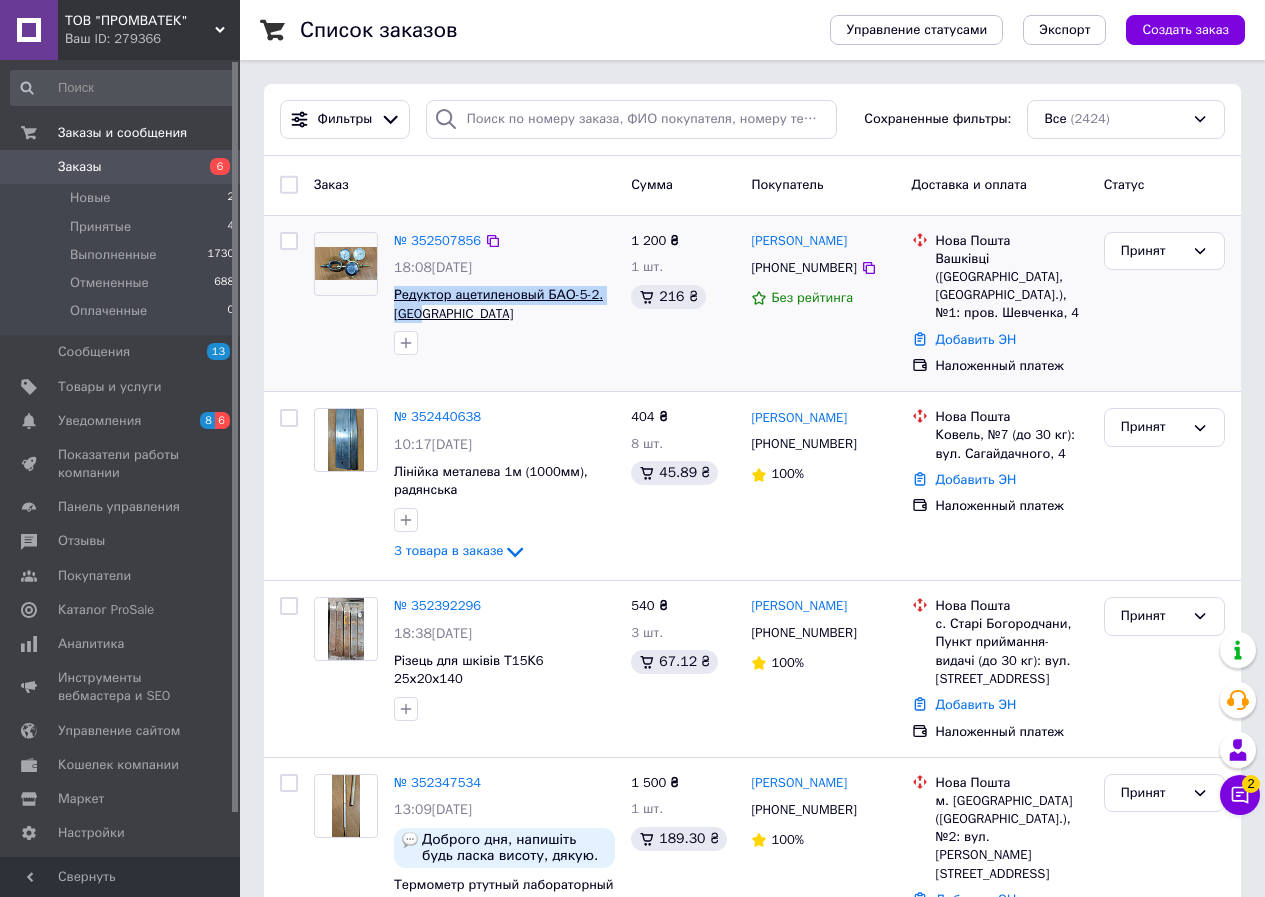 drag, startPoint x: 428, startPoint y: 307, endPoint x: 396, endPoint y: 295, distance: 34.176014 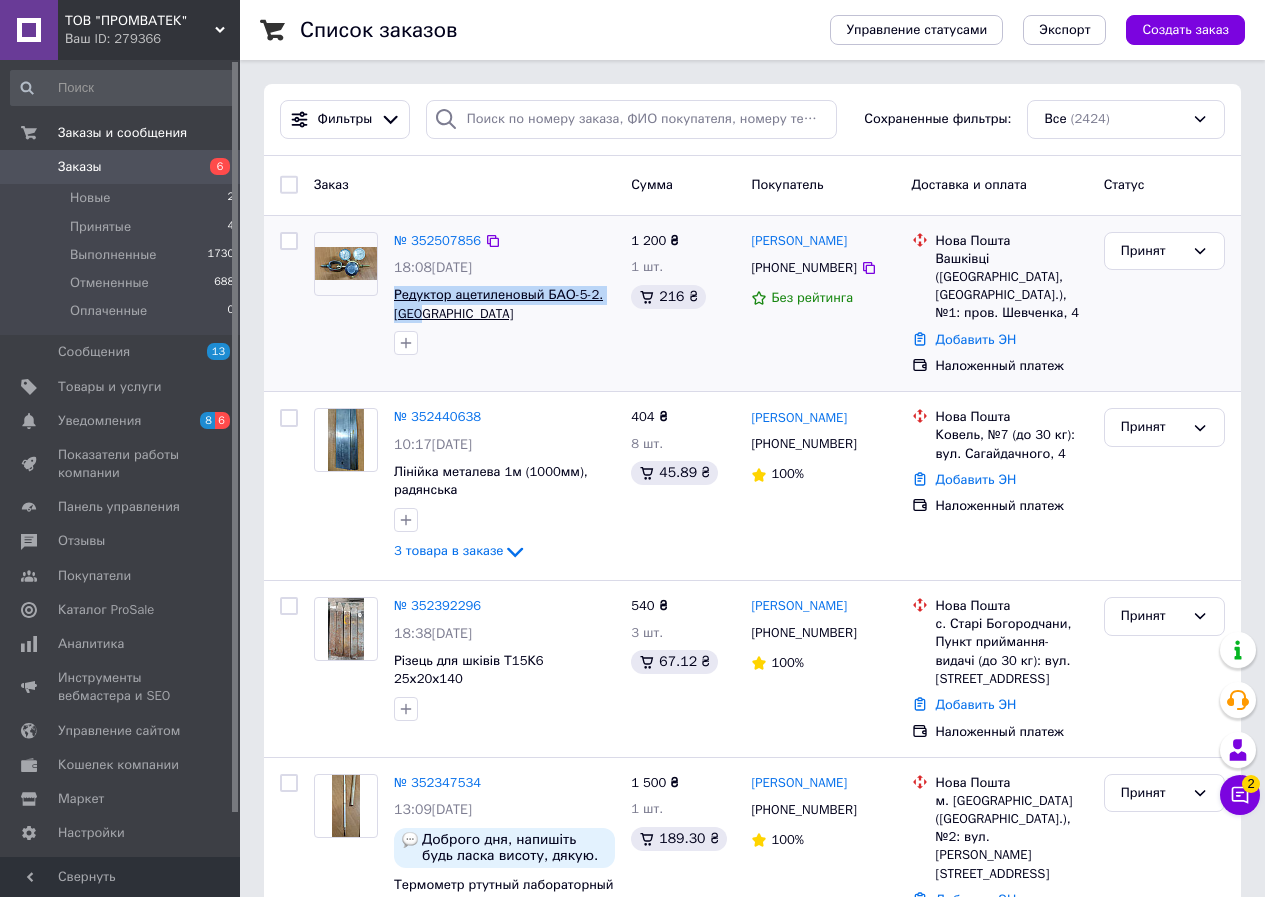 click on "Редуктор ацетиленовый БАО-5-2. [GEOGRAPHIC_DATA]" at bounding box center (504, 304) 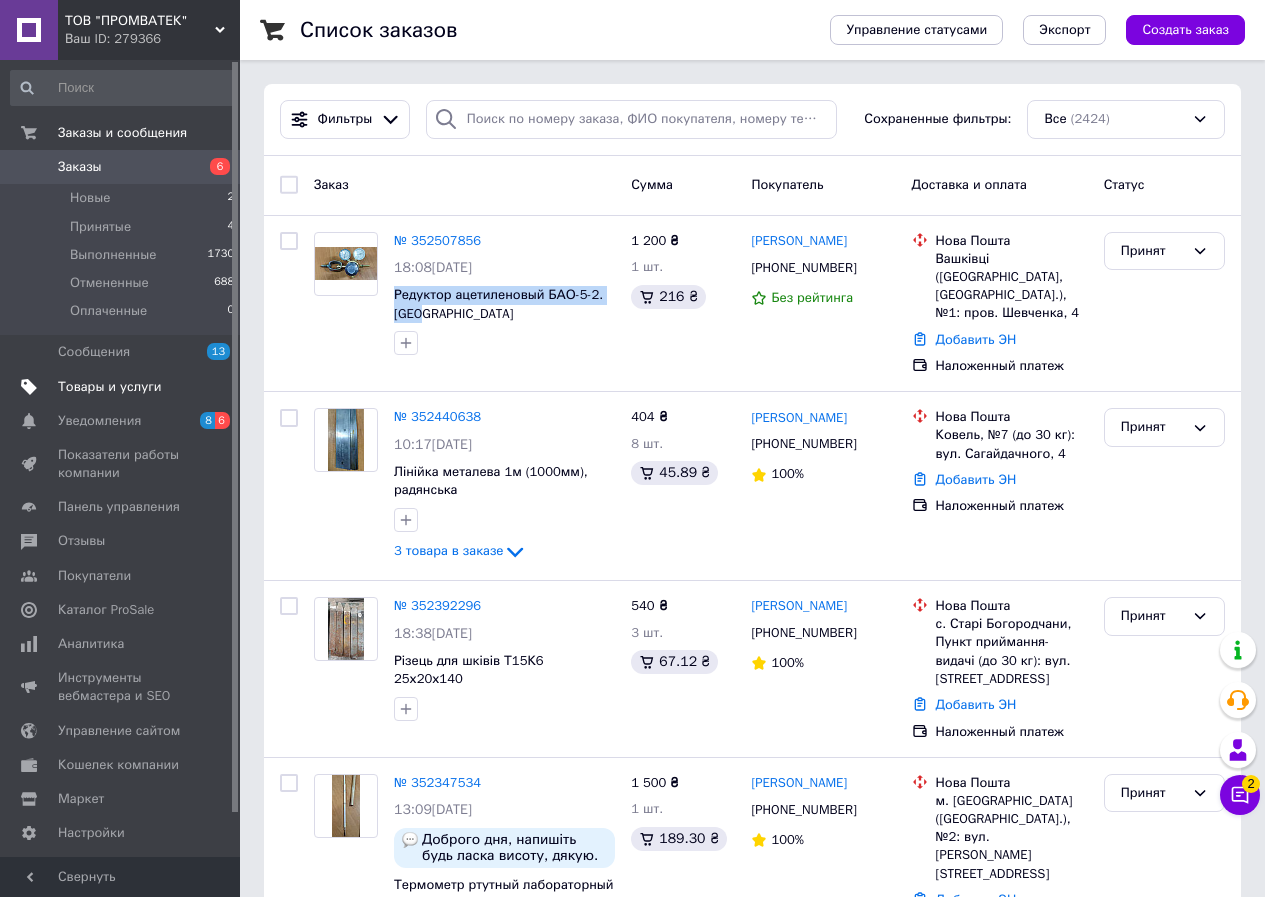 click on "Товары и услуги" at bounding box center (110, 387) 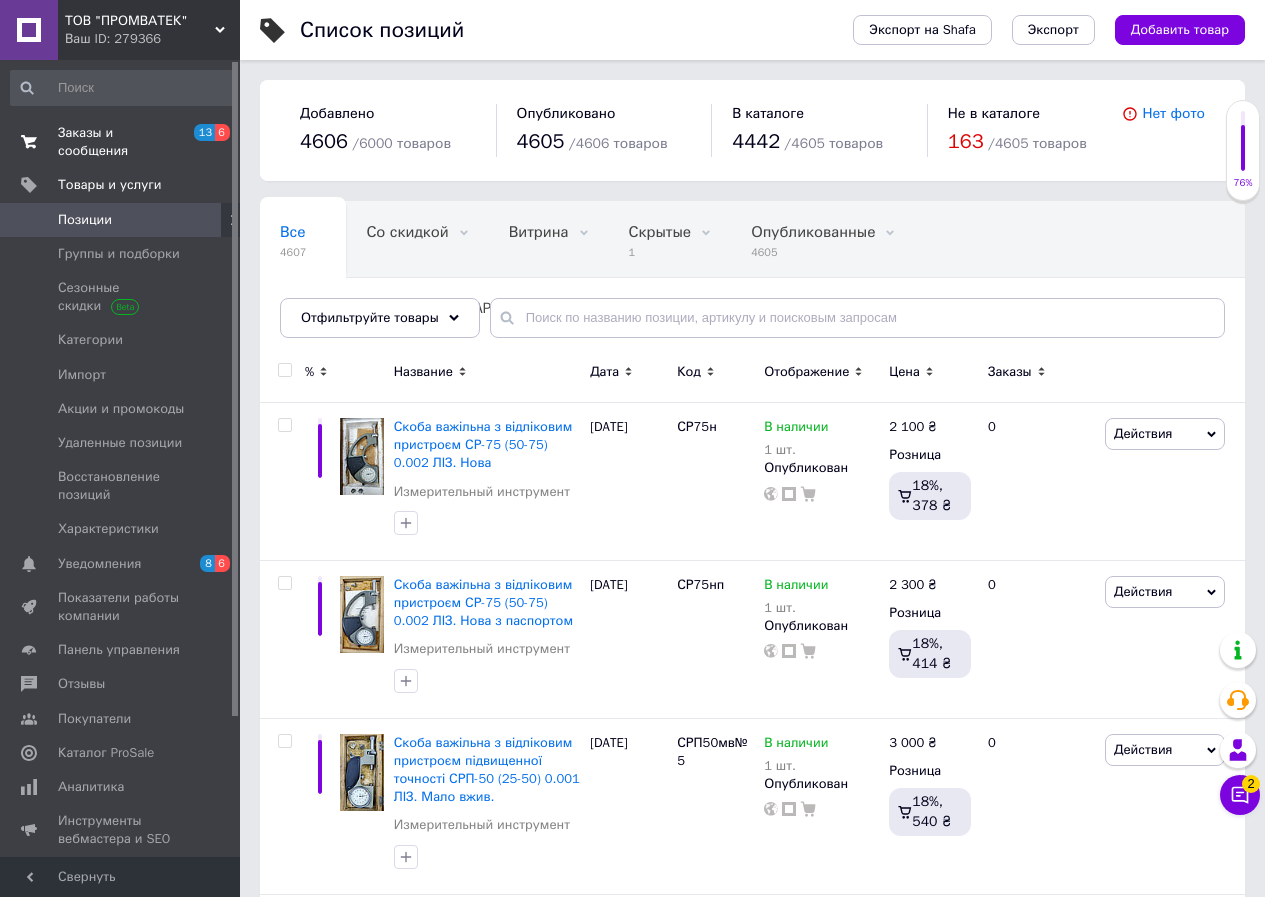 click on "Заказы и сообщения" at bounding box center [121, 142] 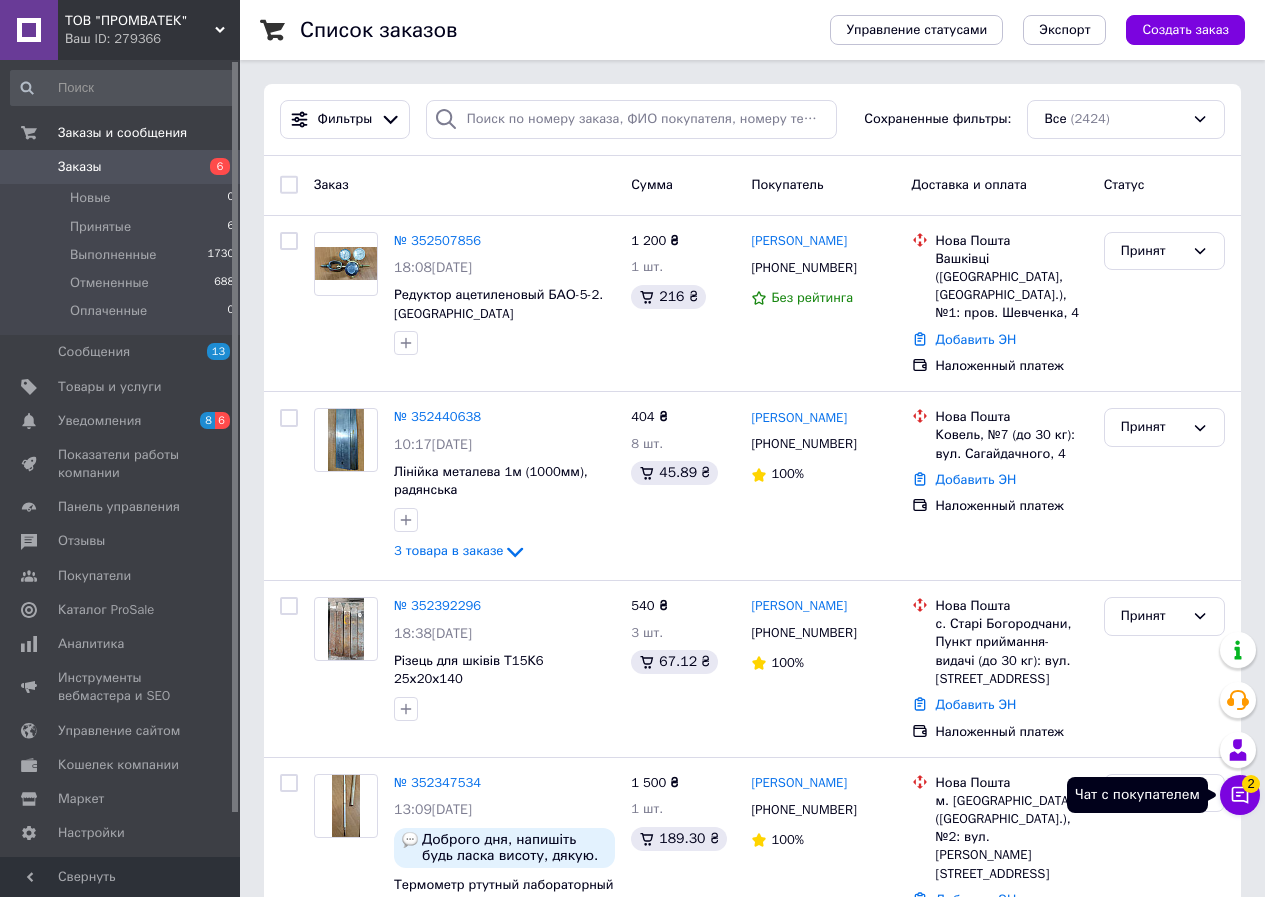 click 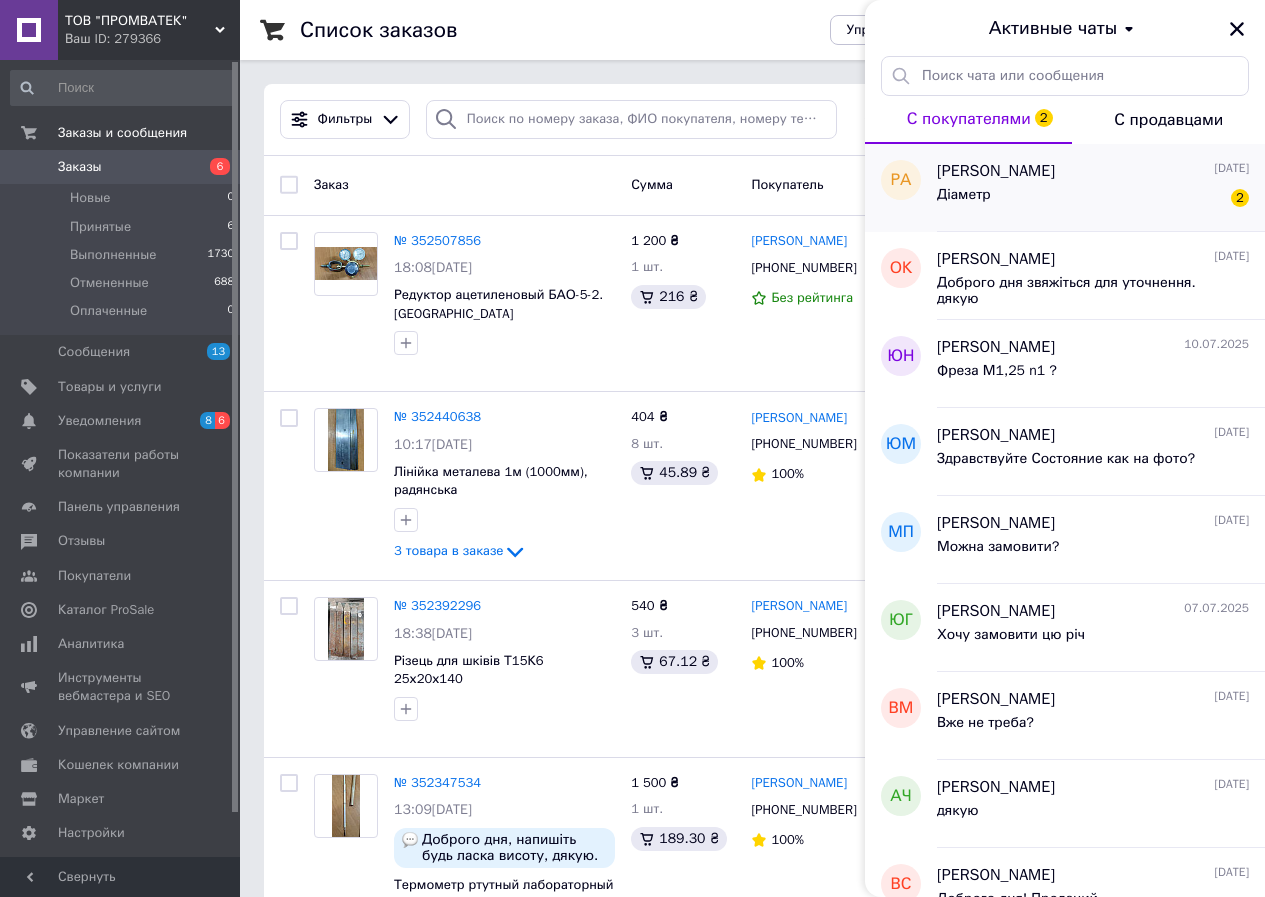 click on "[PERSON_NAME]" at bounding box center (996, 171) 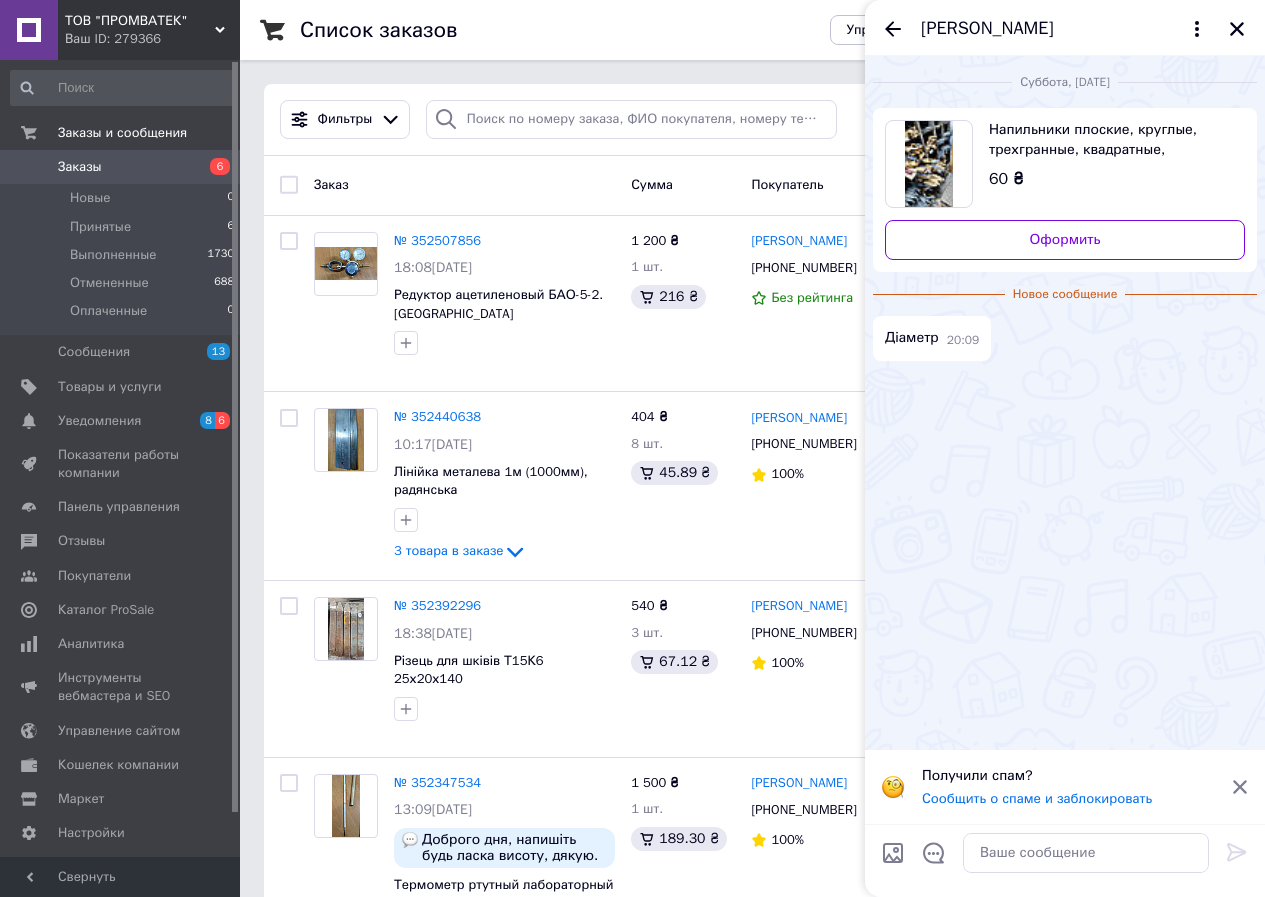 click on "[PERSON_NAME]" at bounding box center (987, 29) 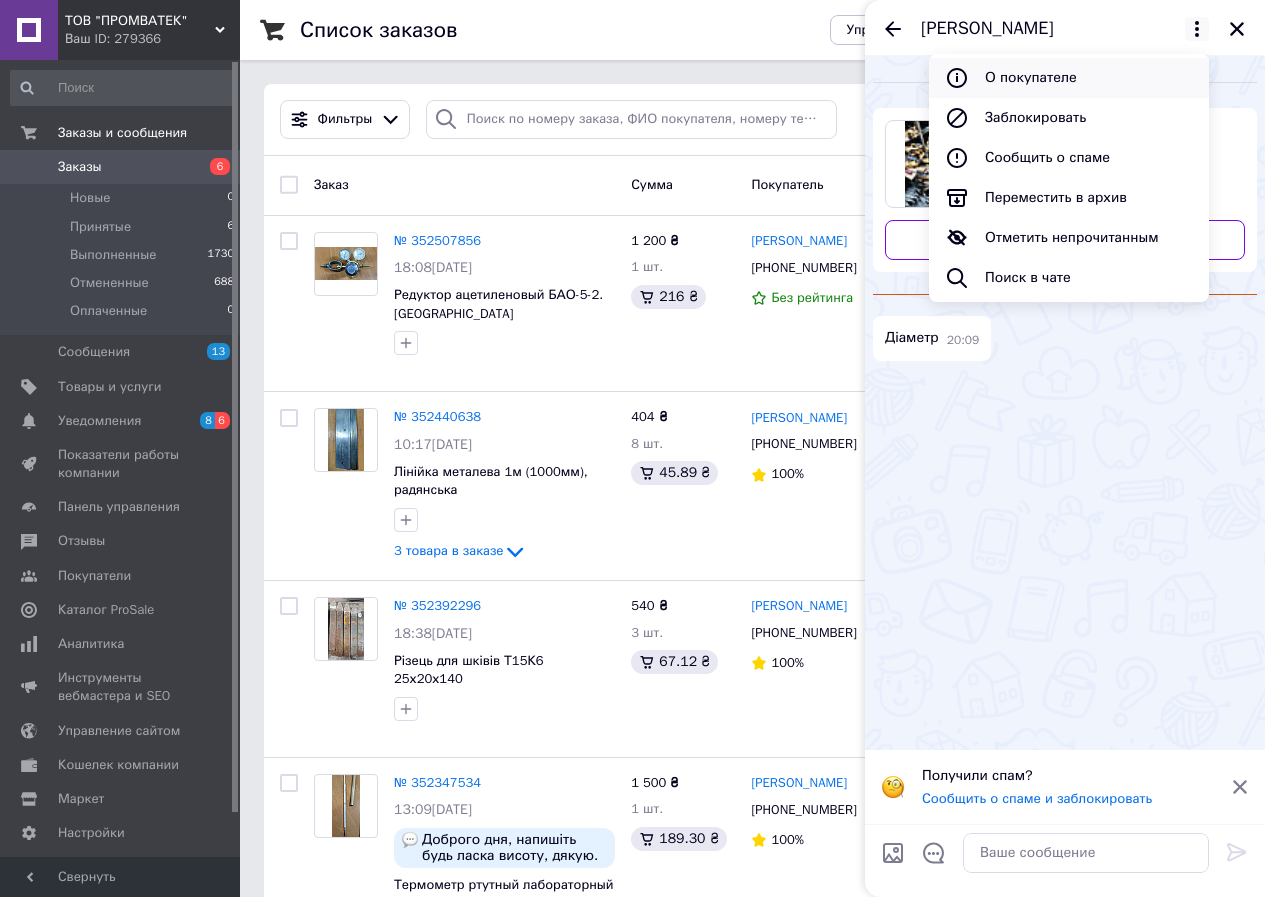 click on "О покупателе" at bounding box center [1069, 78] 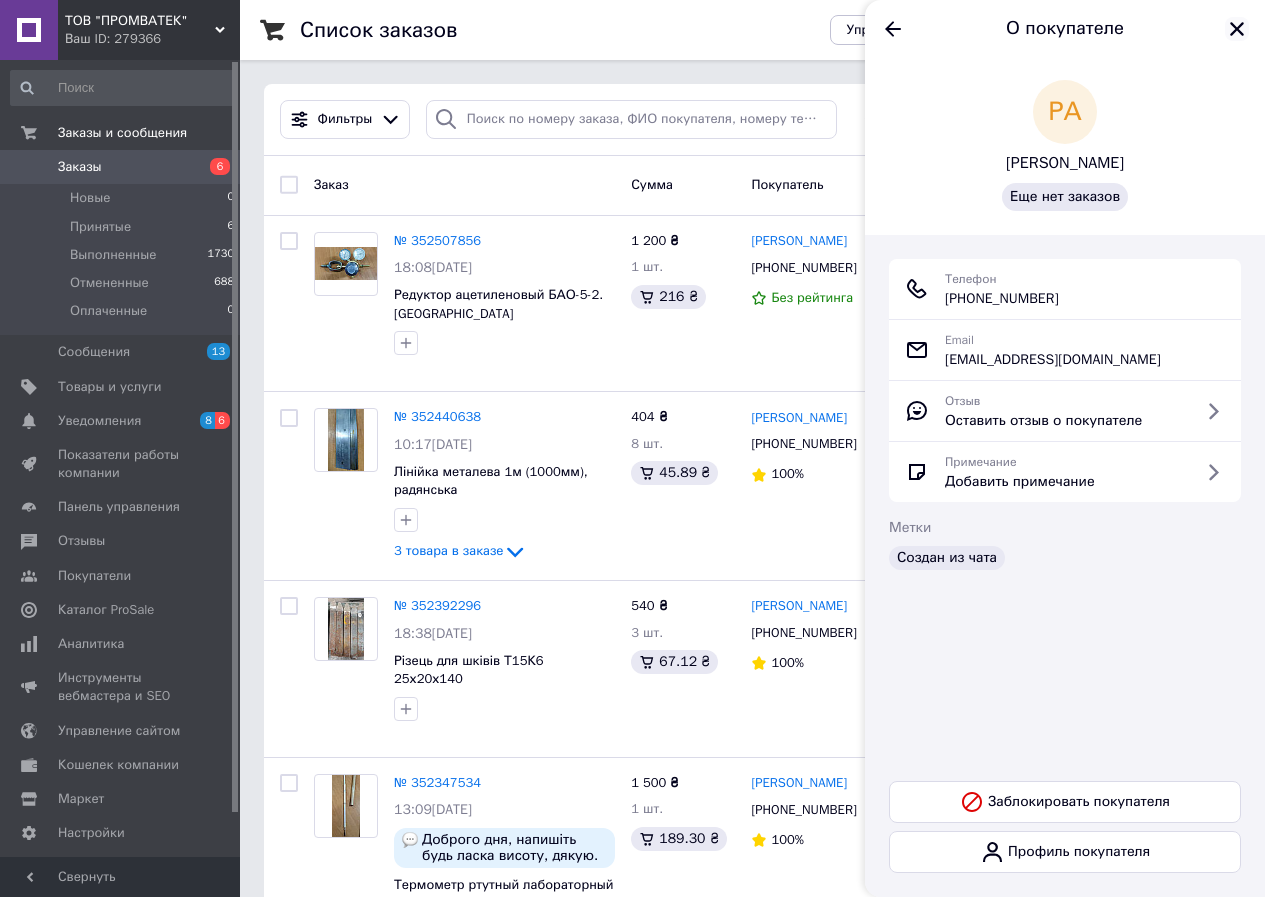 click 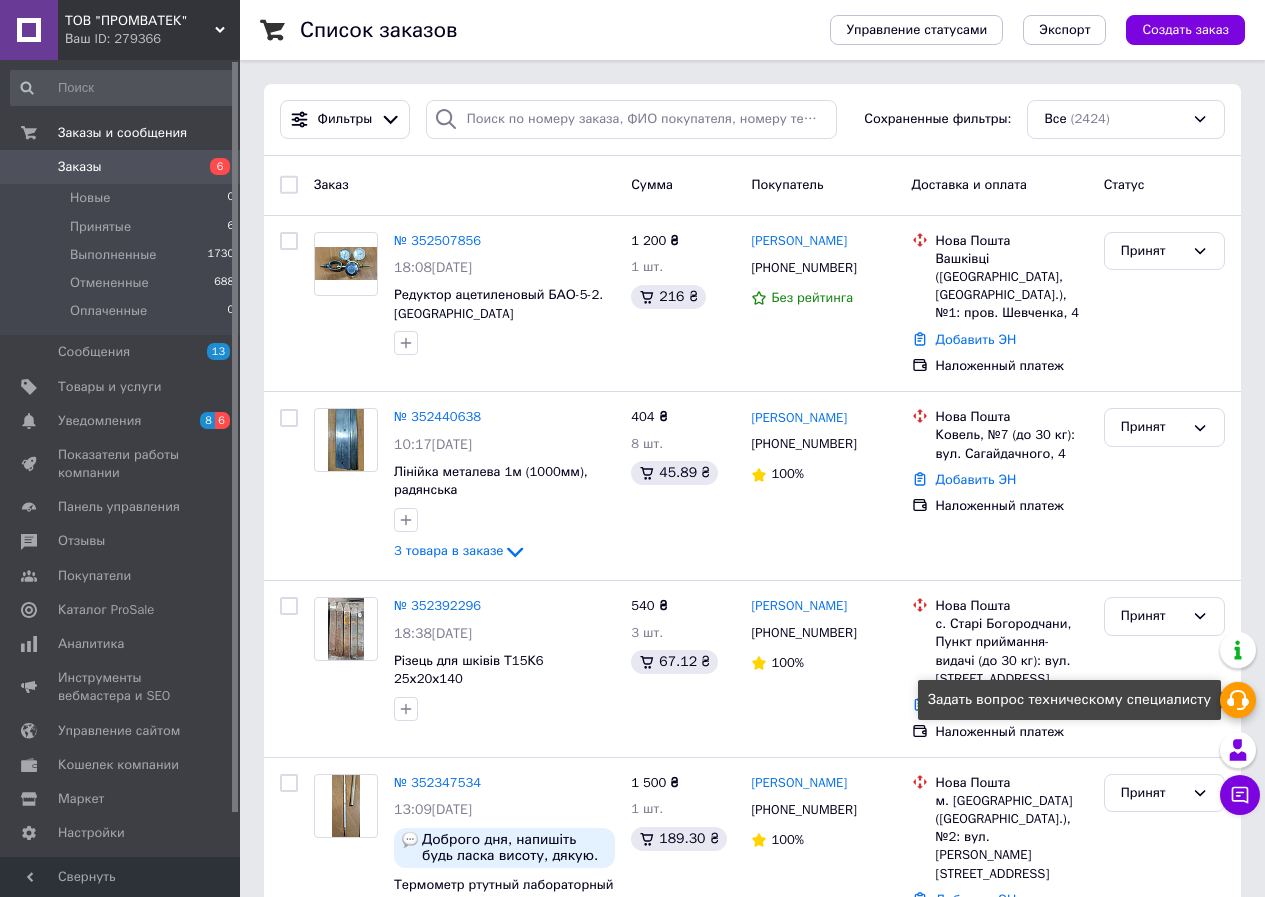 click 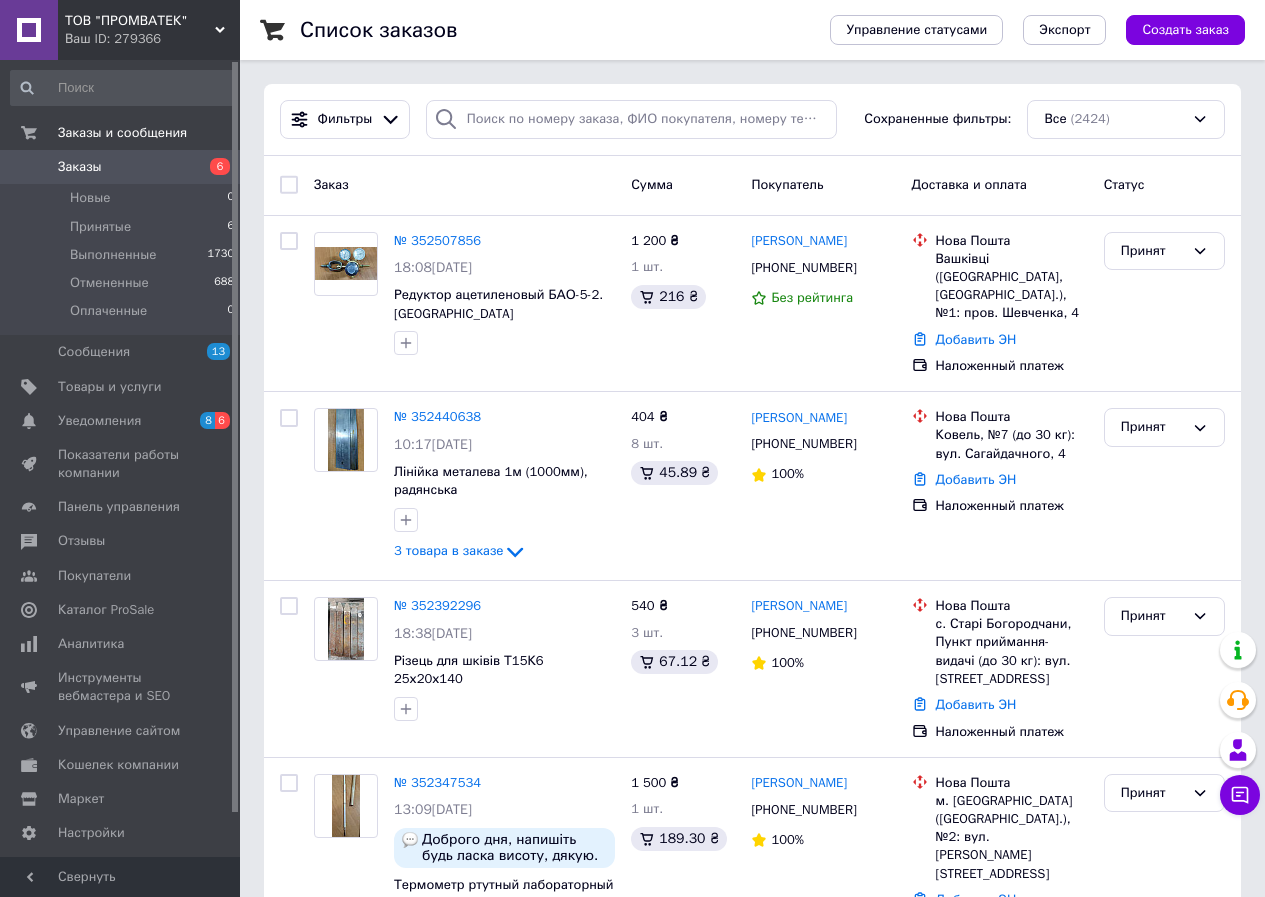 click 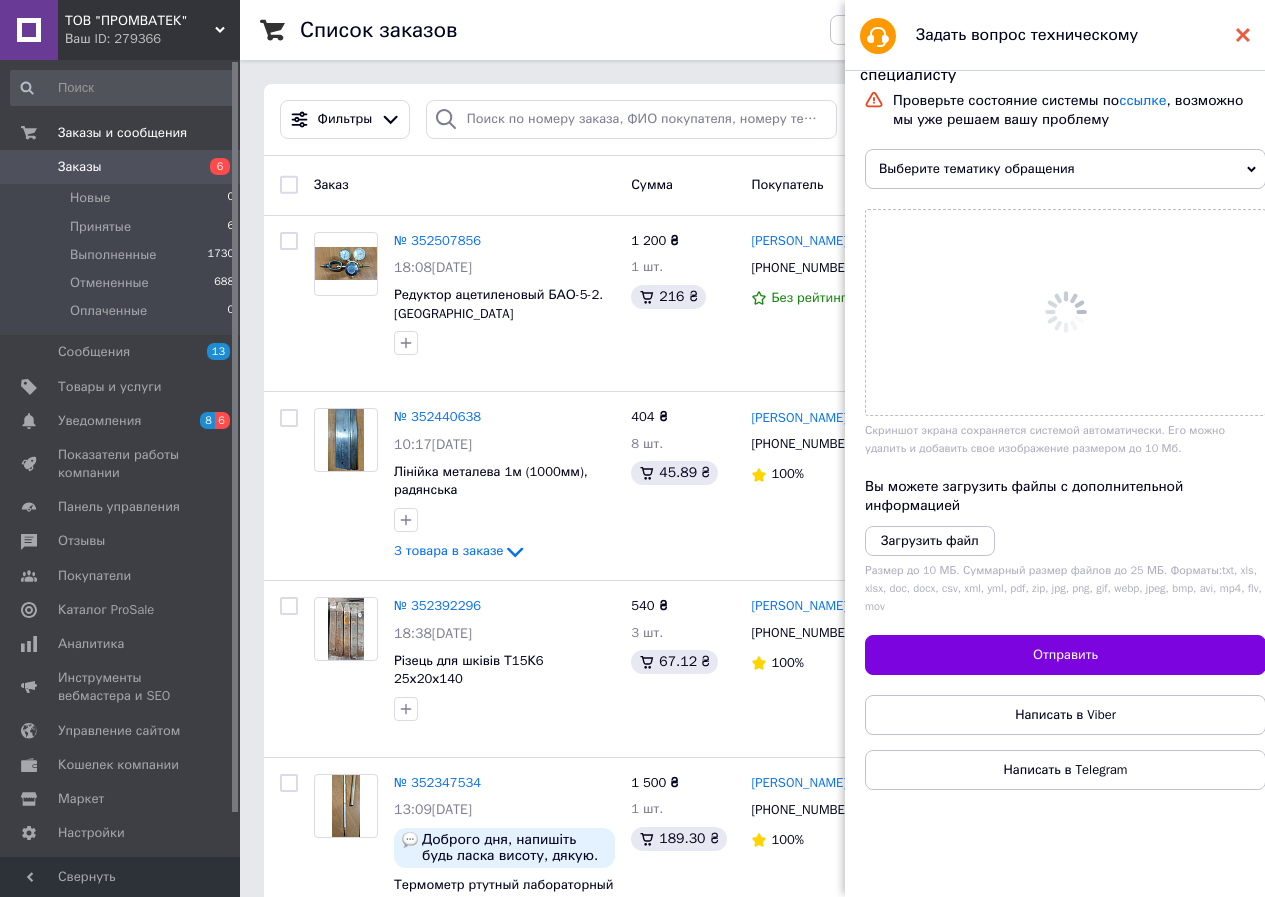 click 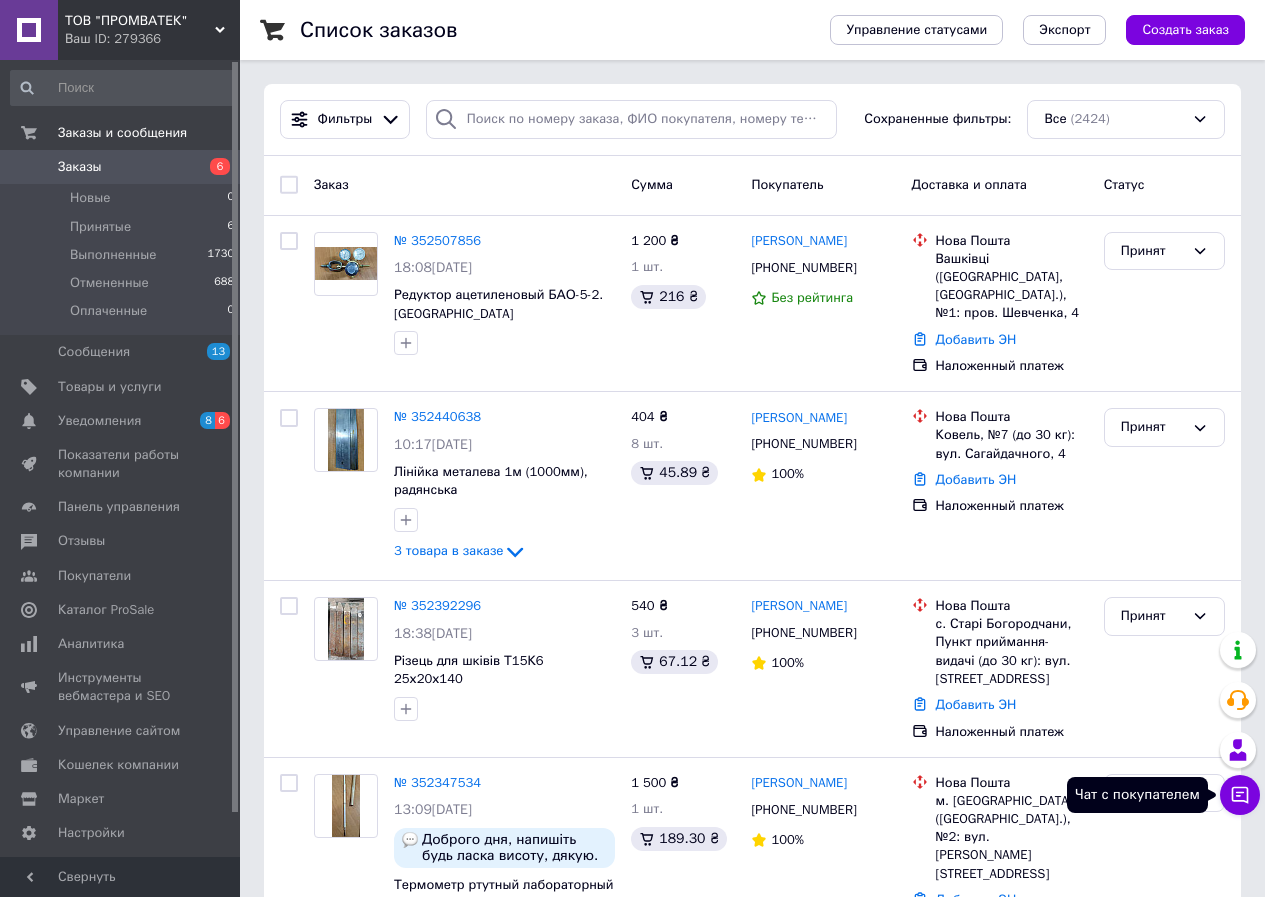 click 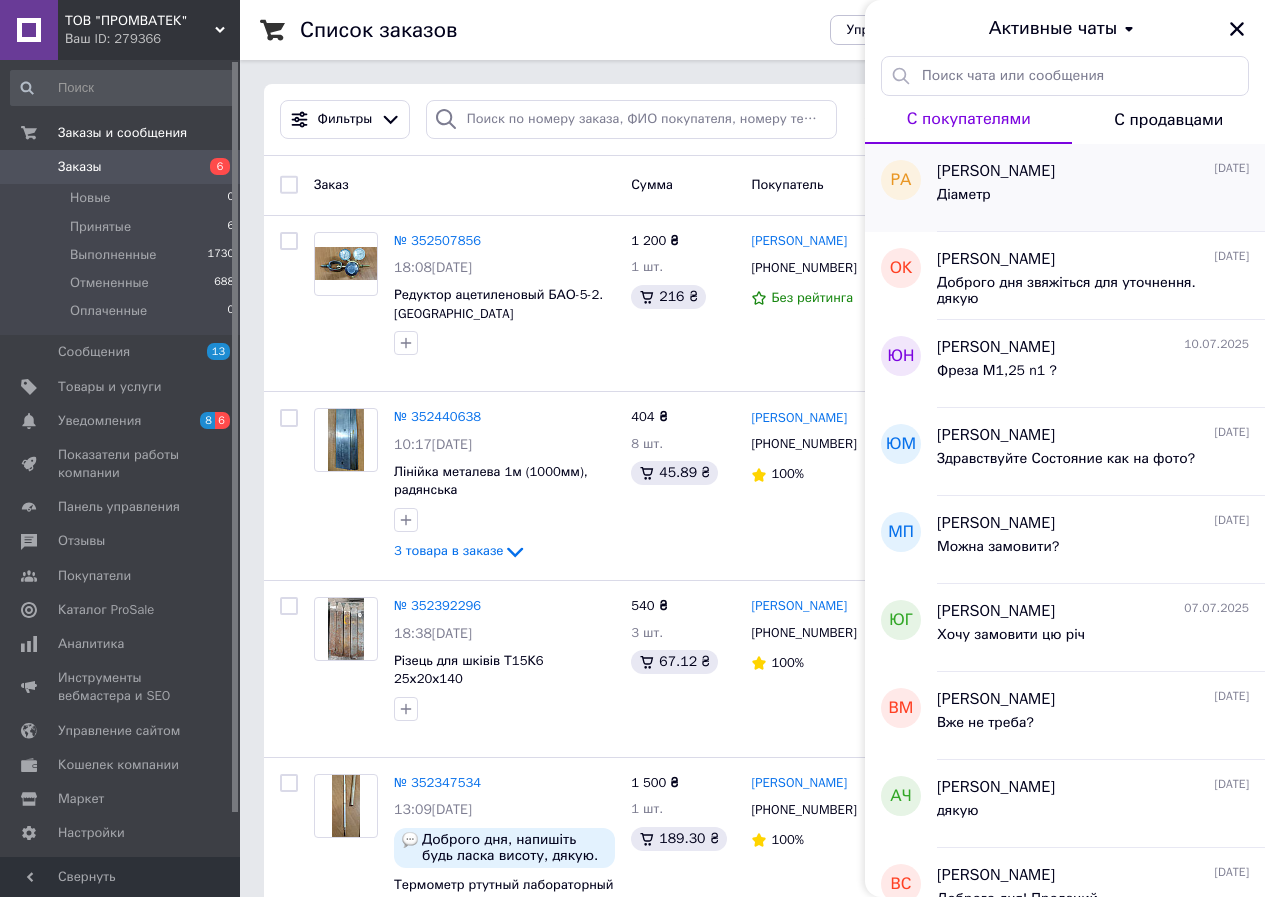 click on "[PERSON_NAME]" at bounding box center [996, 171] 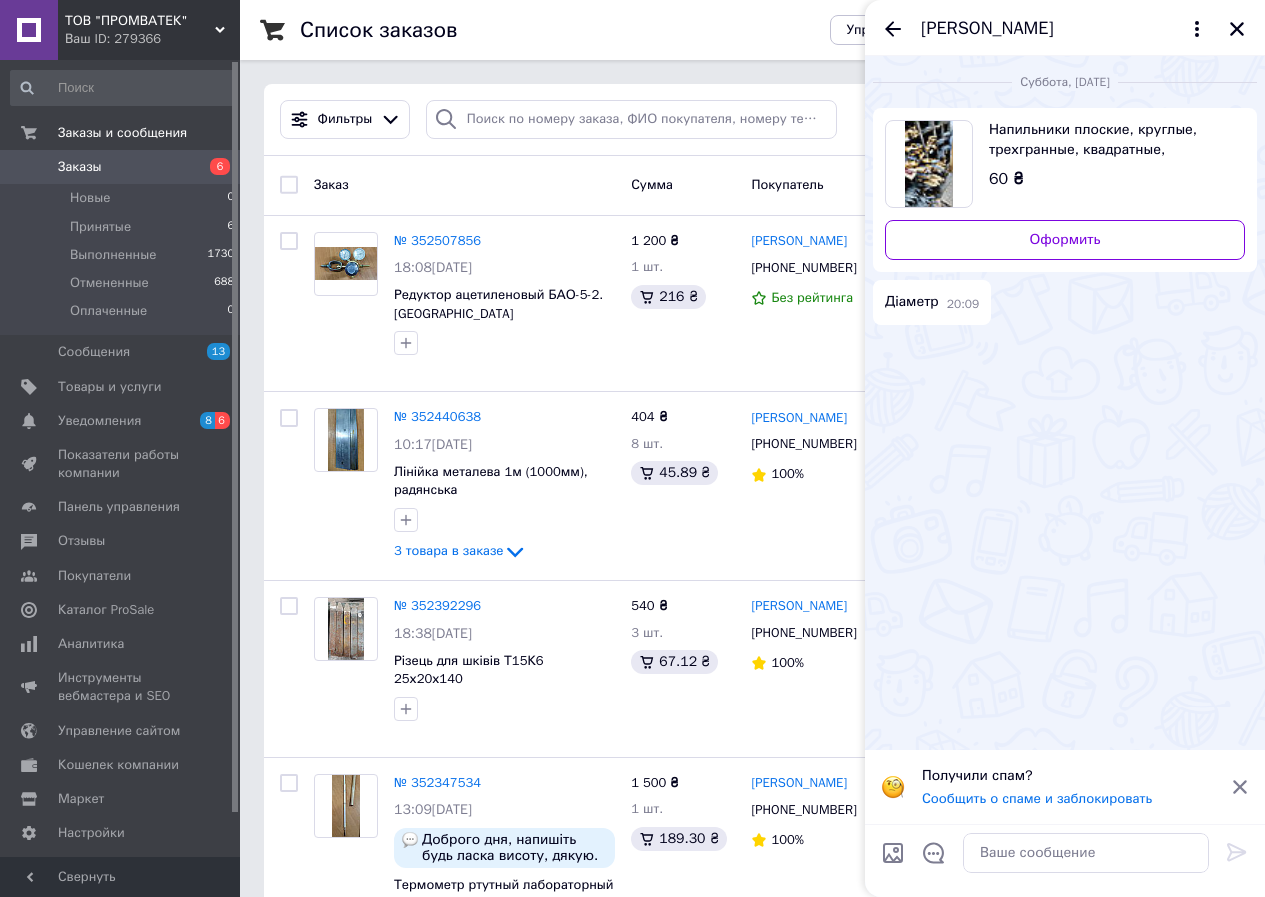 click on "Напильники плоские, круглые, трехгранные, квадратные, ромбические 150-400мм" at bounding box center (1109, 140) 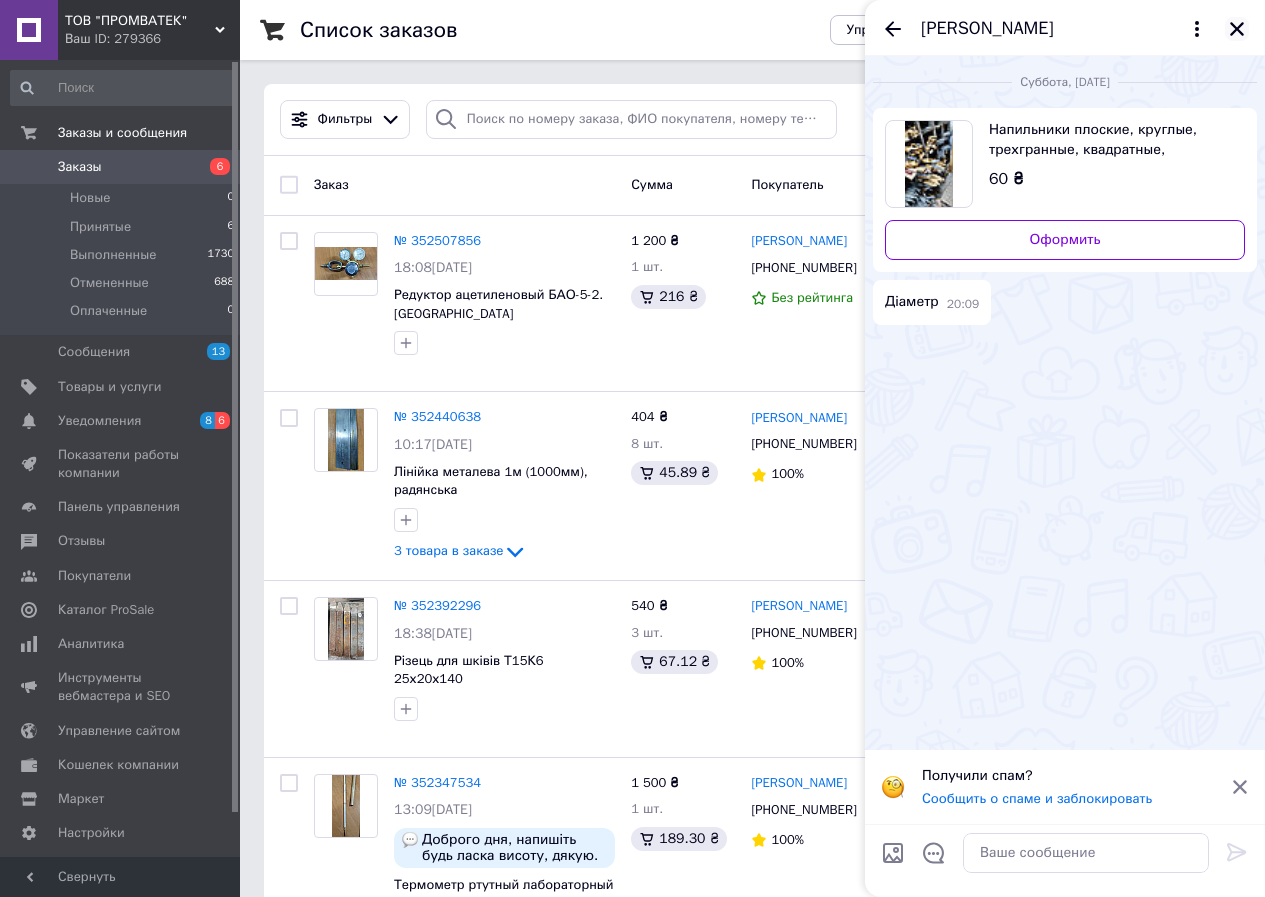 click at bounding box center (1237, 29) 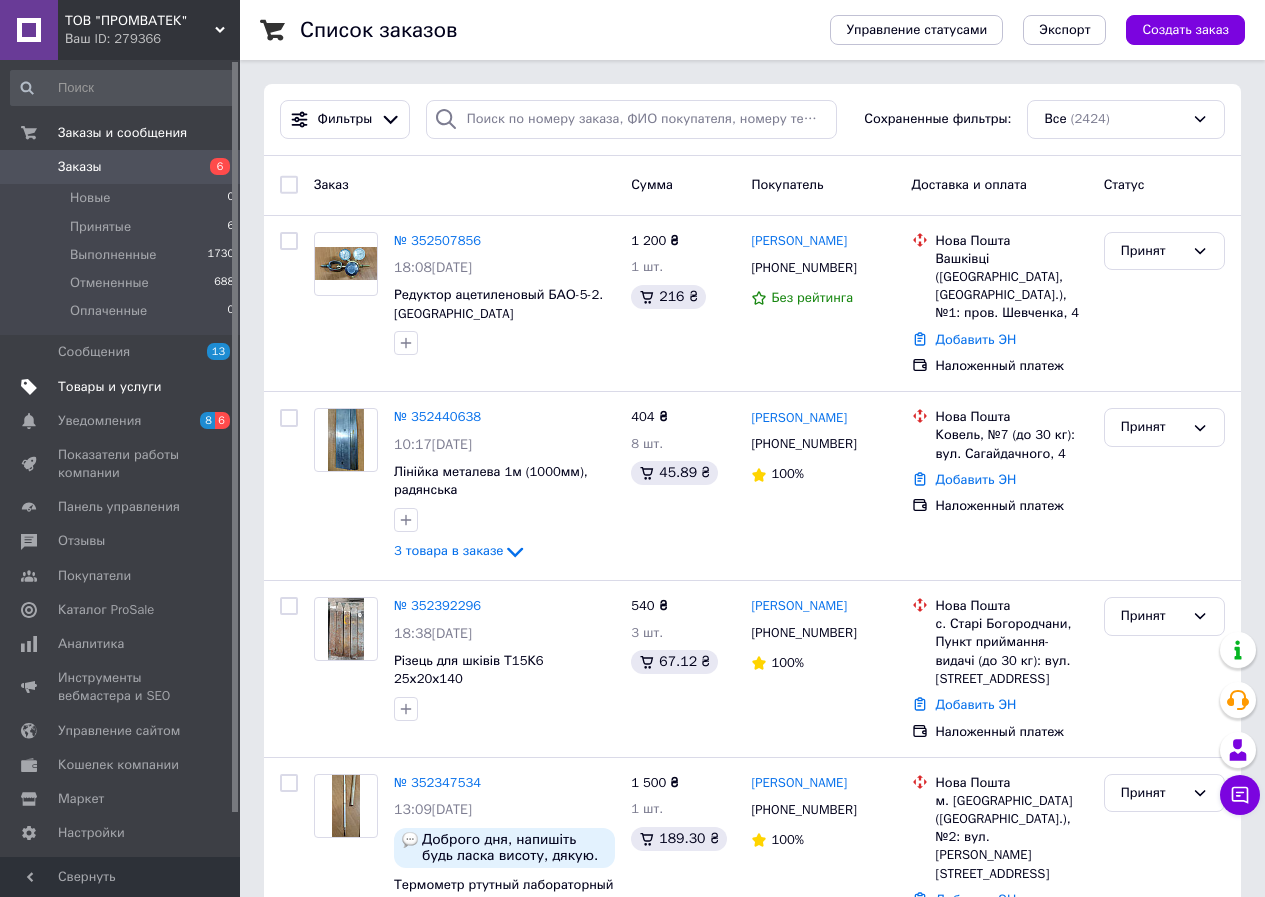 click on "Товары и услуги" at bounding box center (110, 387) 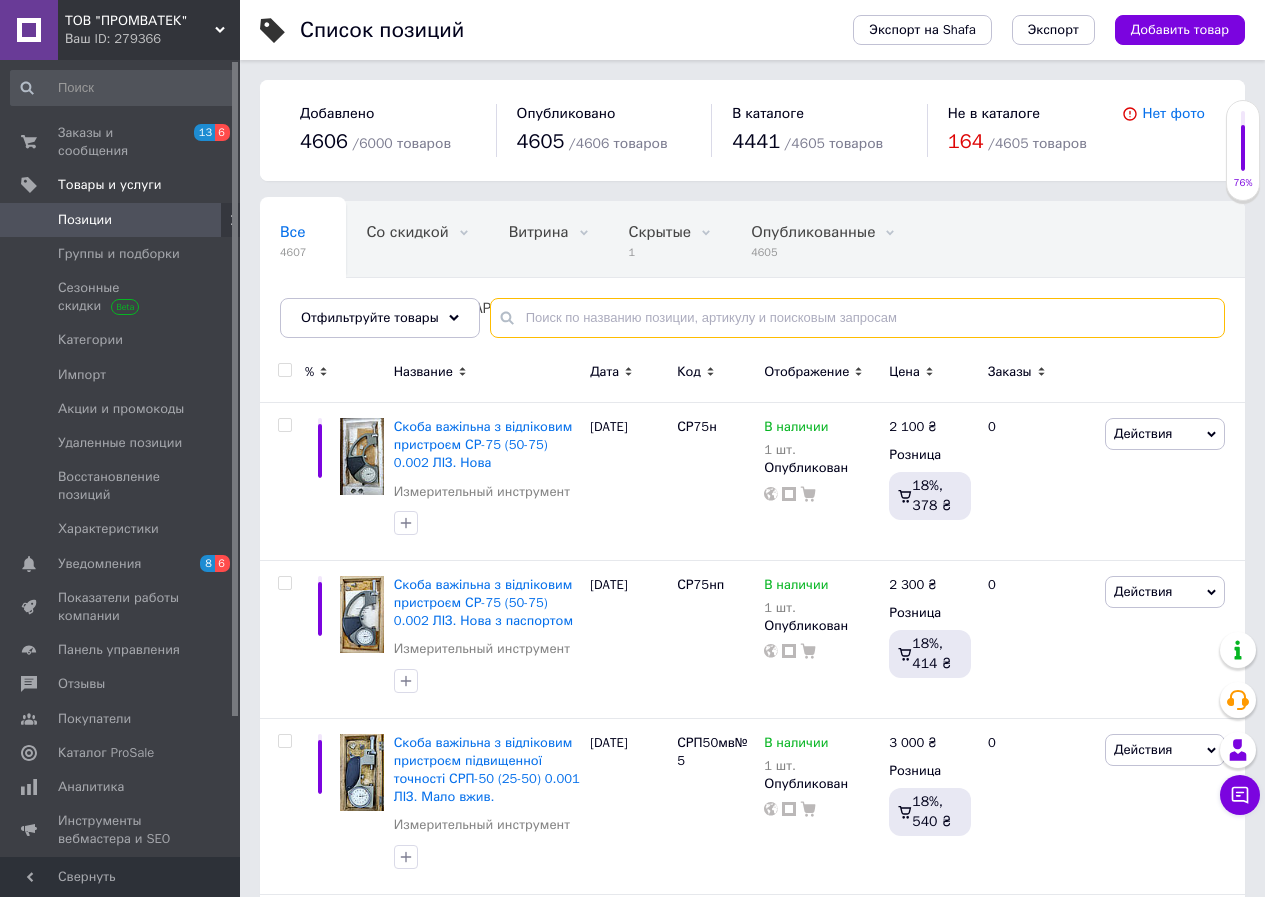 click at bounding box center [857, 318] 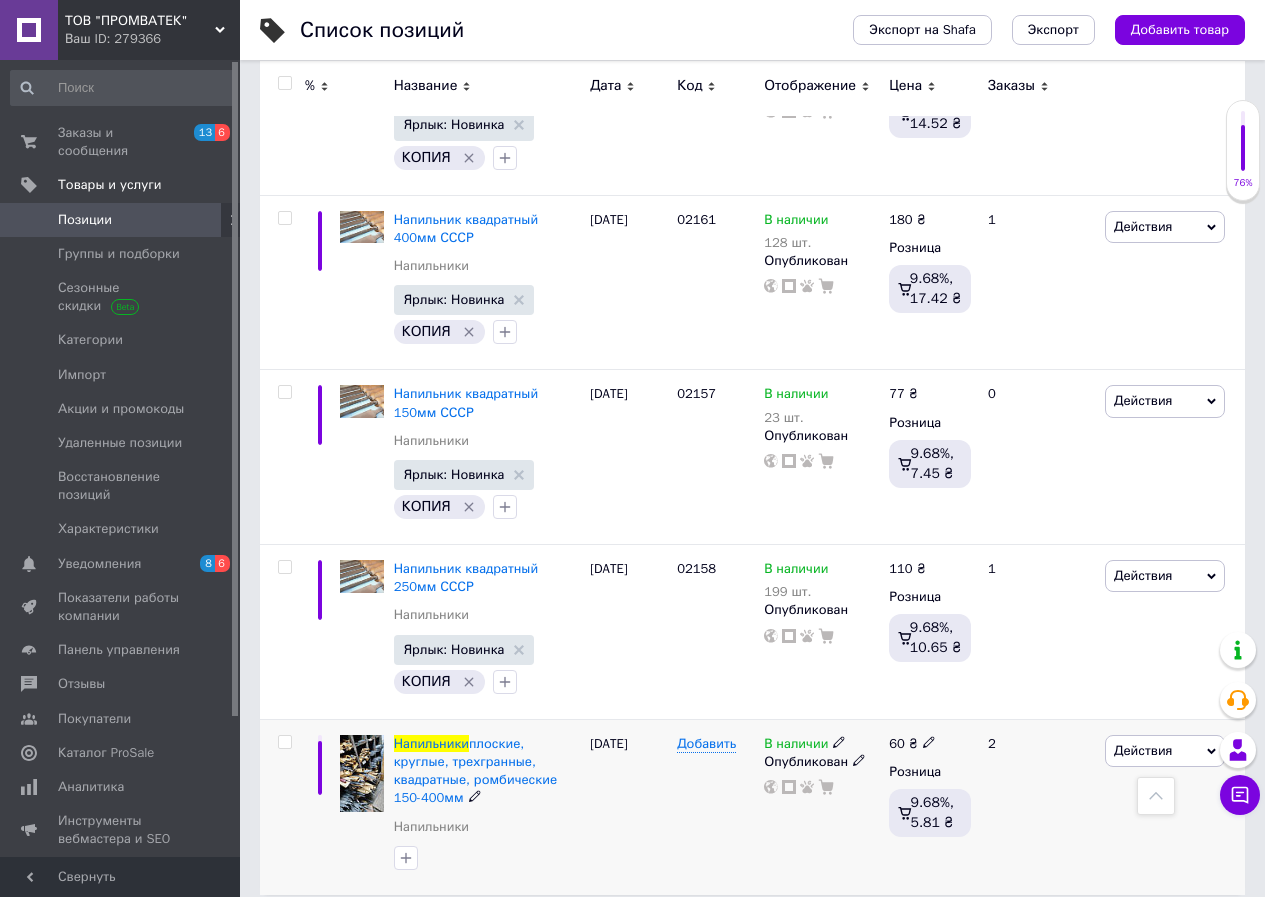 scroll, scrollTop: 157, scrollLeft: 0, axis: vertical 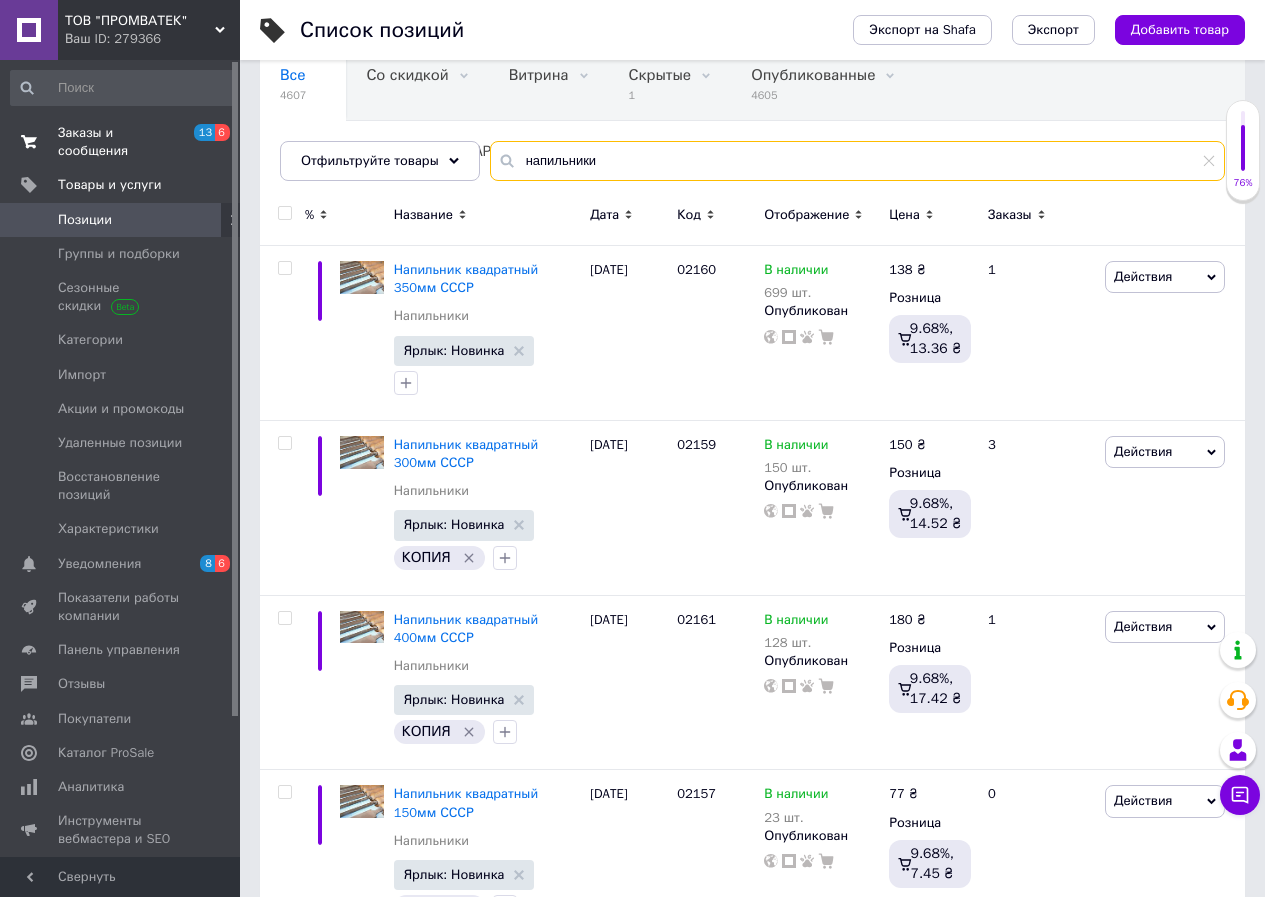 type on "напильники" 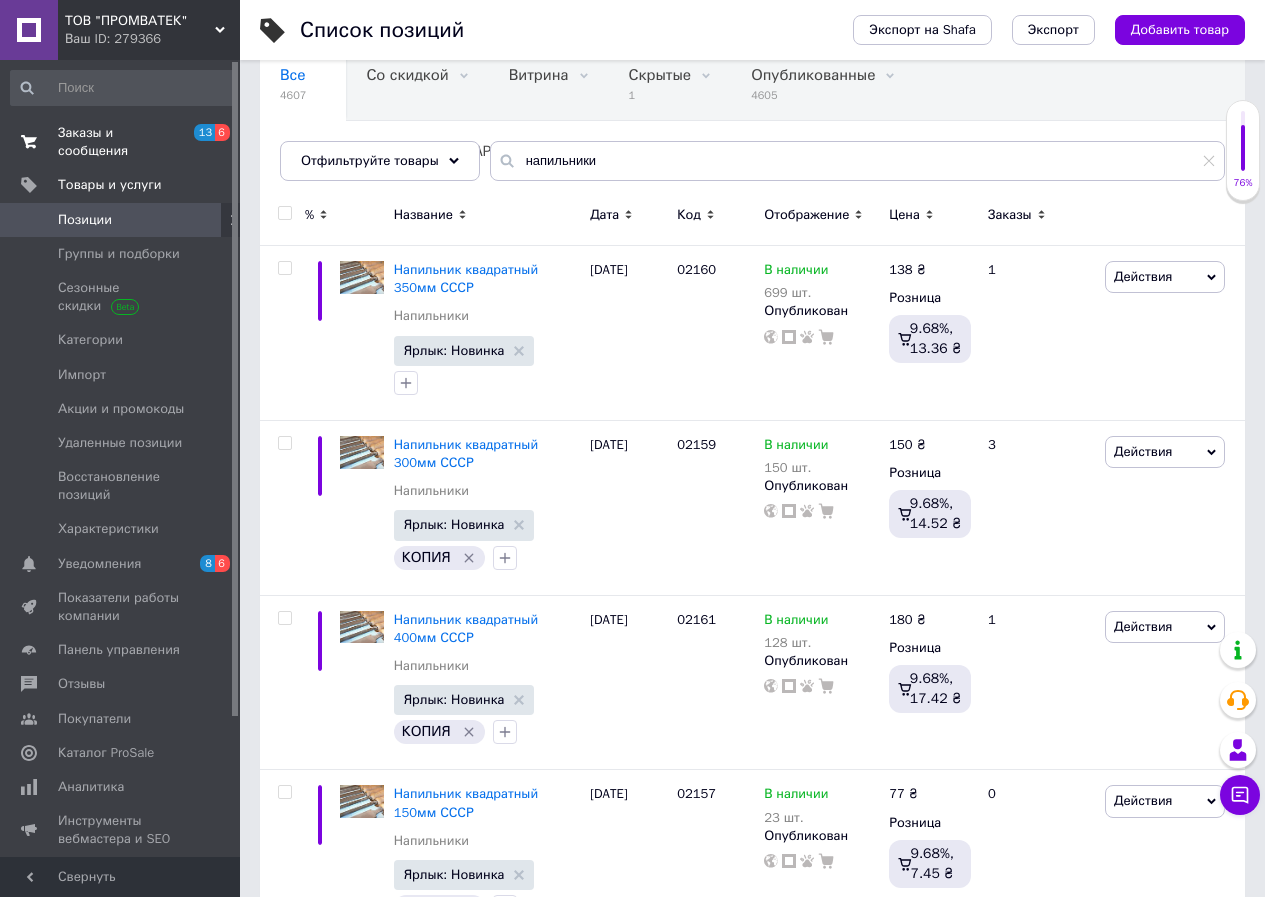click on "Заказы и сообщения" at bounding box center (121, 142) 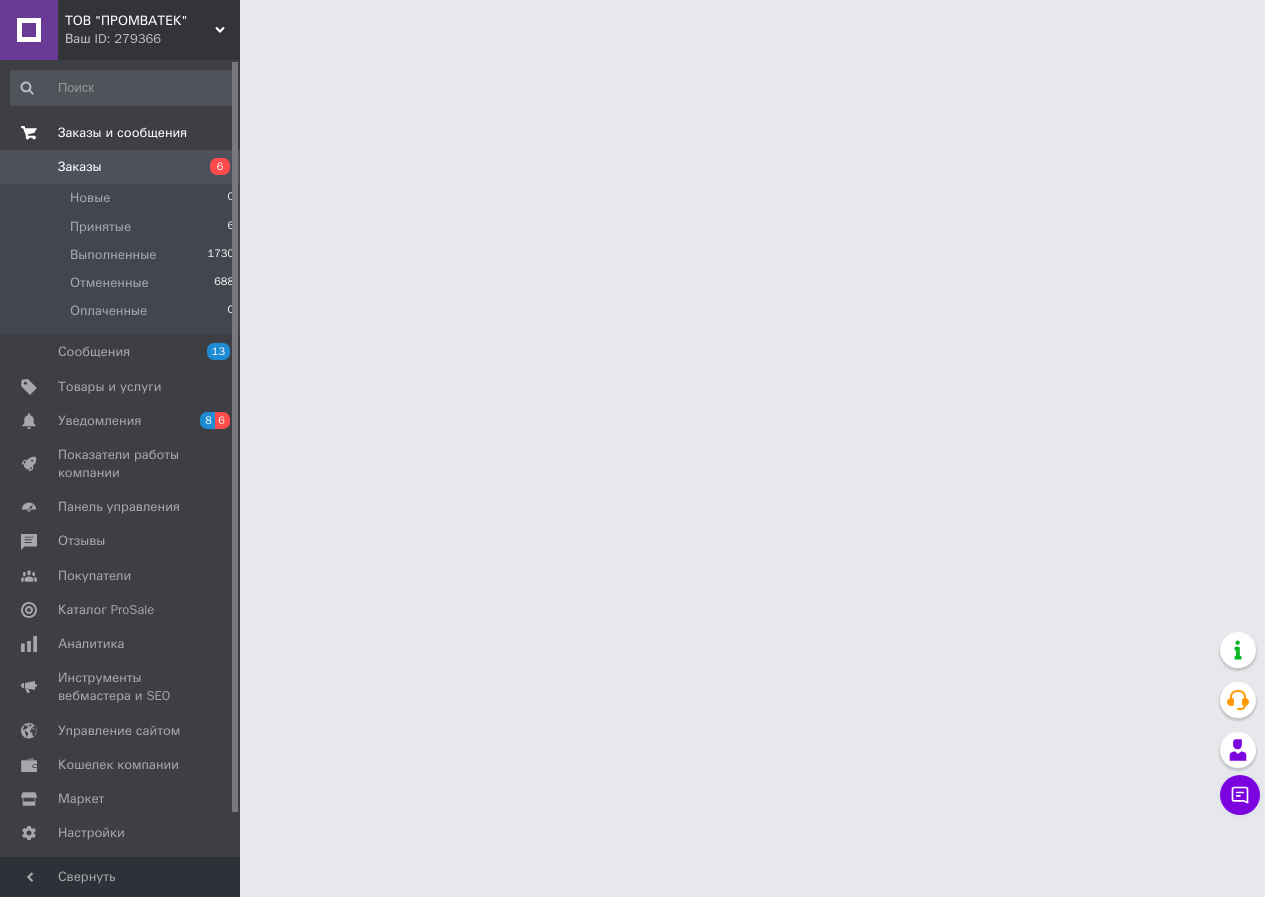 scroll, scrollTop: 0, scrollLeft: 0, axis: both 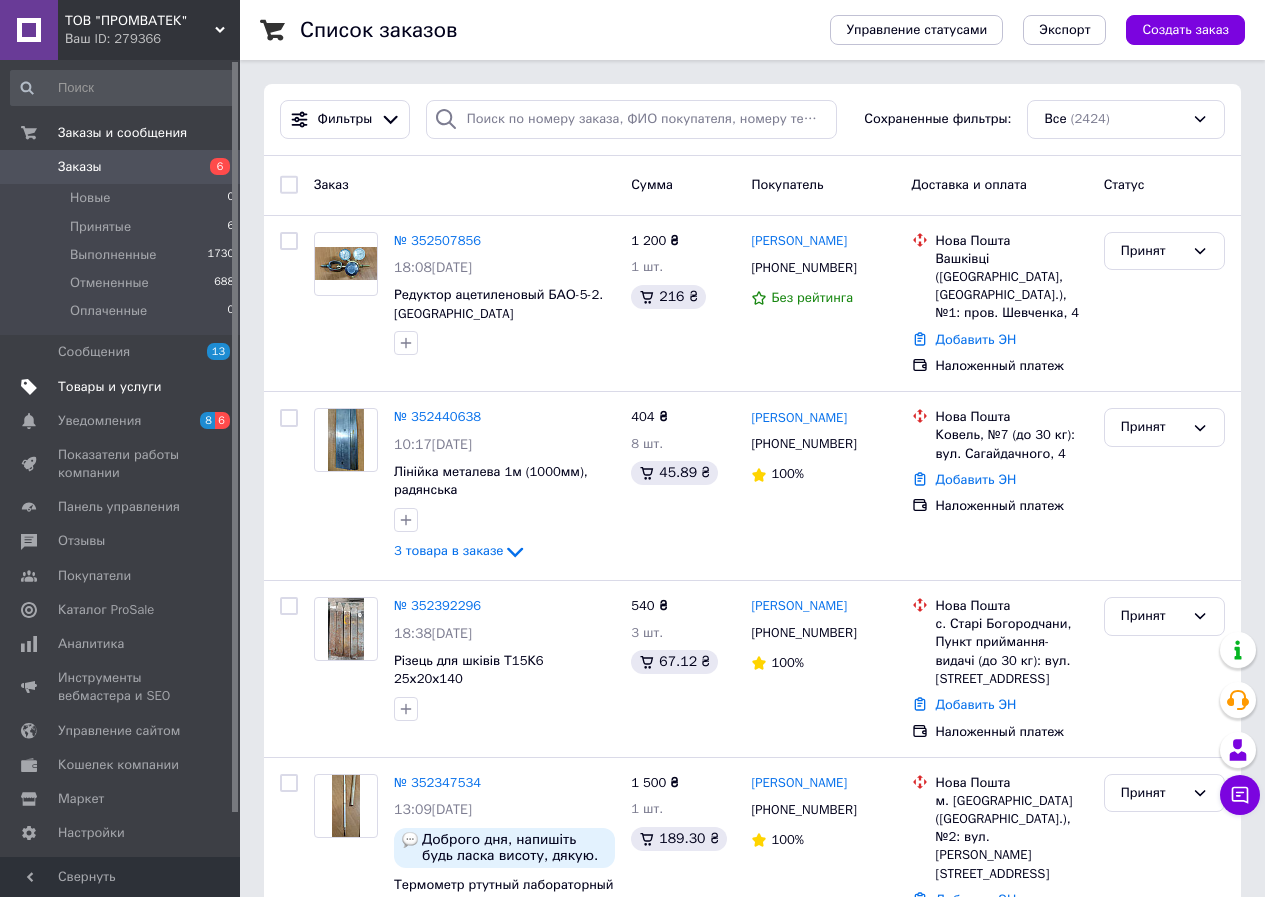 click on "Товары и услуги" at bounding box center [110, 387] 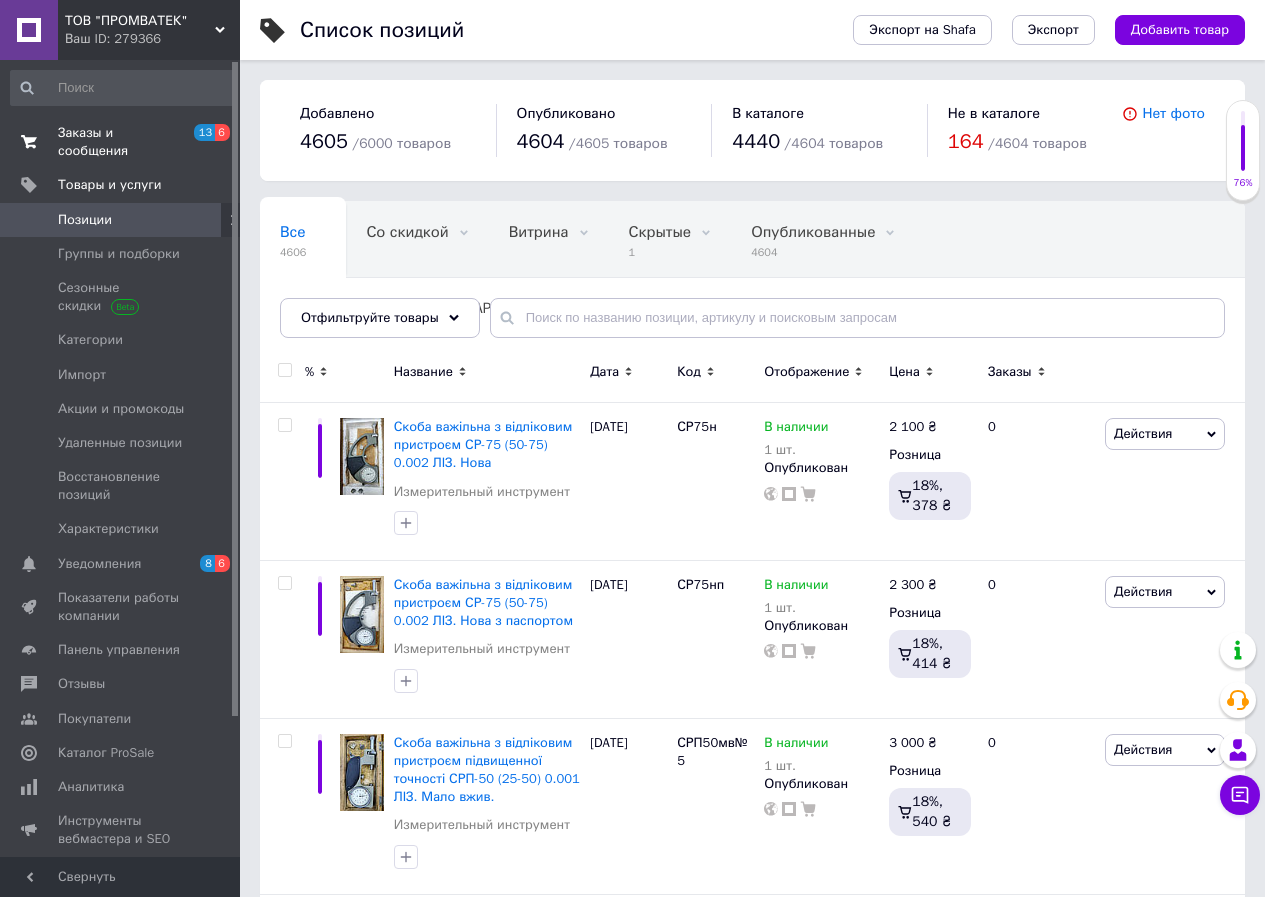 click on "Заказы и сообщения" at bounding box center (121, 142) 